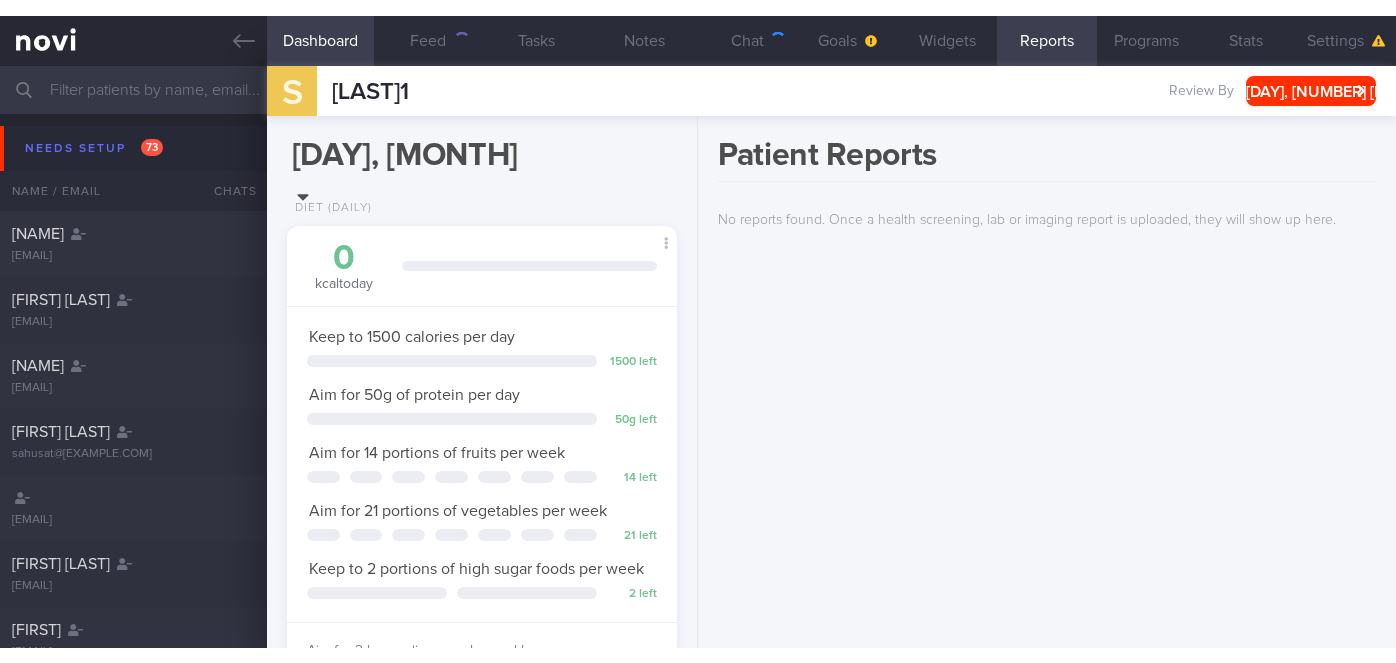 scroll, scrollTop: 0, scrollLeft: 0, axis: both 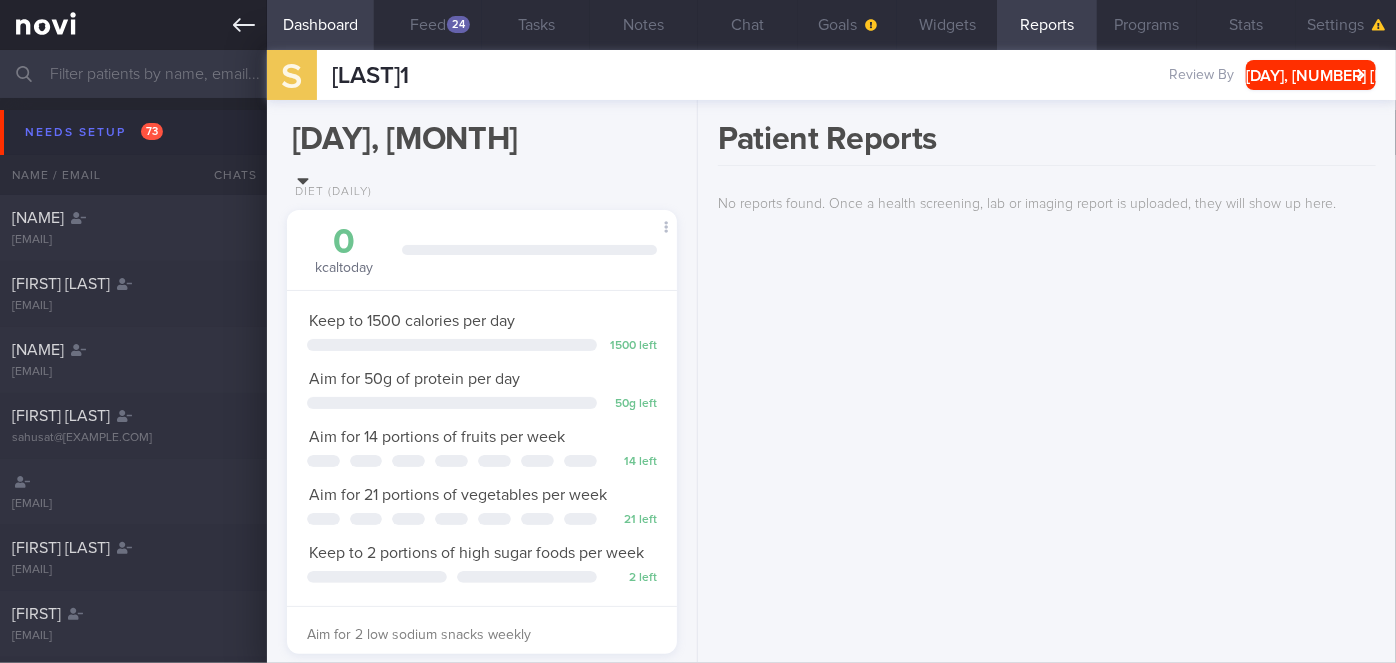 click 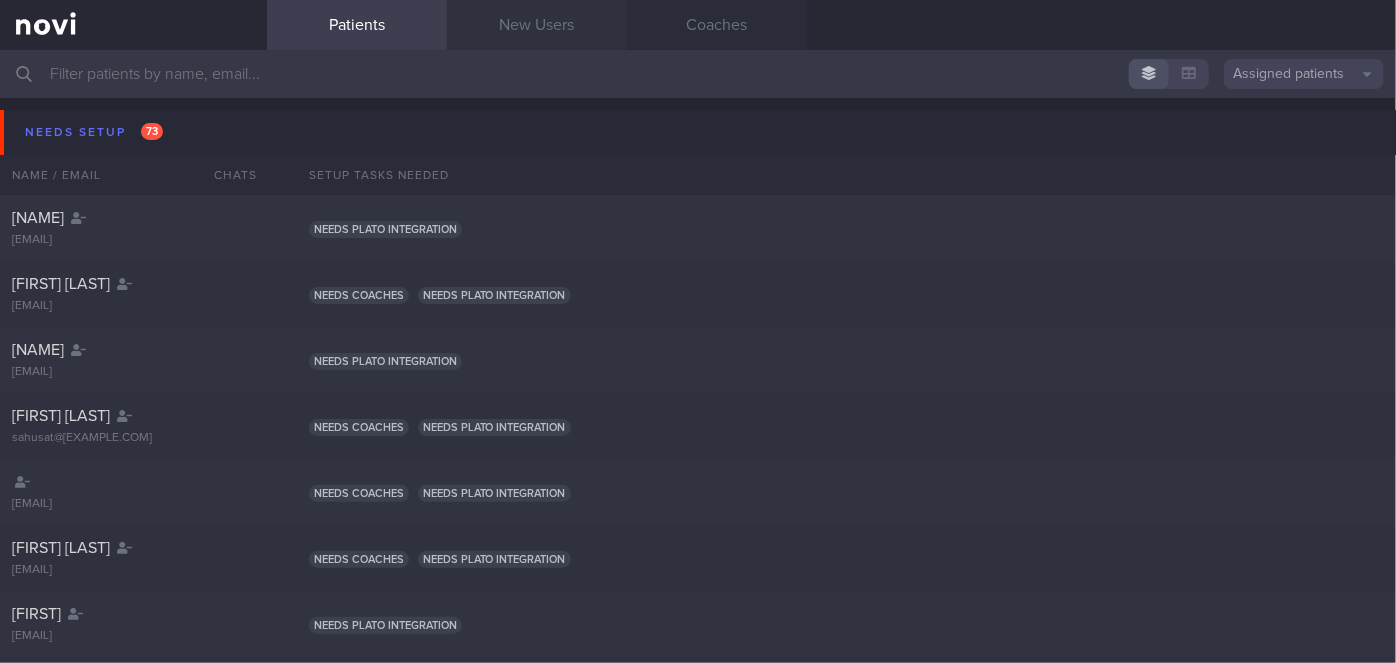 click on "New Users" at bounding box center (537, 25) 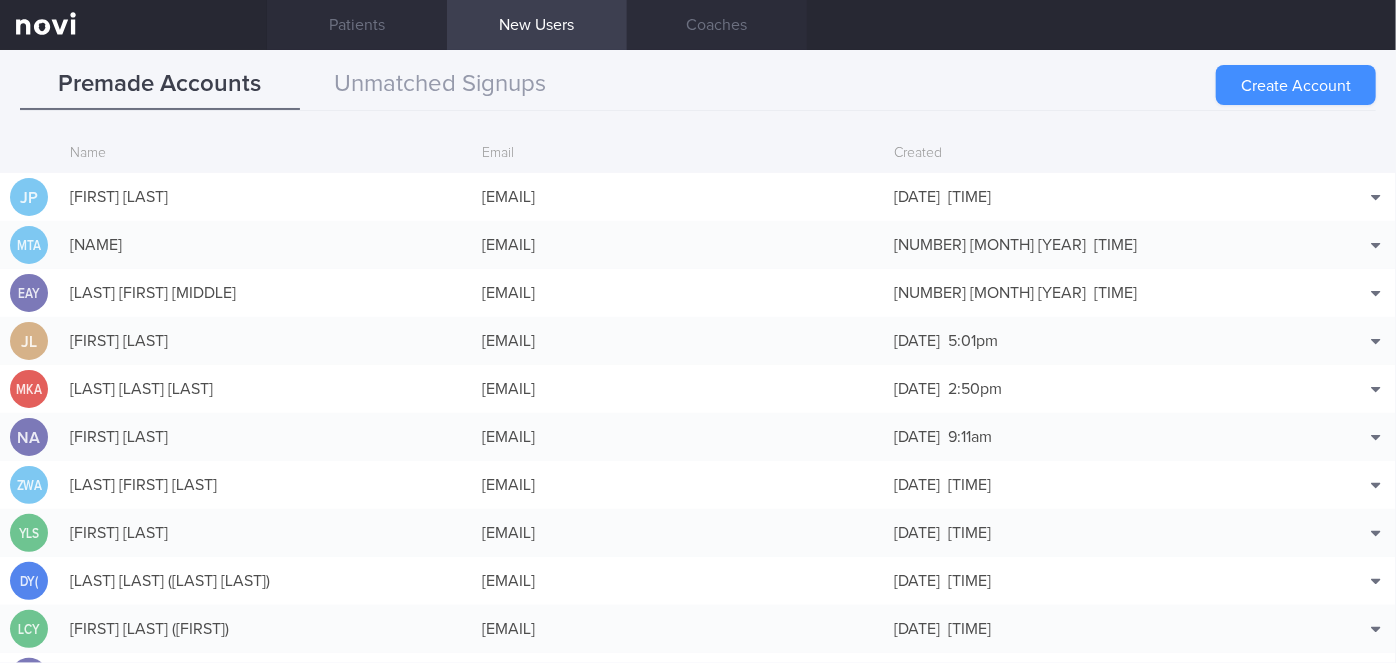 click on "Create Account" at bounding box center [1296, 85] 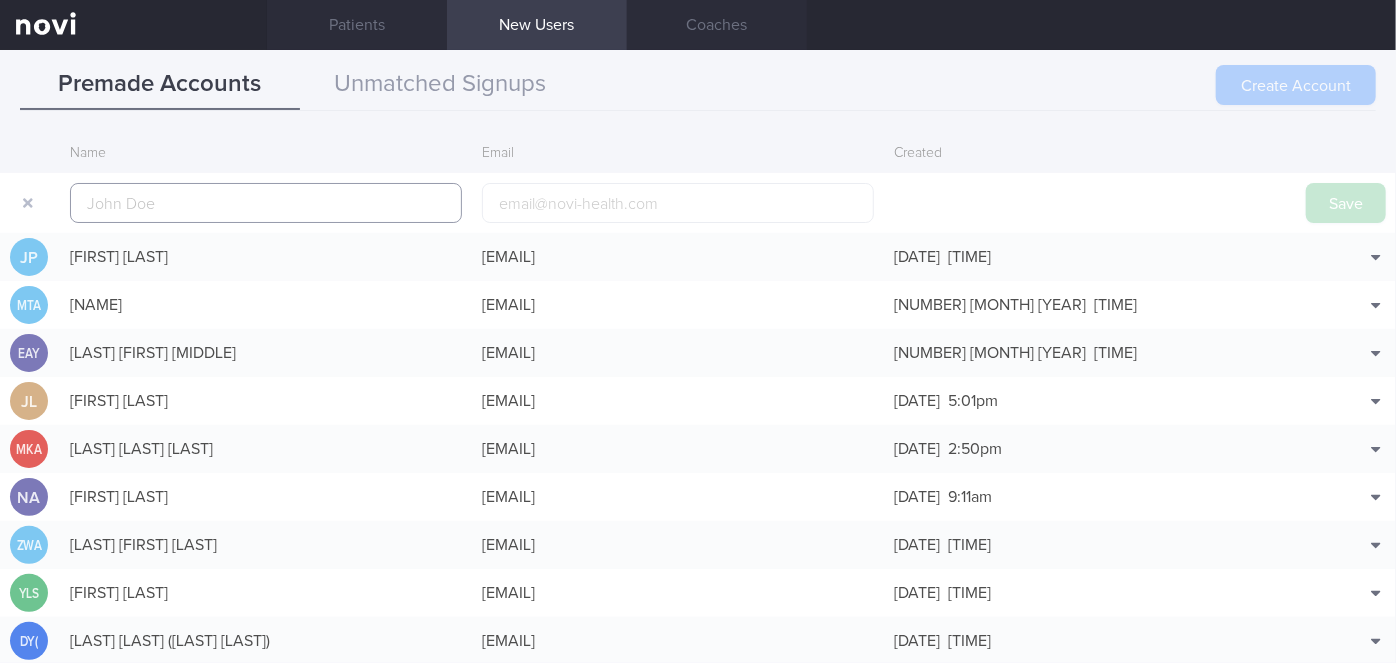 scroll, scrollTop: 48, scrollLeft: 0, axis: vertical 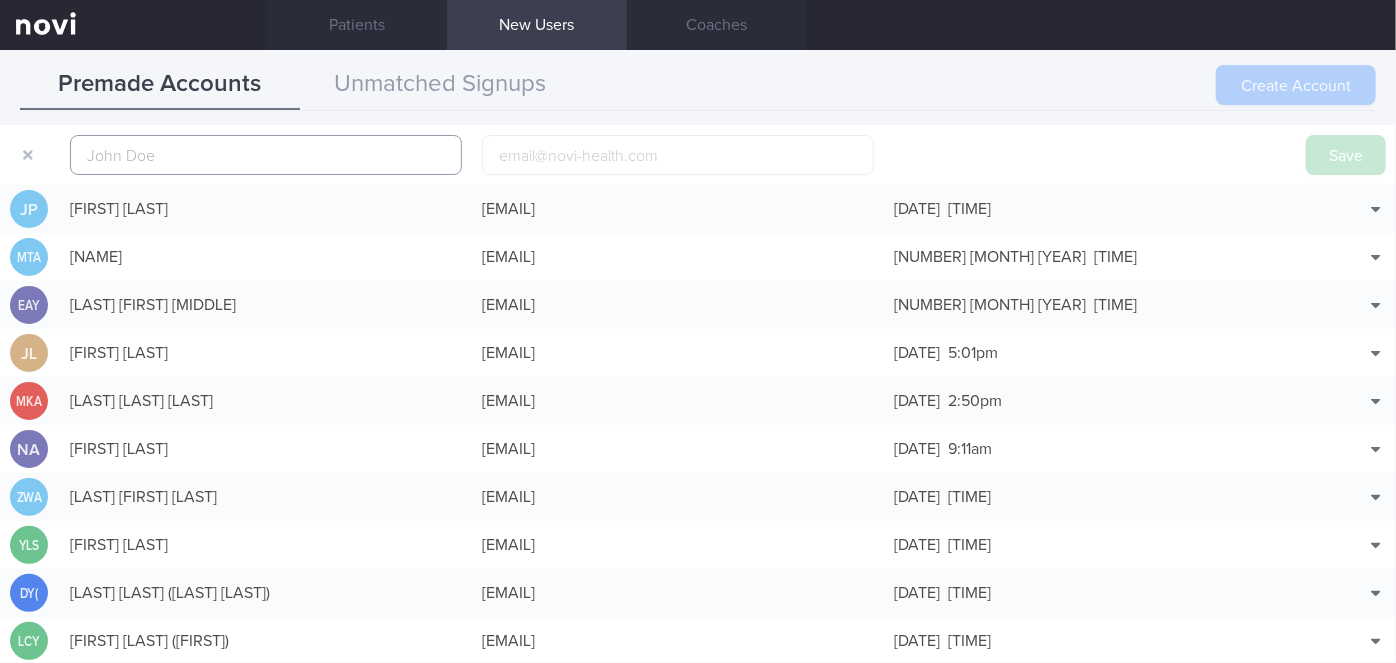 click at bounding box center [266, 155] 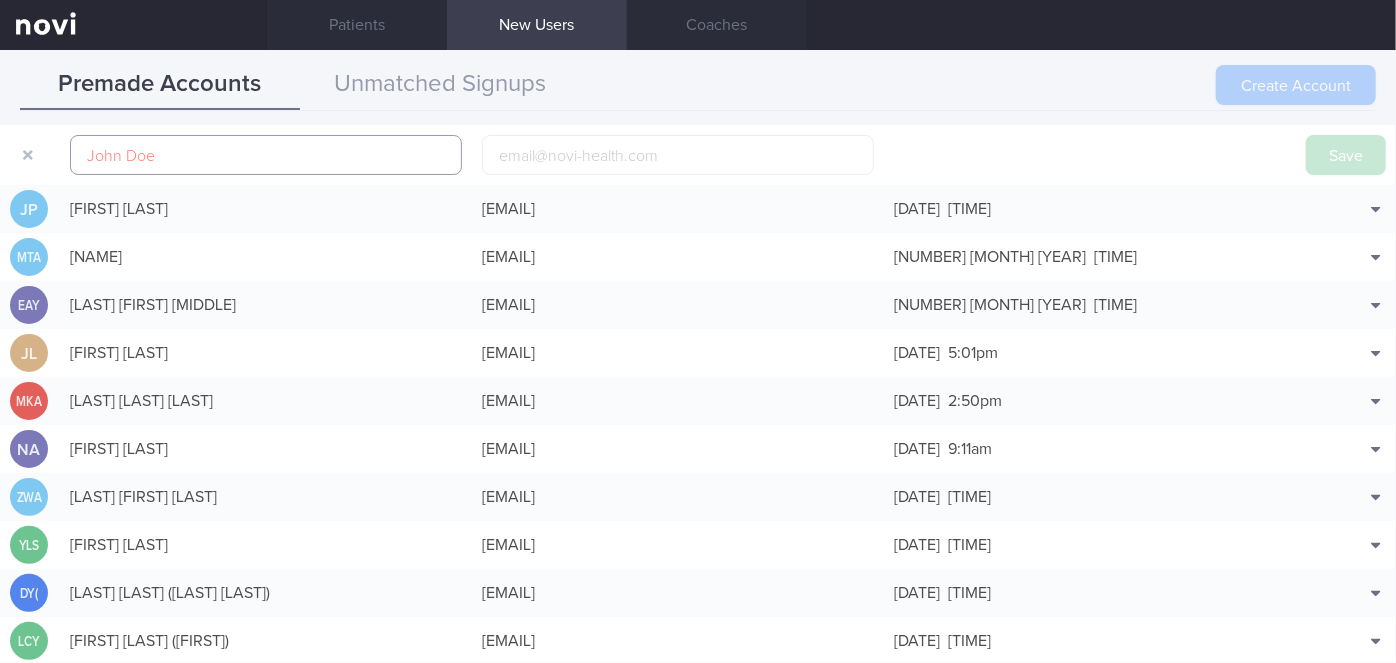click at bounding box center (266, 155) 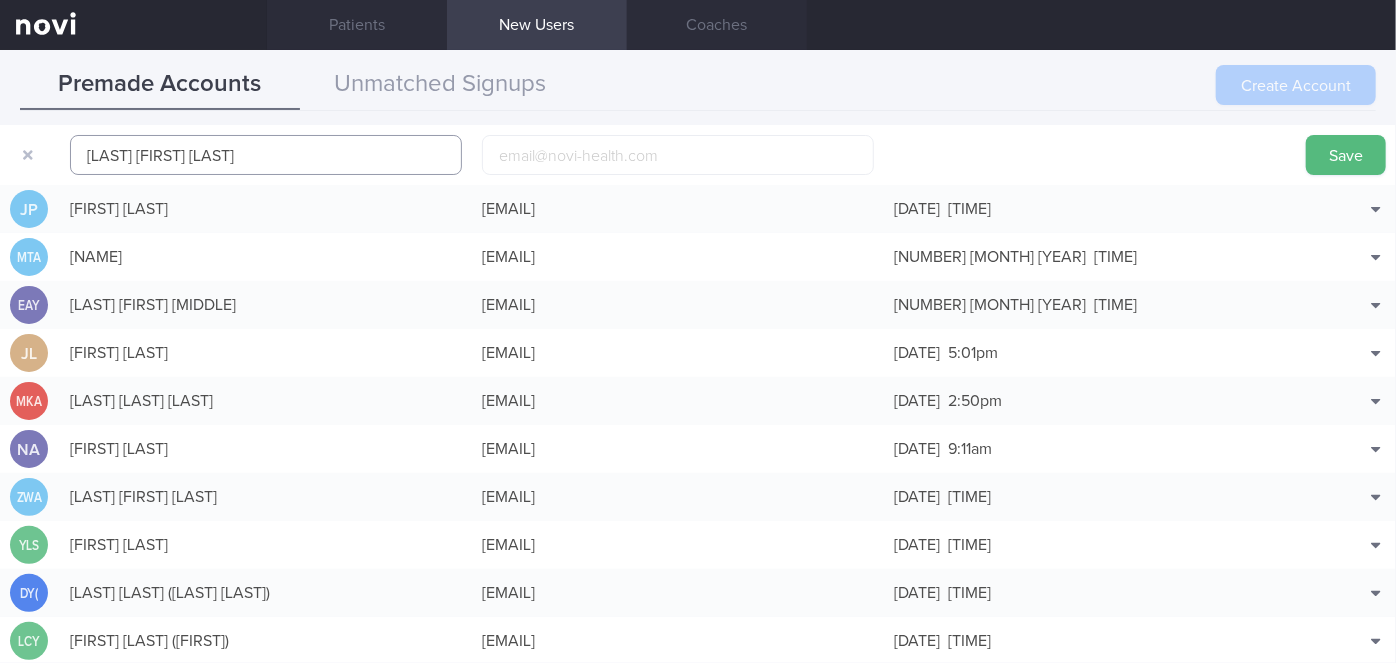 type on "[LAST] [FIRST] [LAST]" 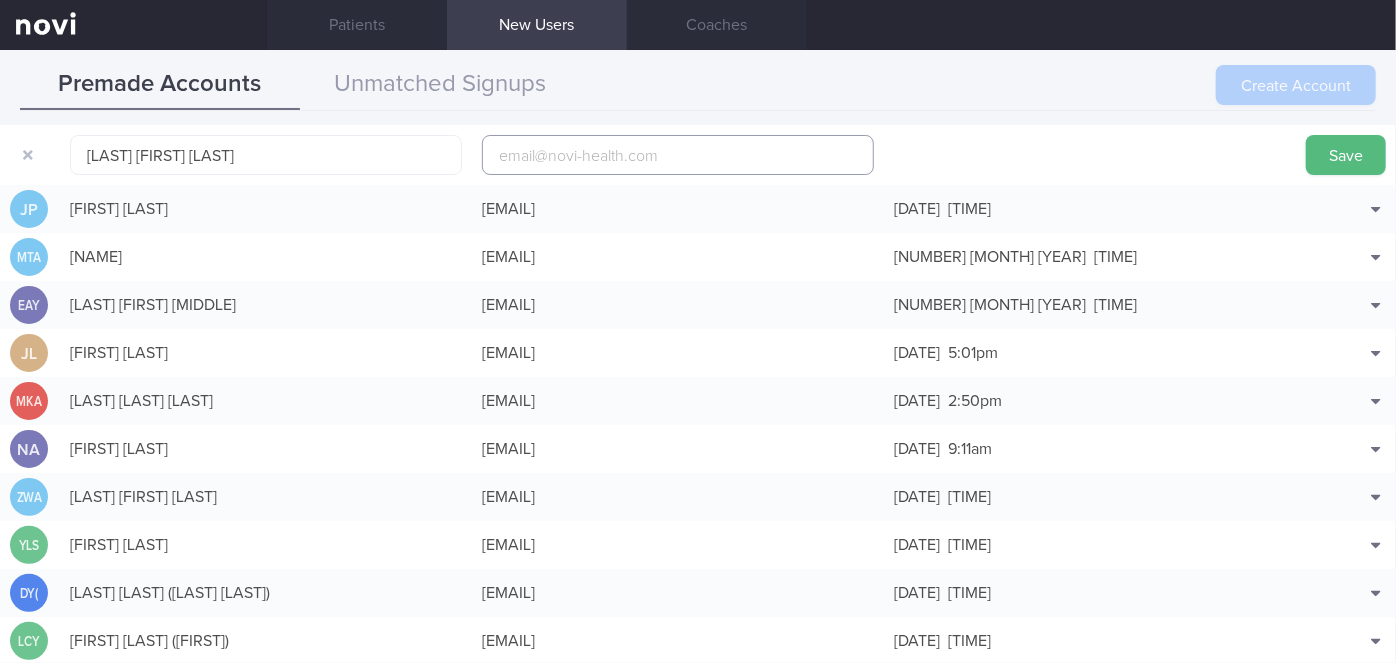 click at bounding box center (678, 155) 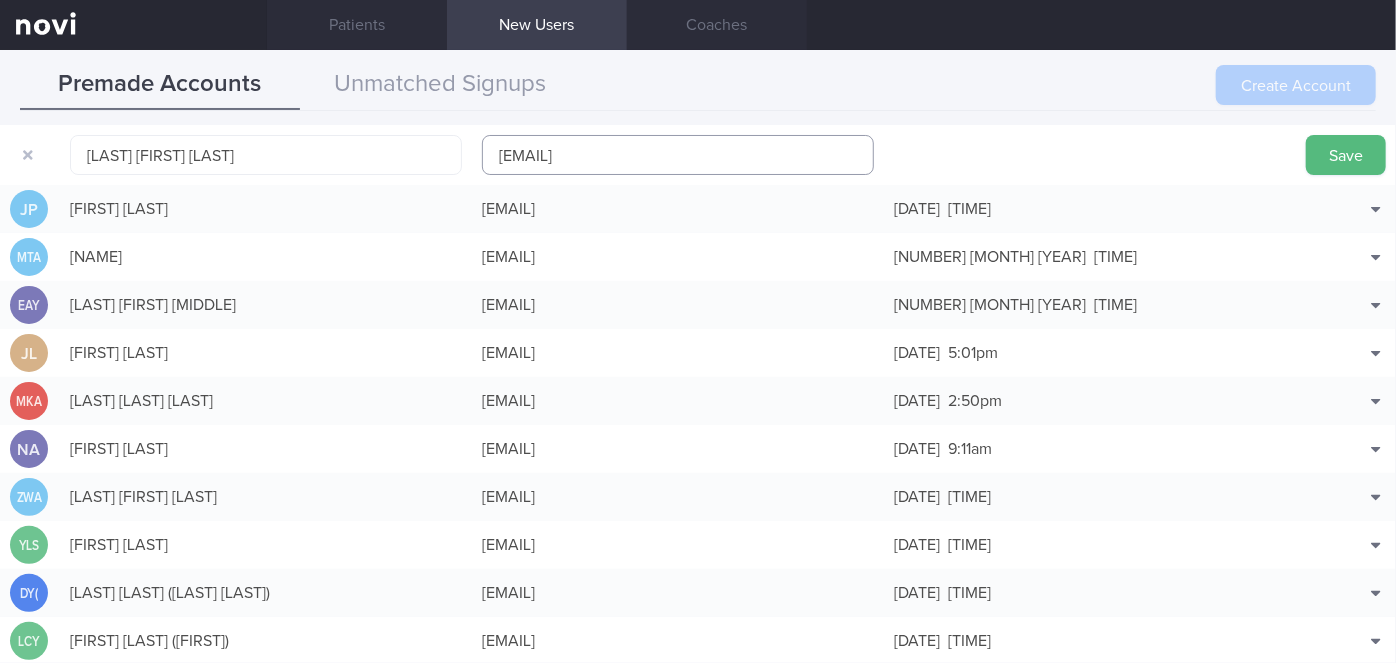 click on "[EMAIL]" at bounding box center (678, 155) 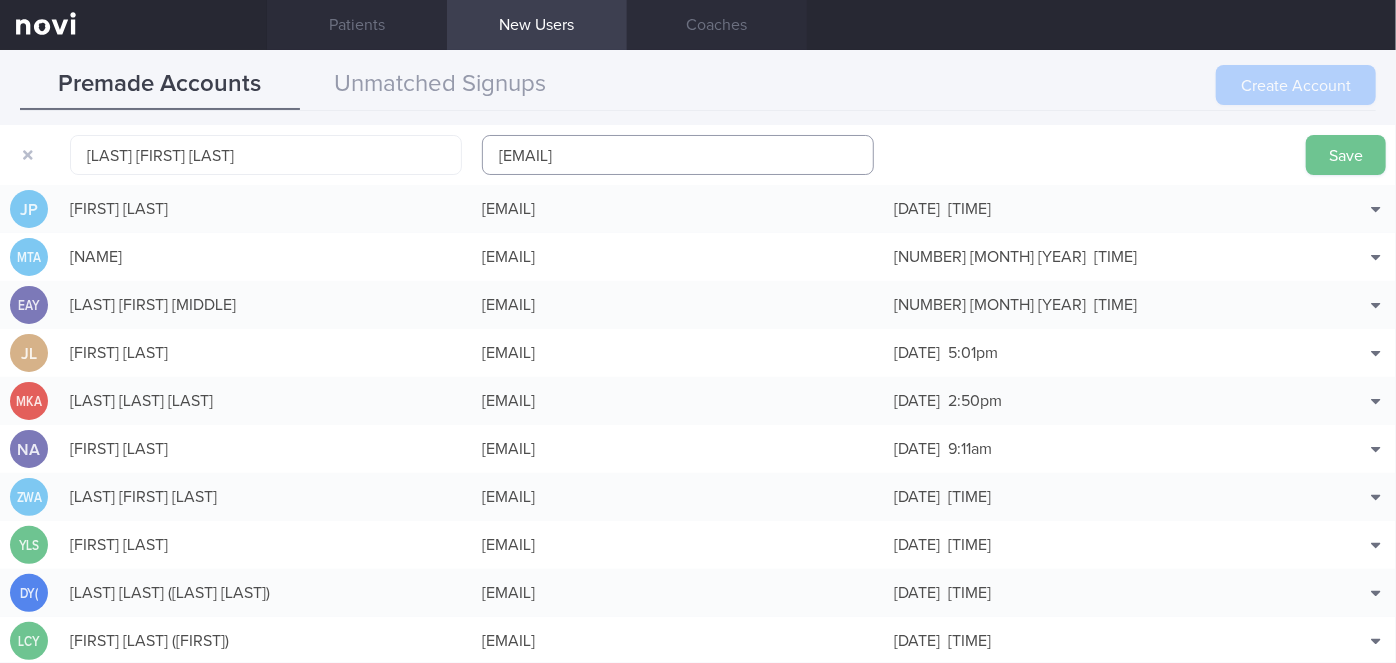 type on "[EMAIL]" 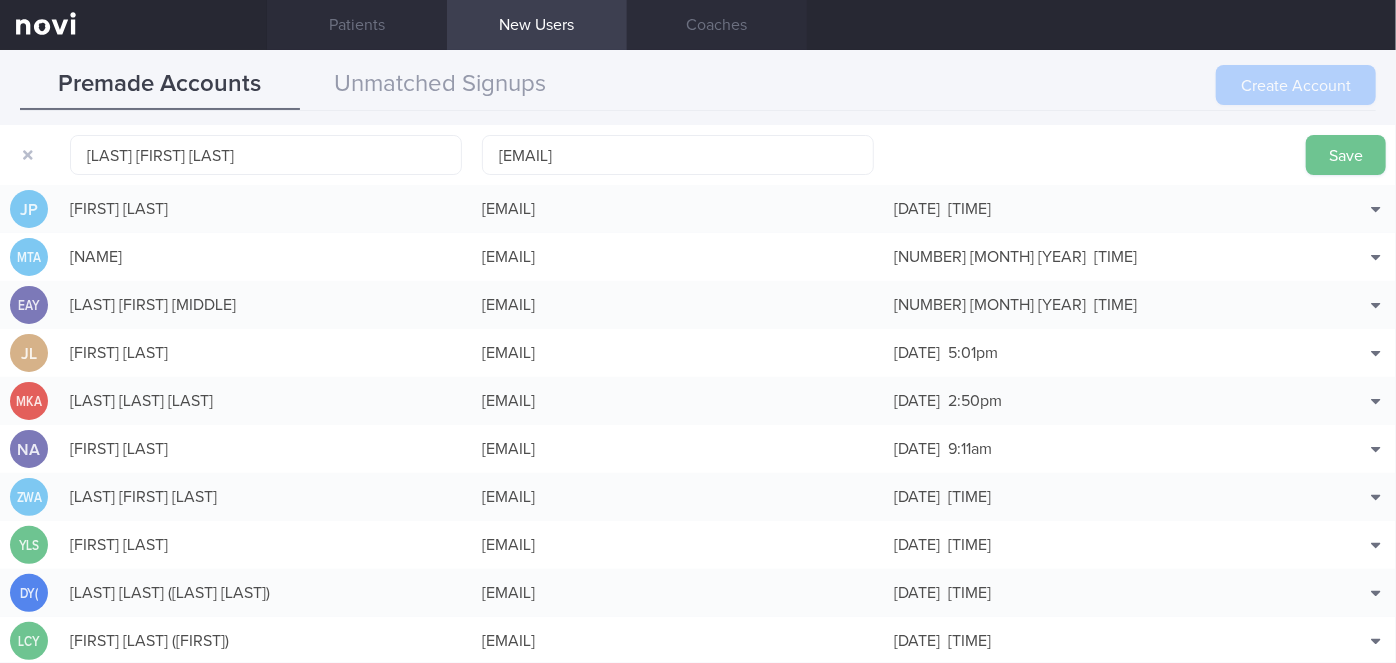 click on "Save" at bounding box center [1346, 155] 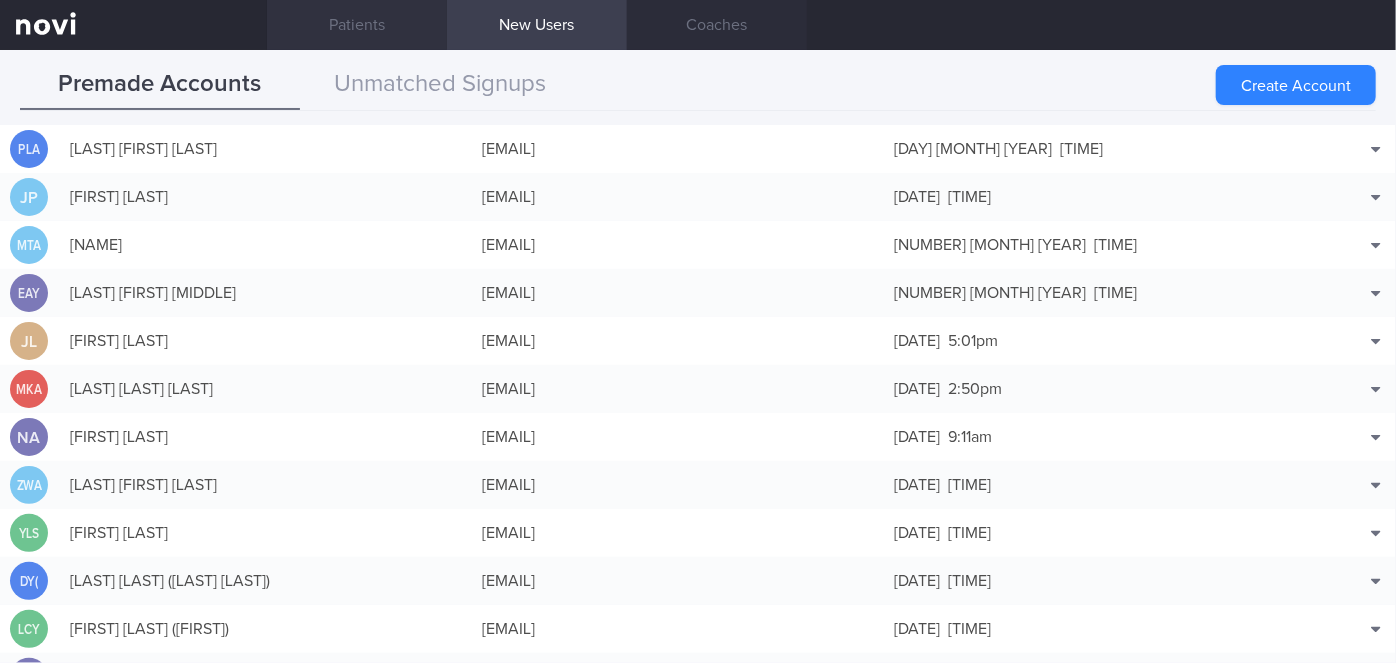 click on "Patients" at bounding box center (357, 25) 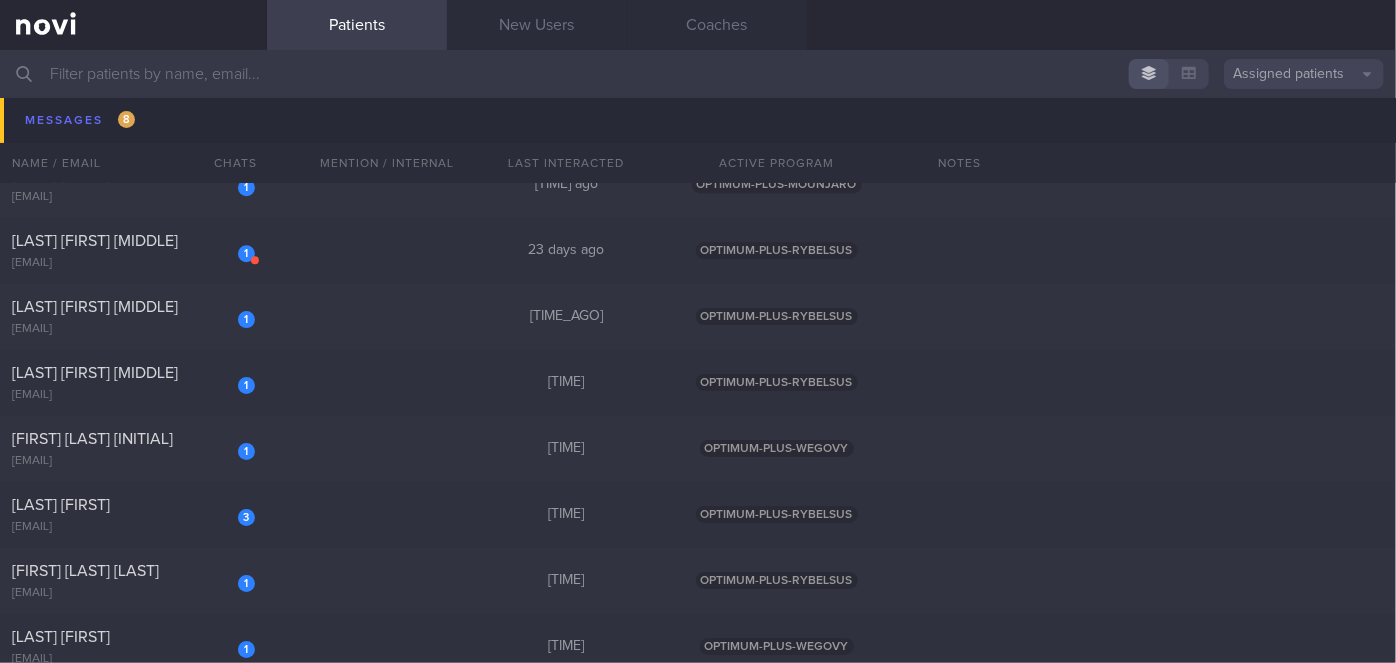 scroll, scrollTop: 6818, scrollLeft: 0, axis: vertical 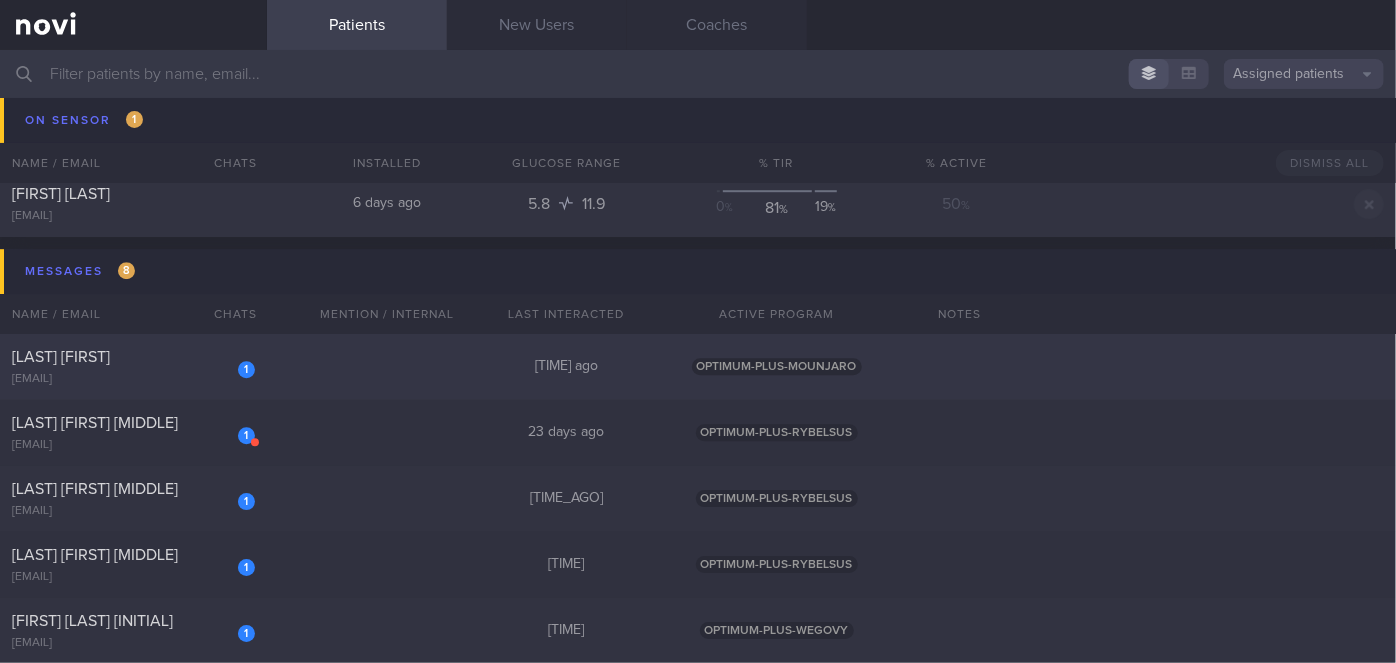 click on "1
[FIRST] [LAST]
[EMAIL]
2 months ago
OPTIMUM-PLUS-MOUNJARO" 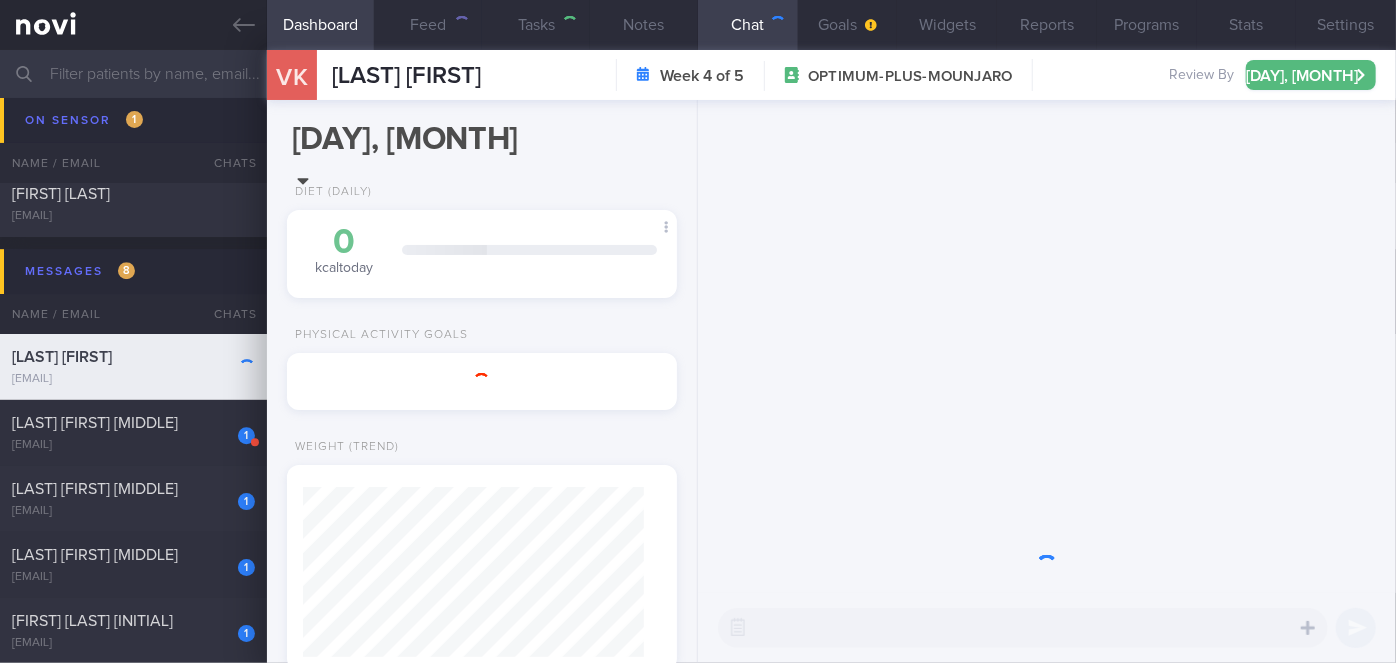 scroll, scrollTop: 999829, scrollLeft: 999658, axis: both 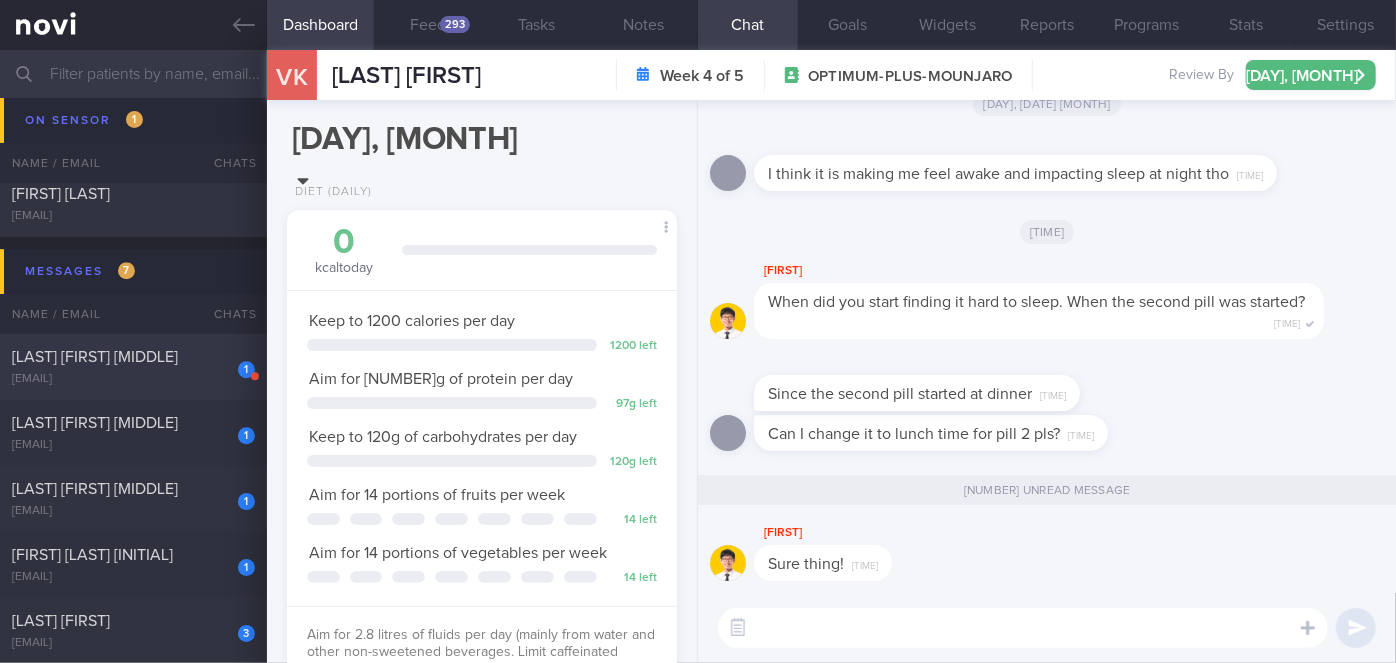 click on "1" at bounding box center (233, 362) 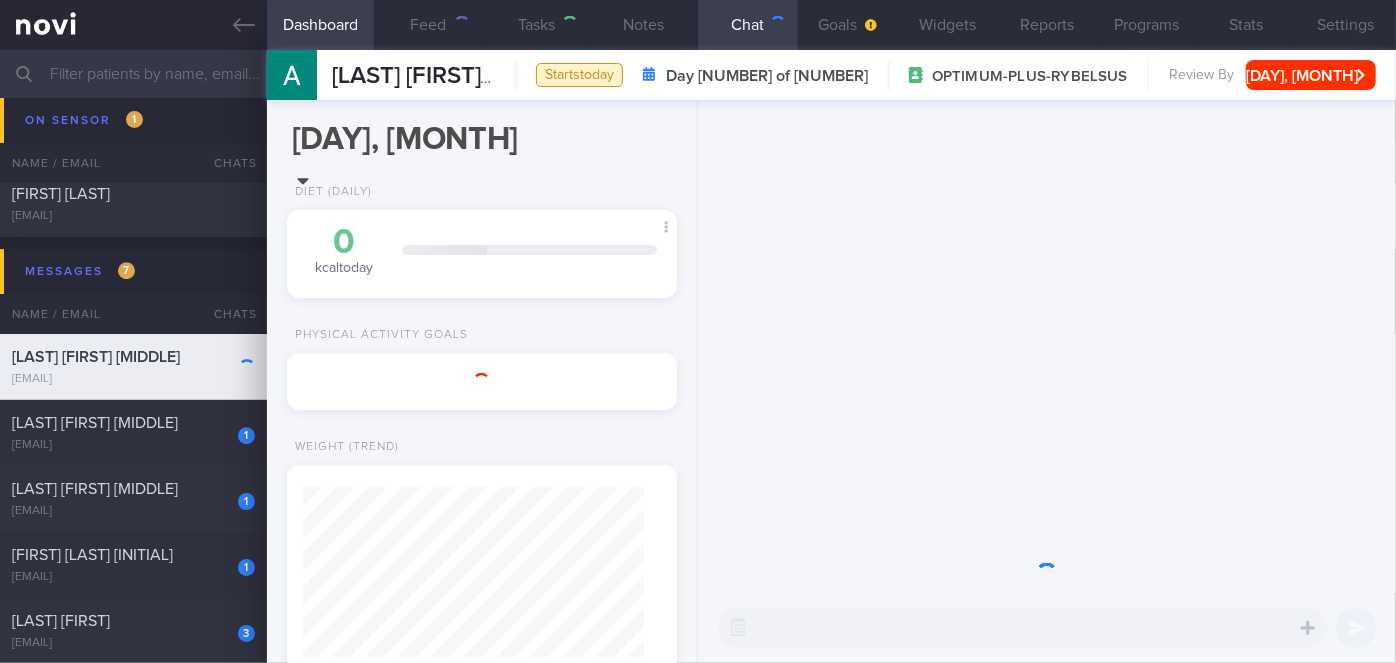 scroll, scrollTop: 0, scrollLeft: 0, axis: both 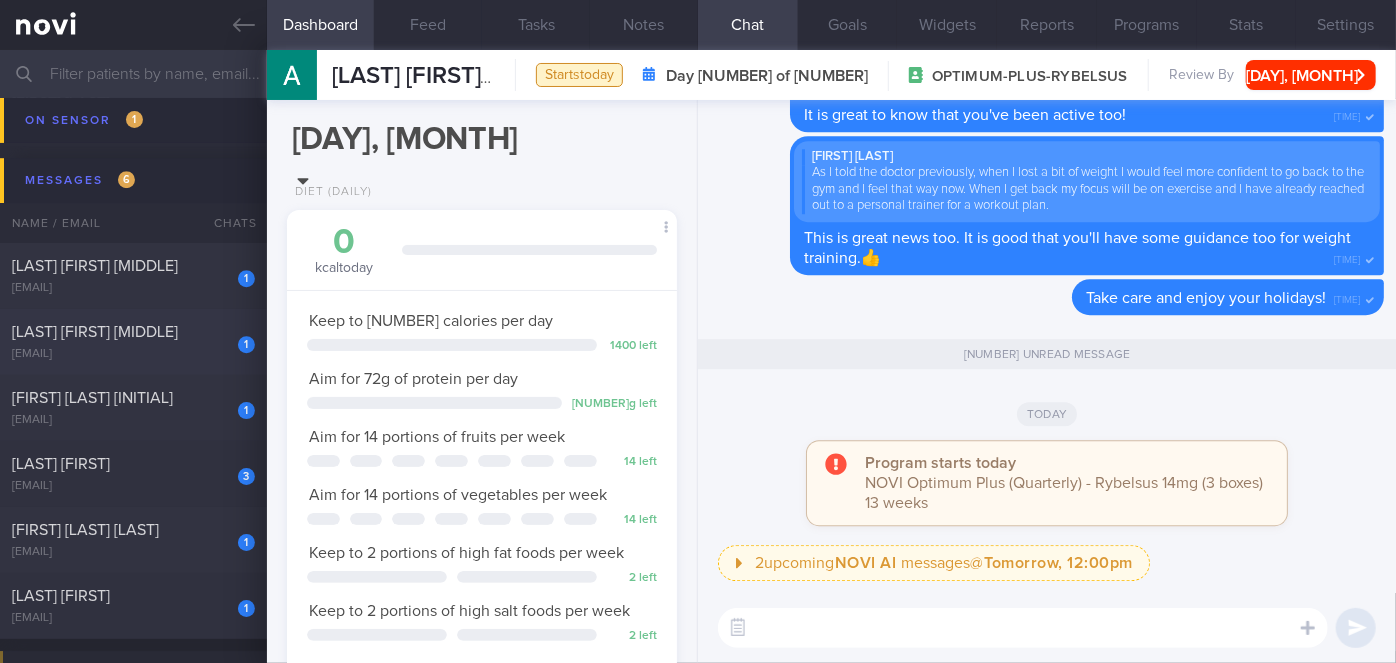 click on "[LAST] [FIRST] [MIDDLE]" at bounding box center [131, 332] 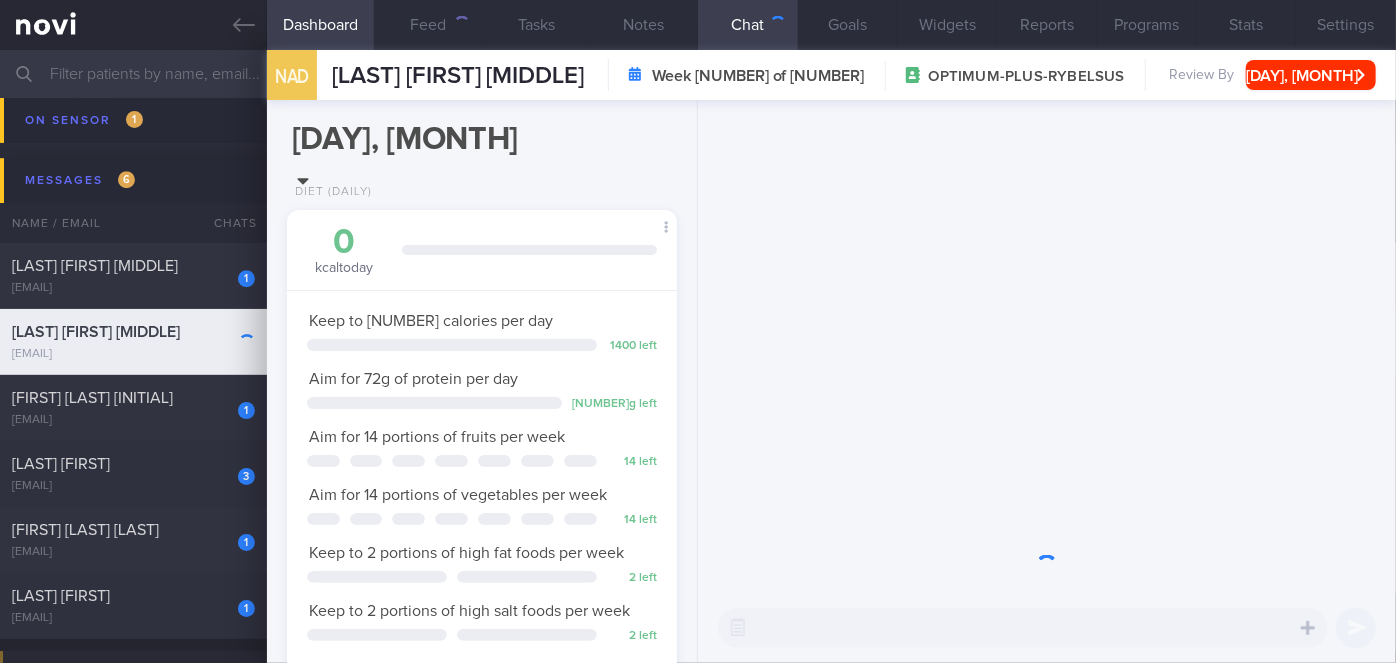 scroll, scrollTop: 999800, scrollLeft: 999658, axis: both 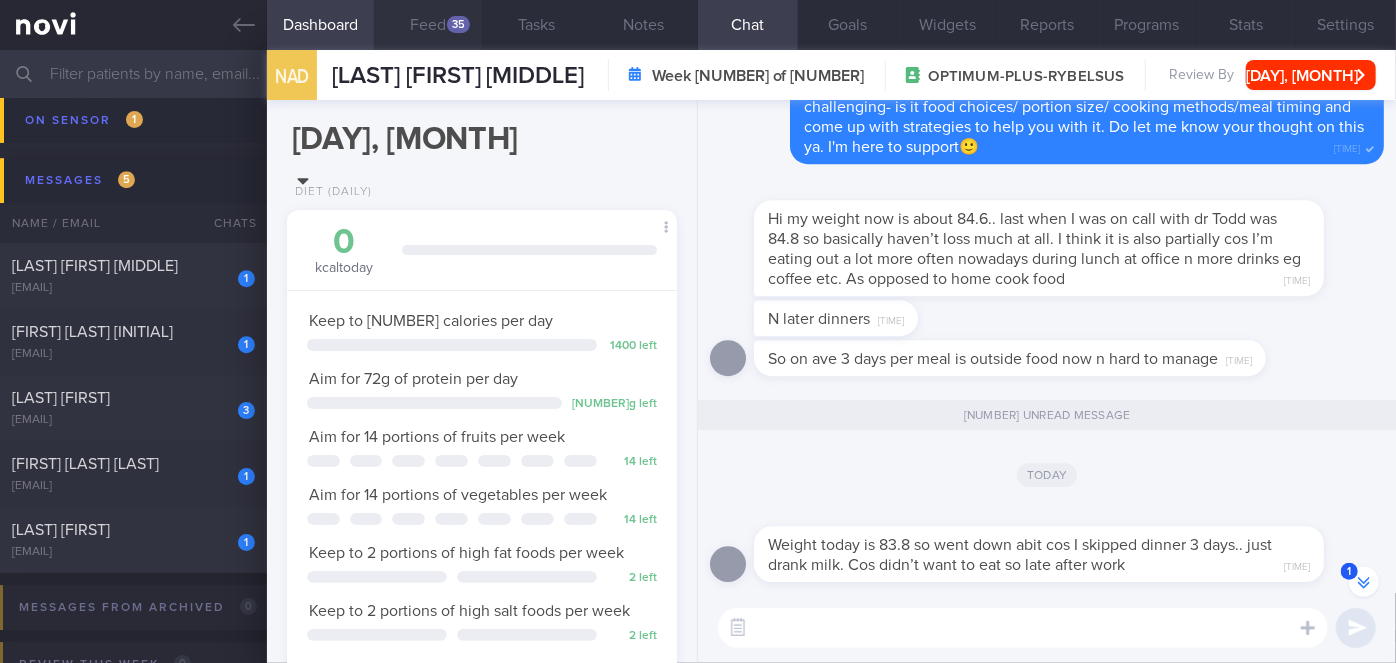 click on "[NUMBER]" at bounding box center [428, 25] 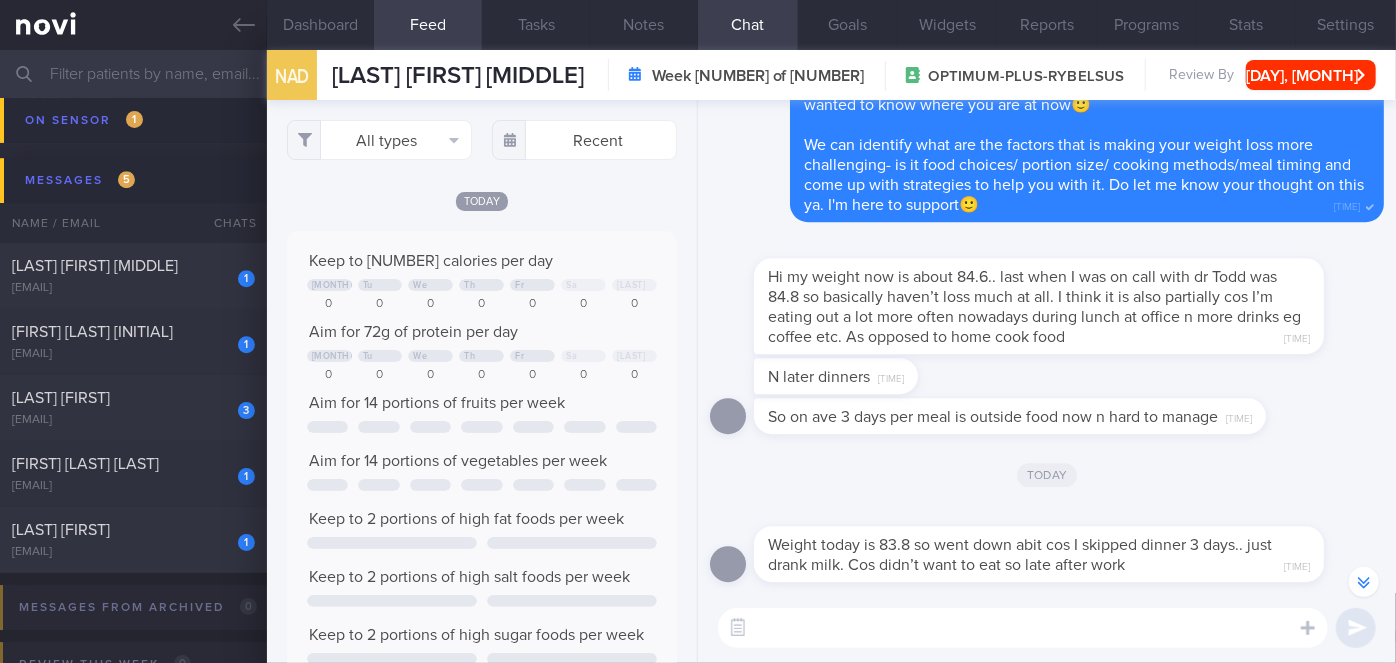 scroll, scrollTop: 999912, scrollLeft: 999648, axis: both 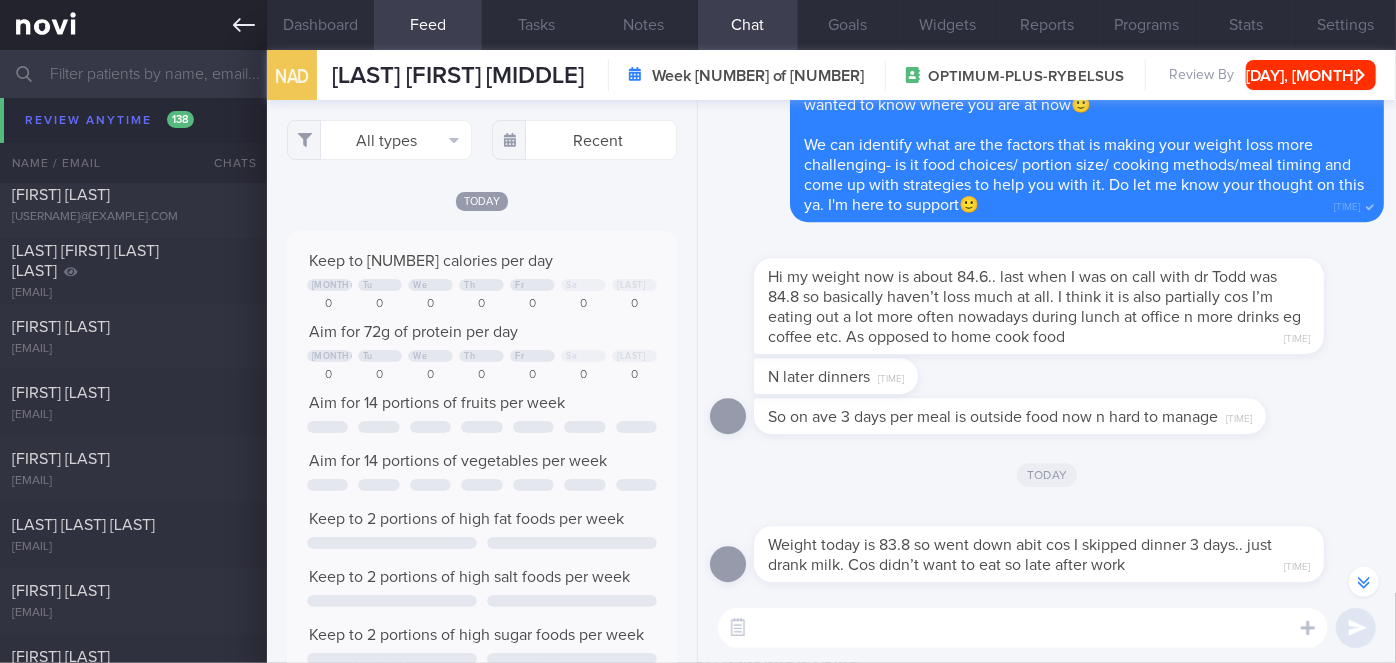 click 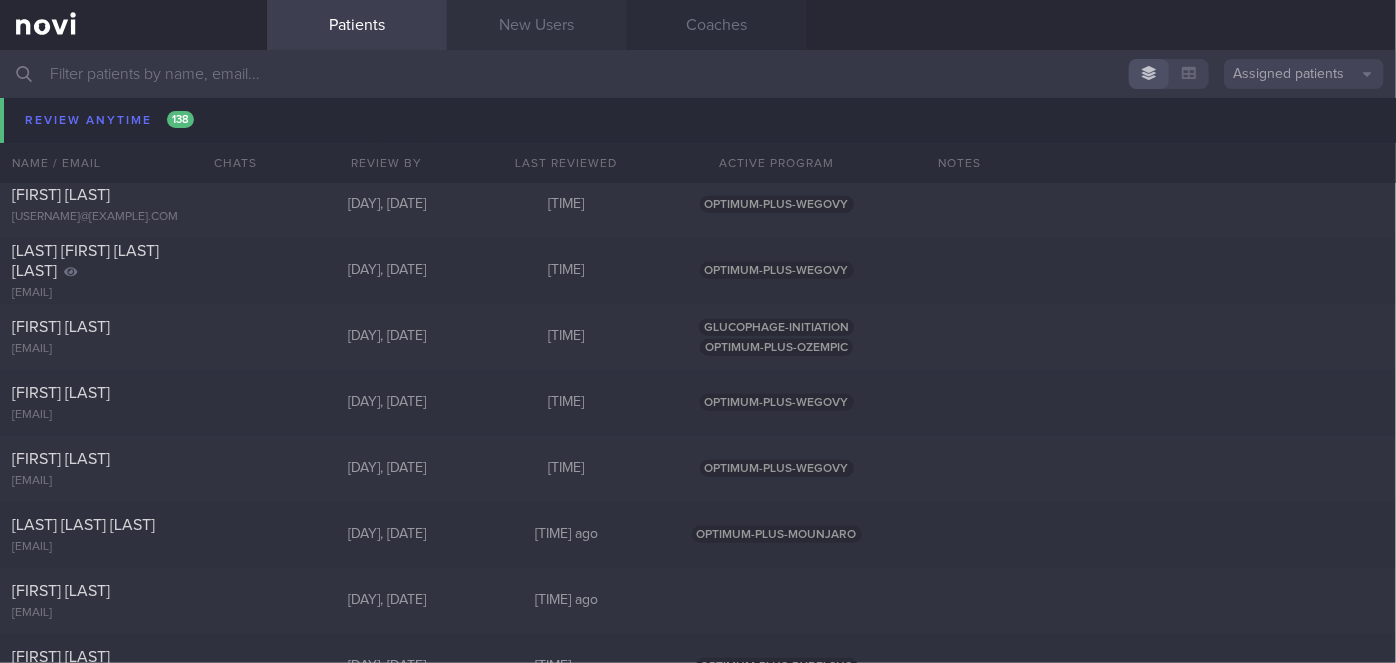 click on "New Users" at bounding box center [537, 25] 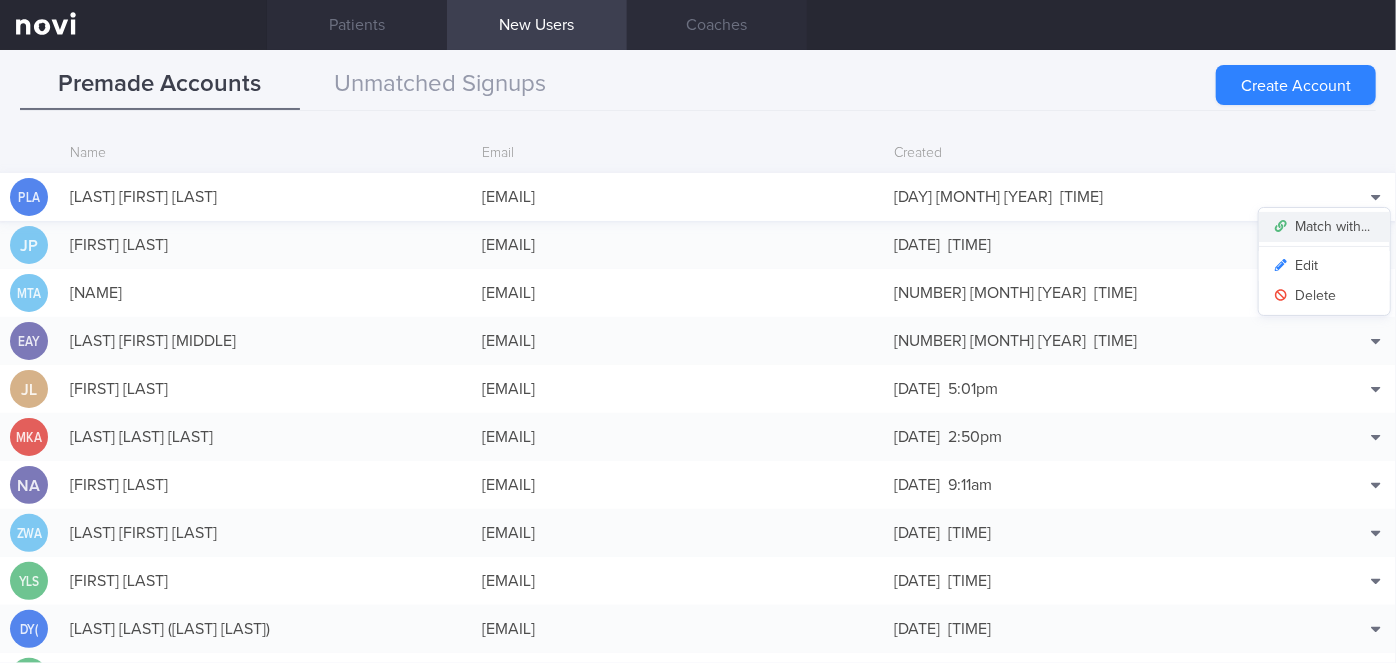 click on "Match with..." at bounding box center (1324, 227) 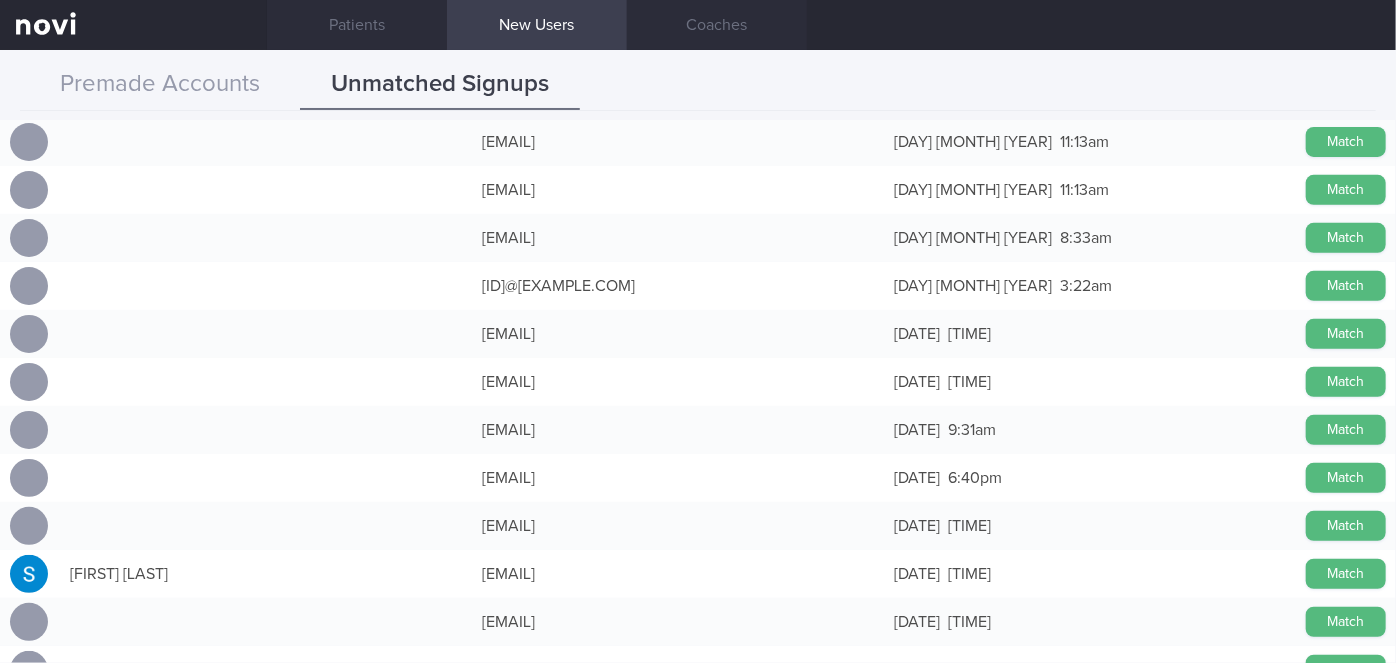 scroll, scrollTop: 454, scrollLeft: 0, axis: vertical 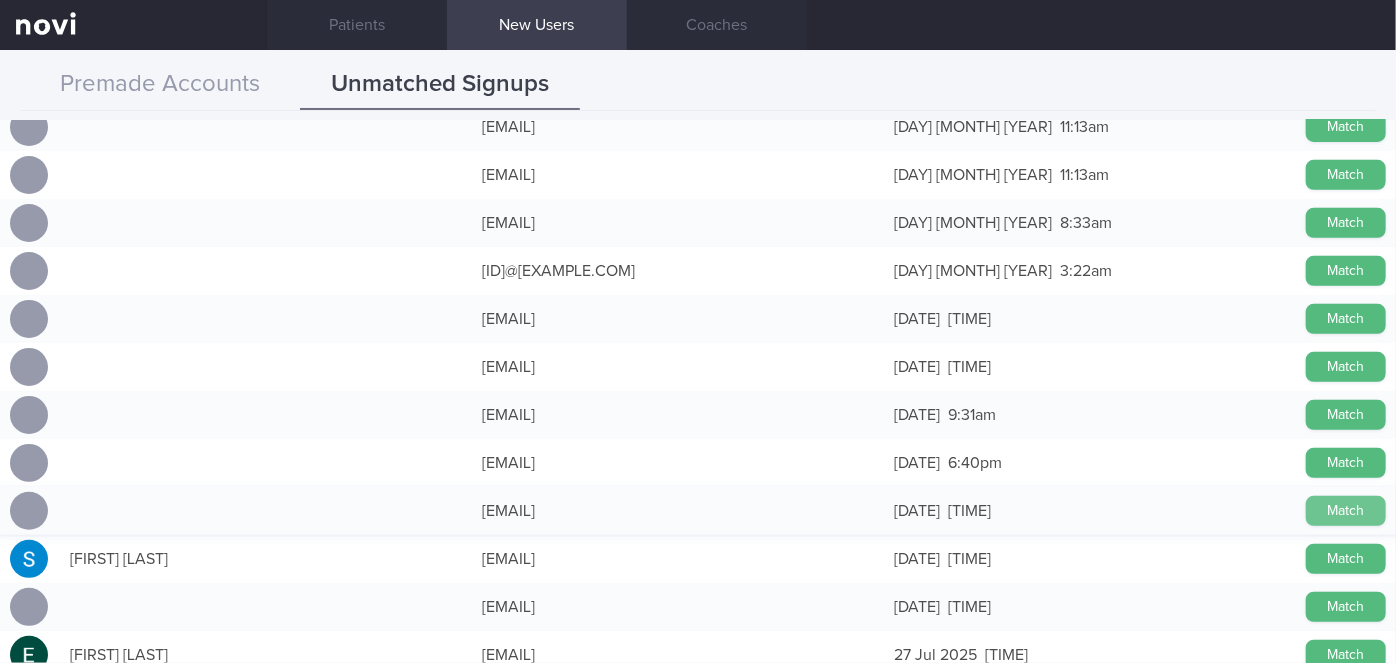 click on "Match" at bounding box center (1346, 511) 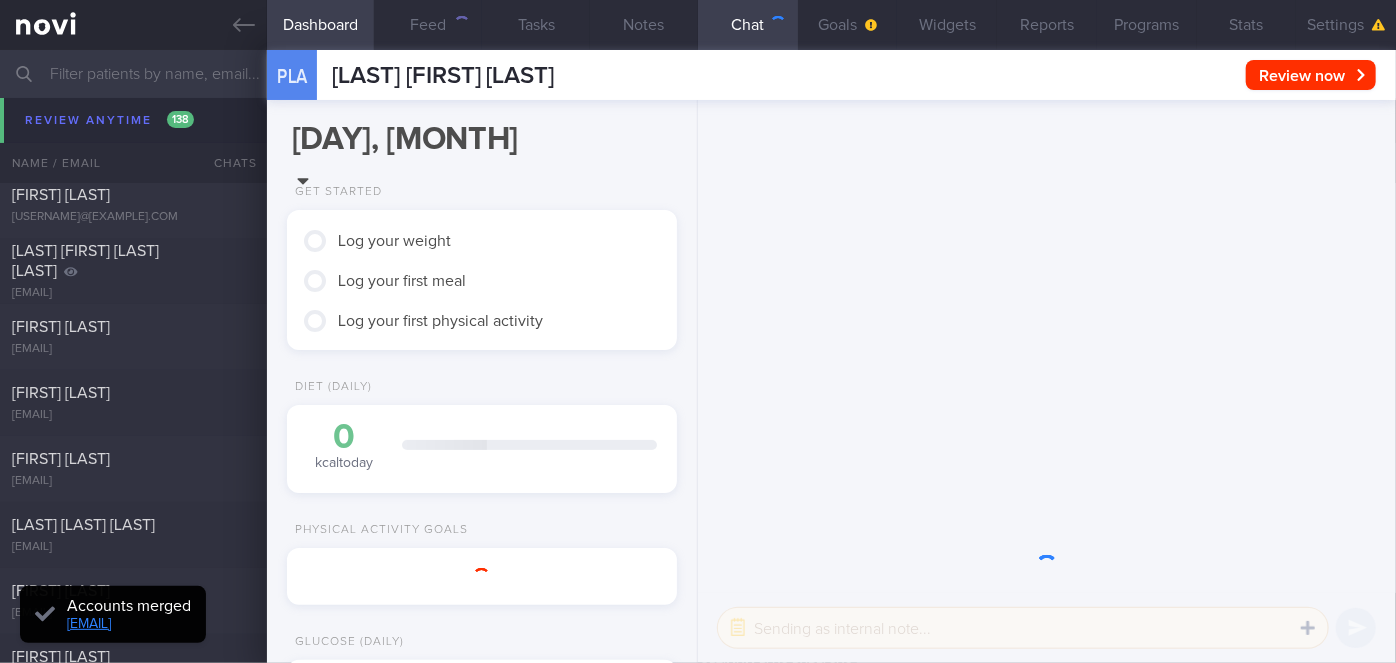 scroll, scrollTop: 999826, scrollLeft: 999650, axis: both 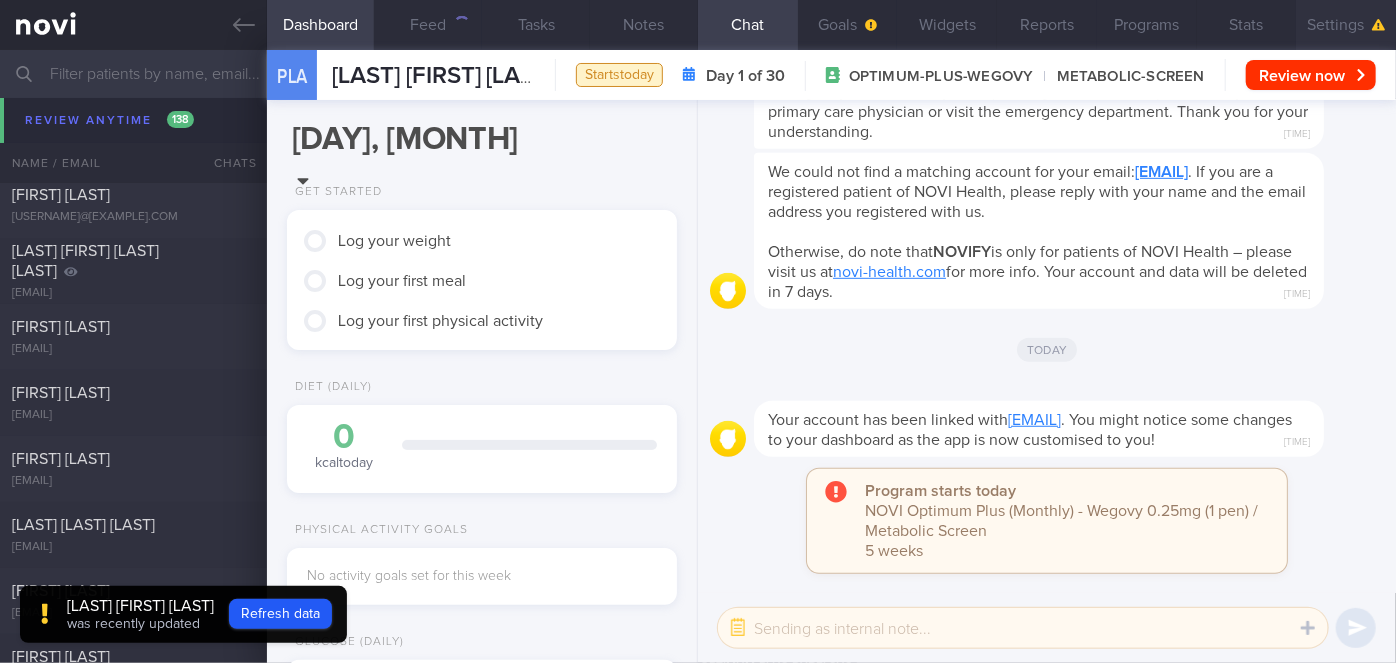 click on "Settings" at bounding box center (1346, 25) 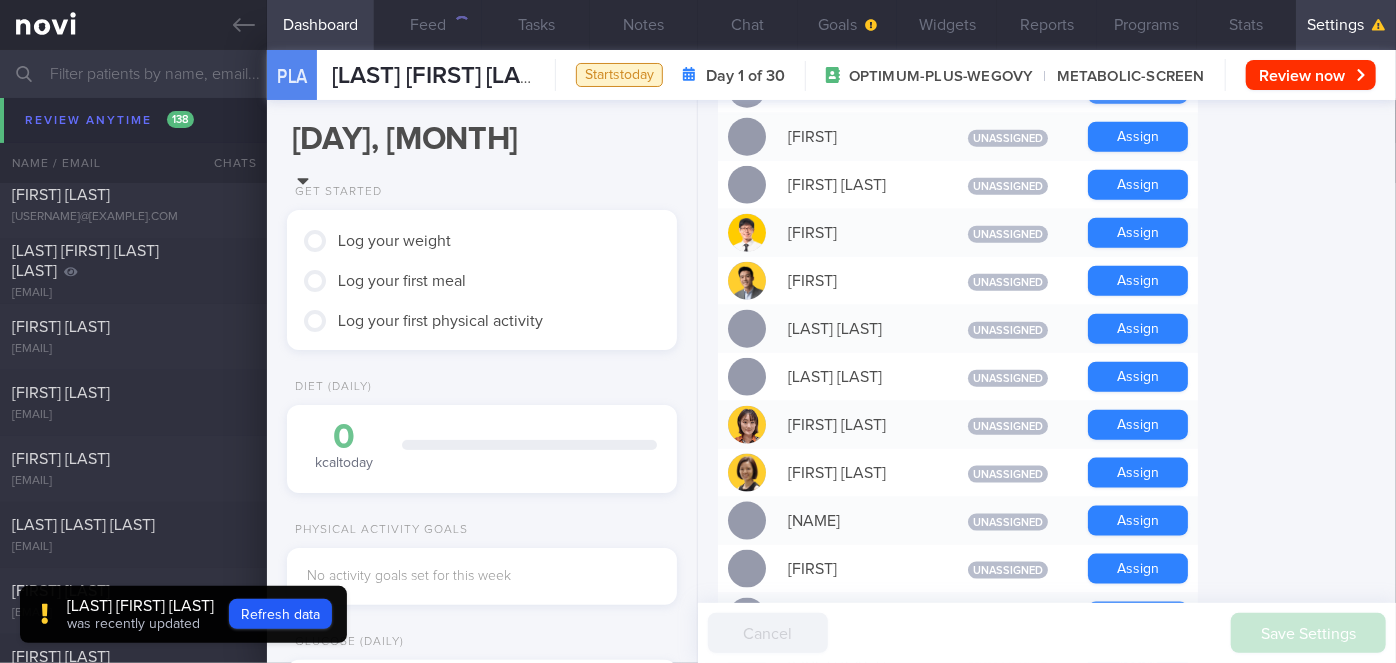 scroll, scrollTop: 1090, scrollLeft: 0, axis: vertical 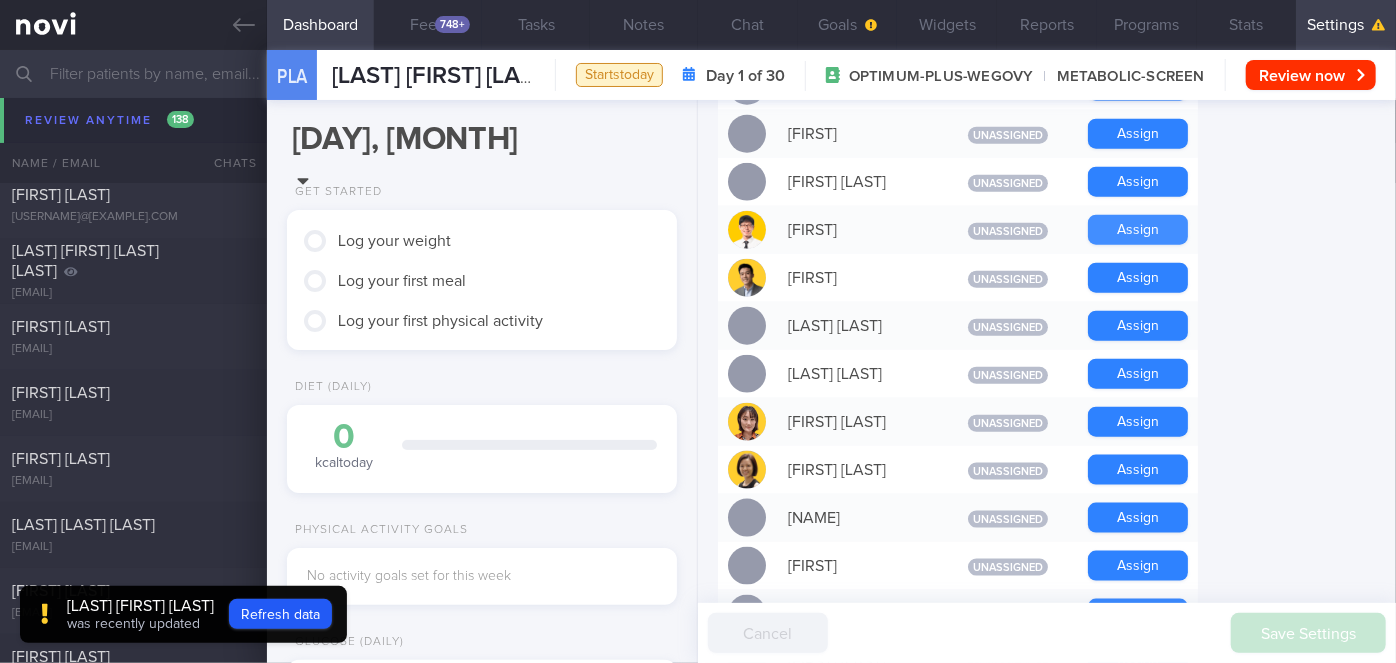 click on "Assign" at bounding box center (1138, 230) 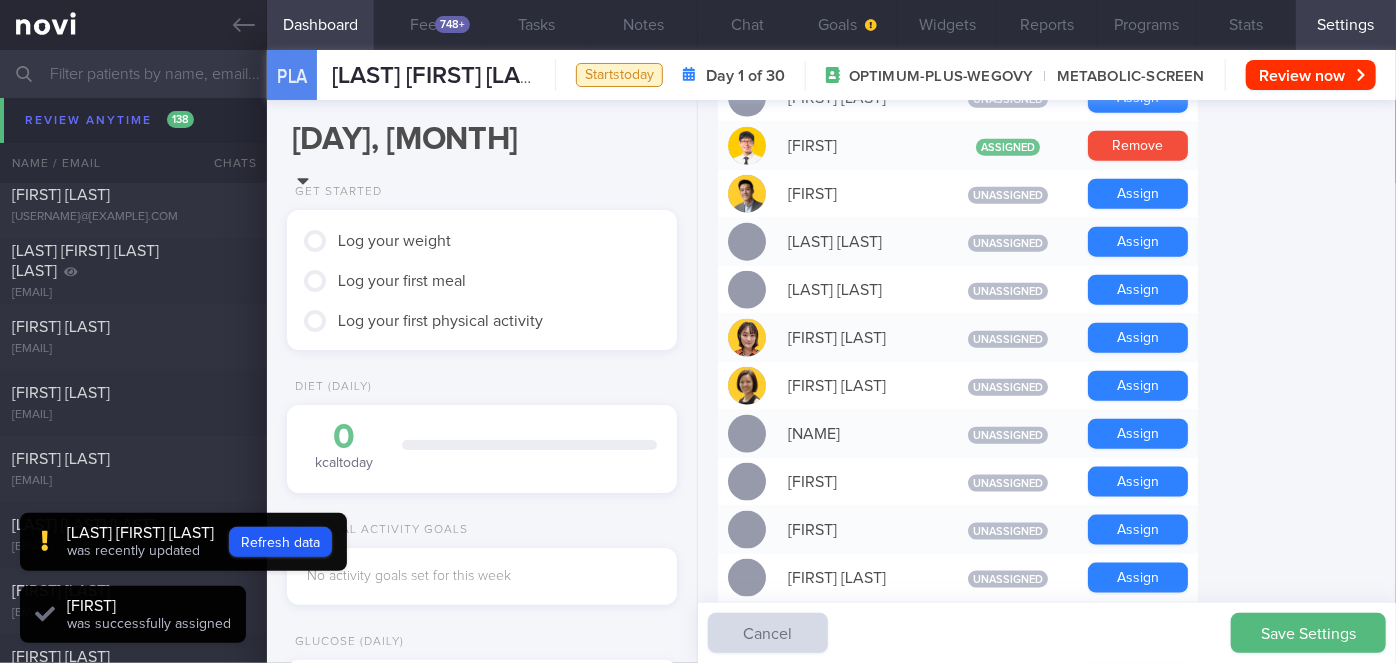 scroll, scrollTop: 1006, scrollLeft: 0, axis: vertical 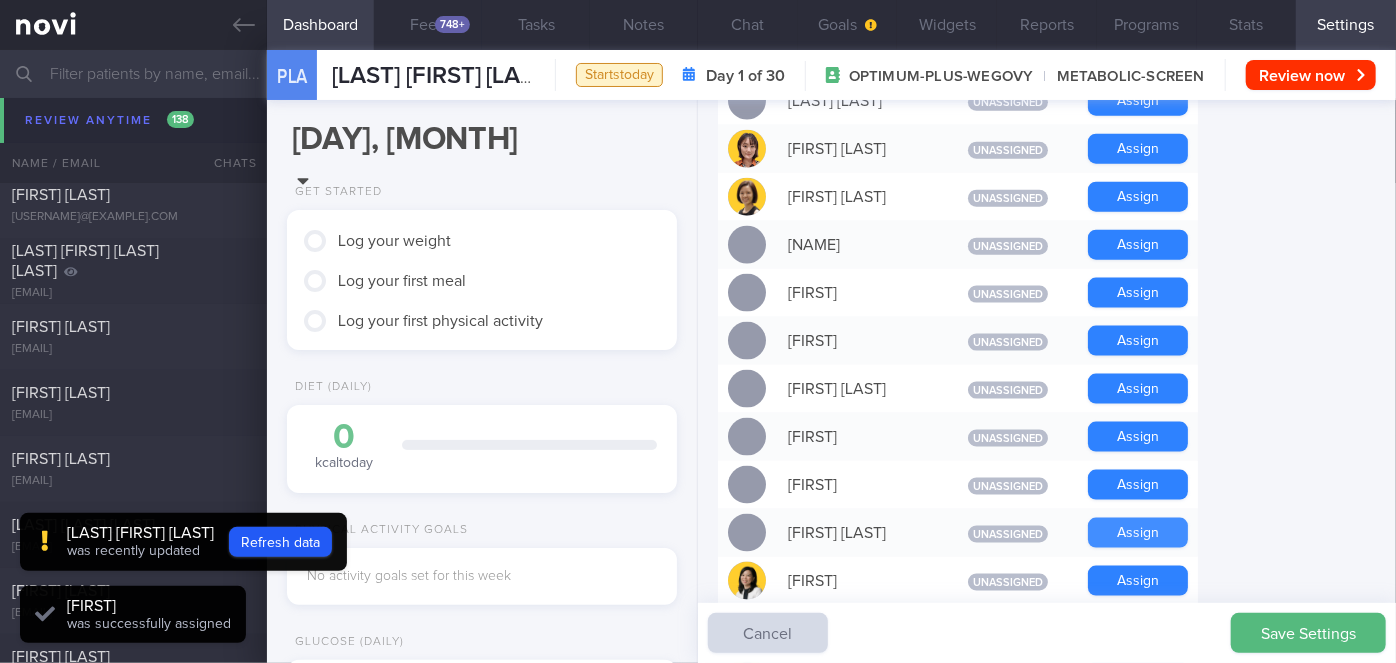 click on "Assign" at bounding box center [1138, 533] 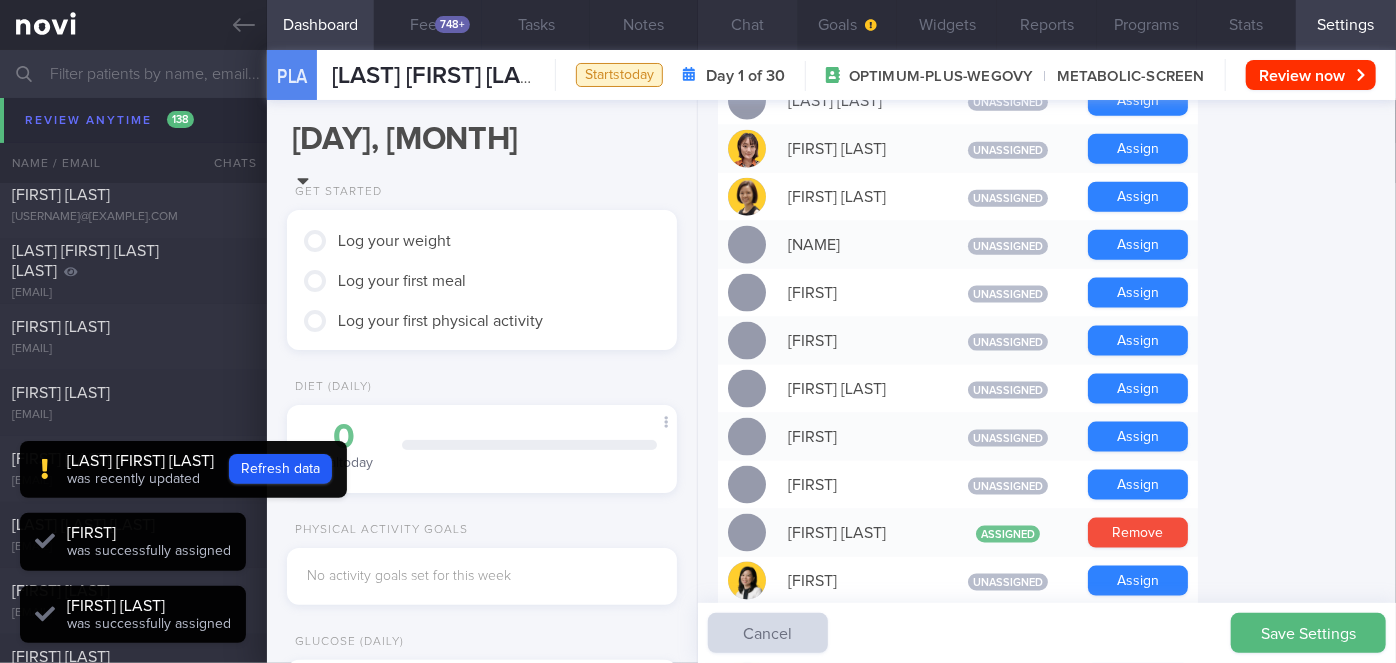 click on "Chat" at bounding box center [748, 25] 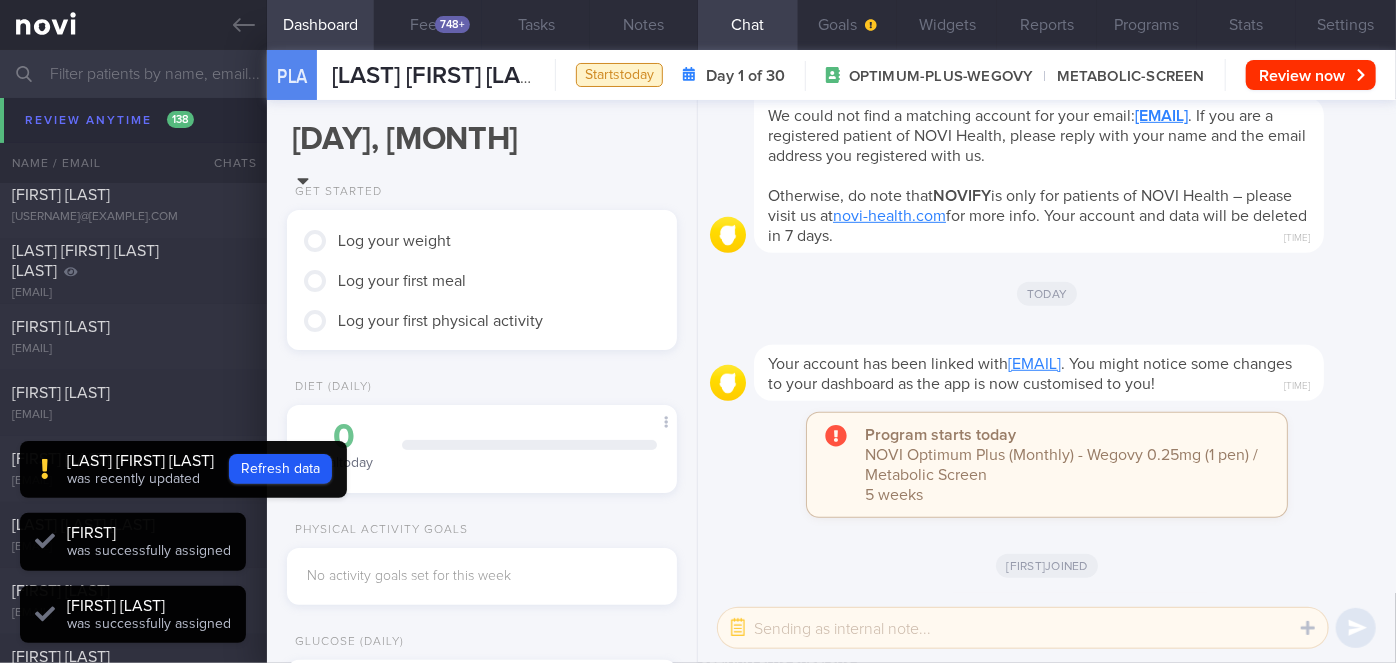 scroll, scrollTop: 999826, scrollLeft: 999650, axis: both 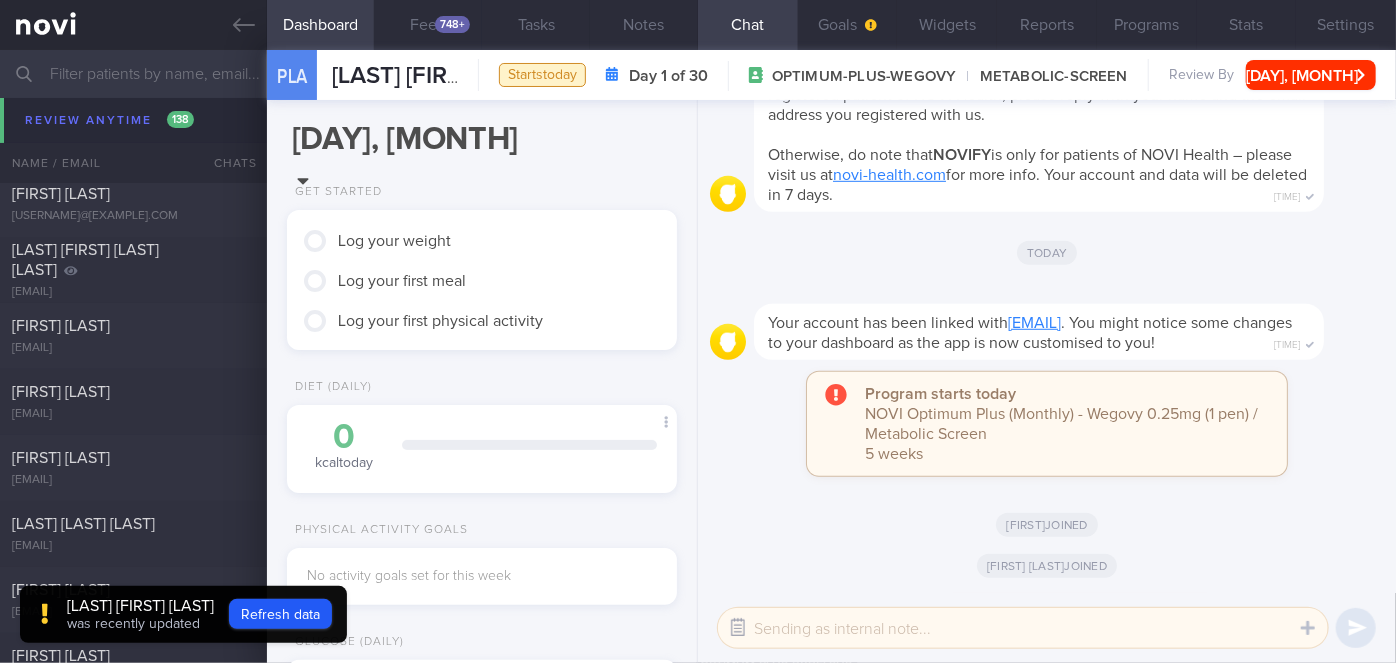 click at bounding box center [738, 628] 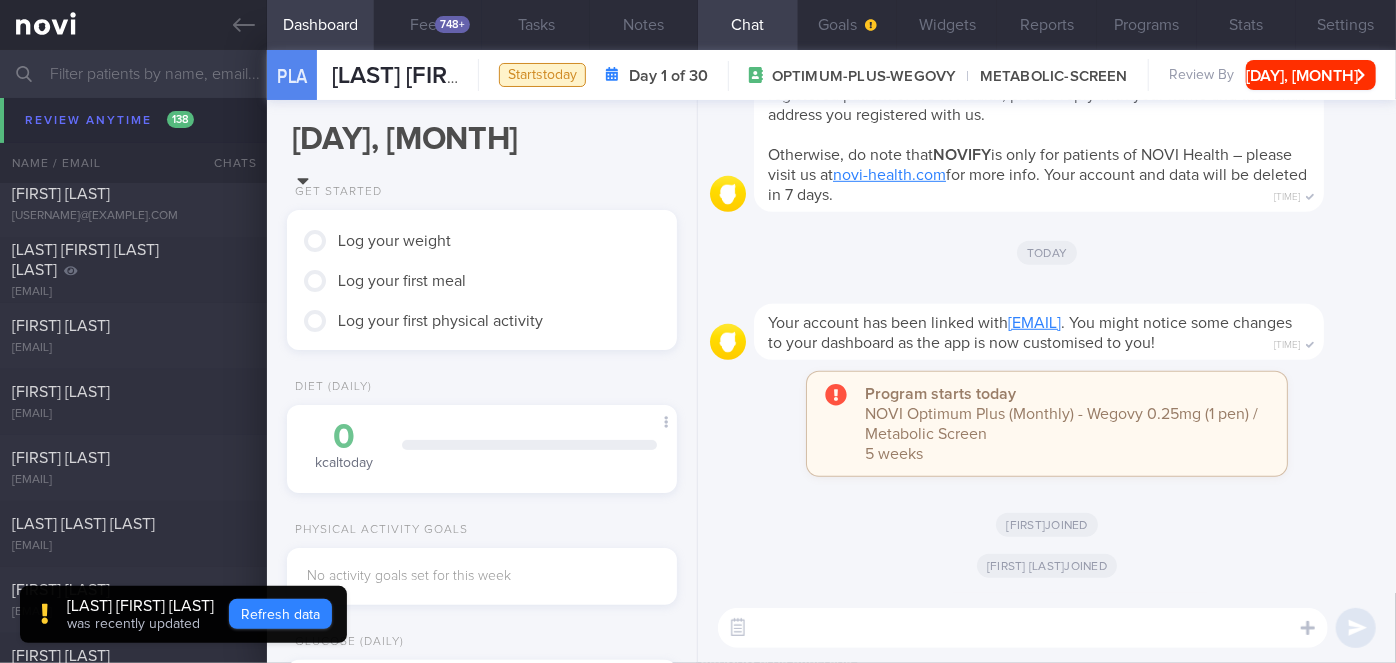 click on "Refresh data" at bounding box center [280, 614] 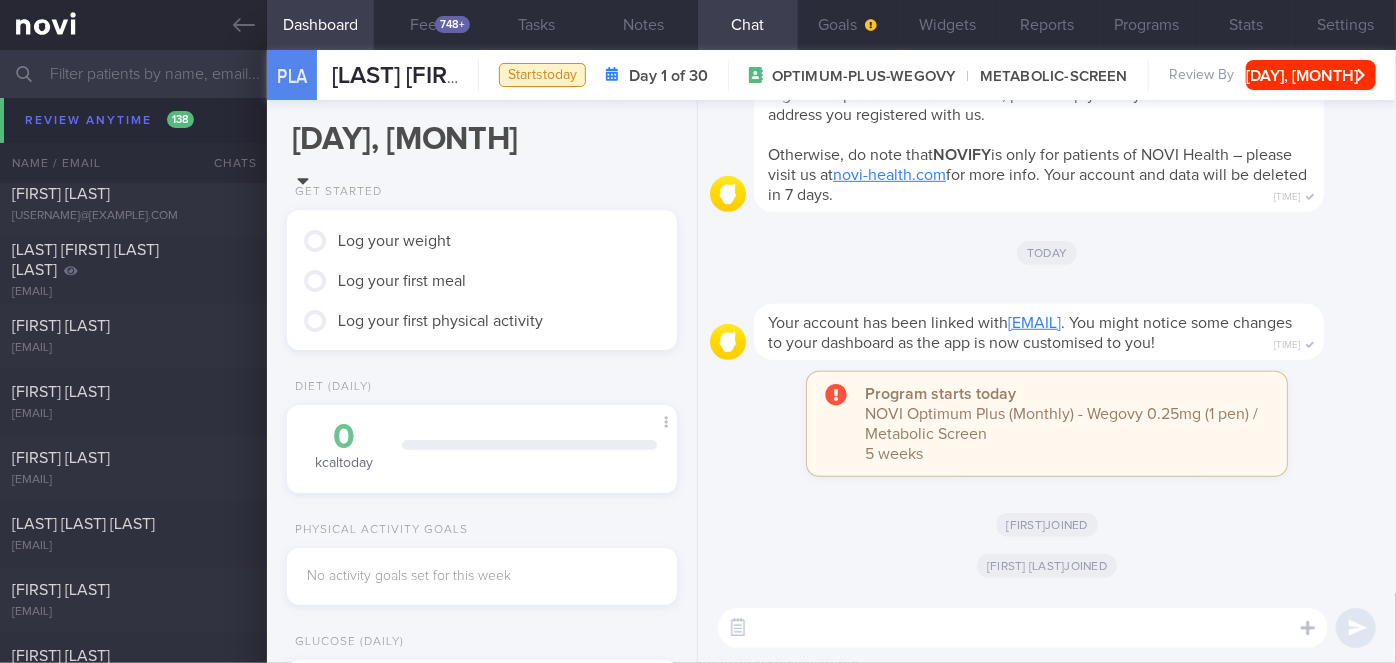 scroll, scrollTop: 999826, scrollLeft: 999650, axis: both 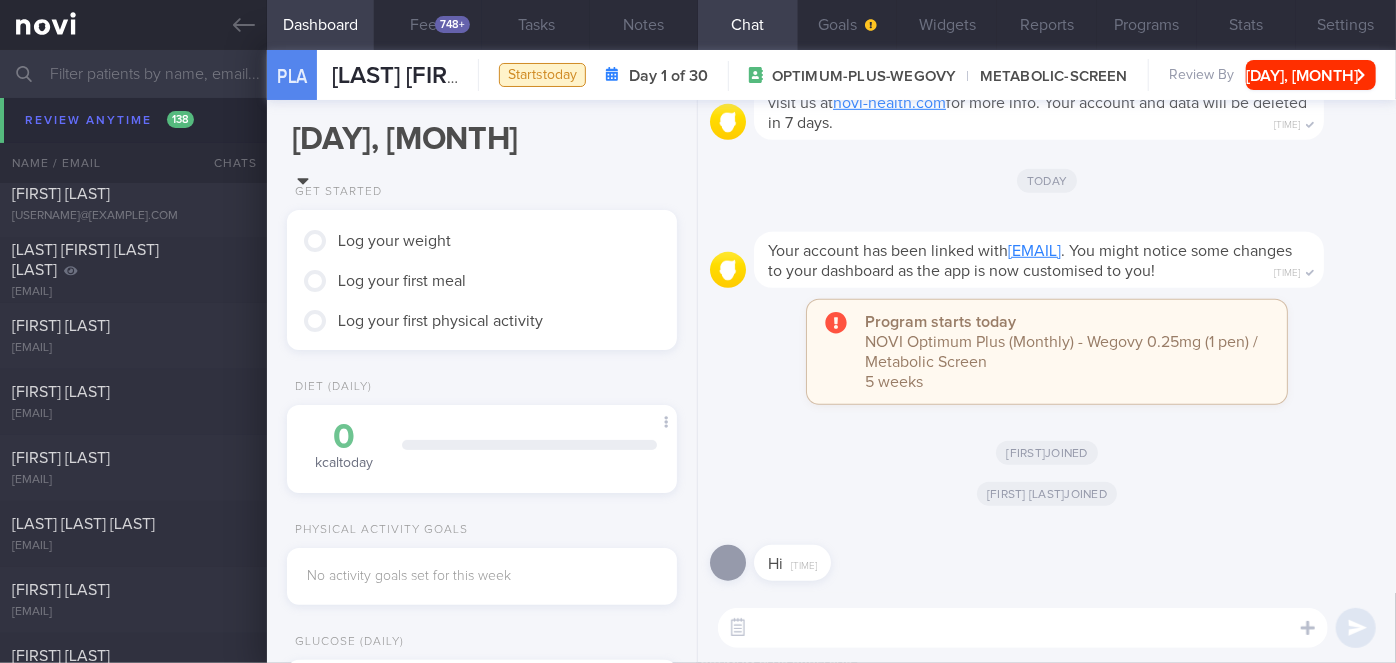 click at bounding box center [1023, 628] 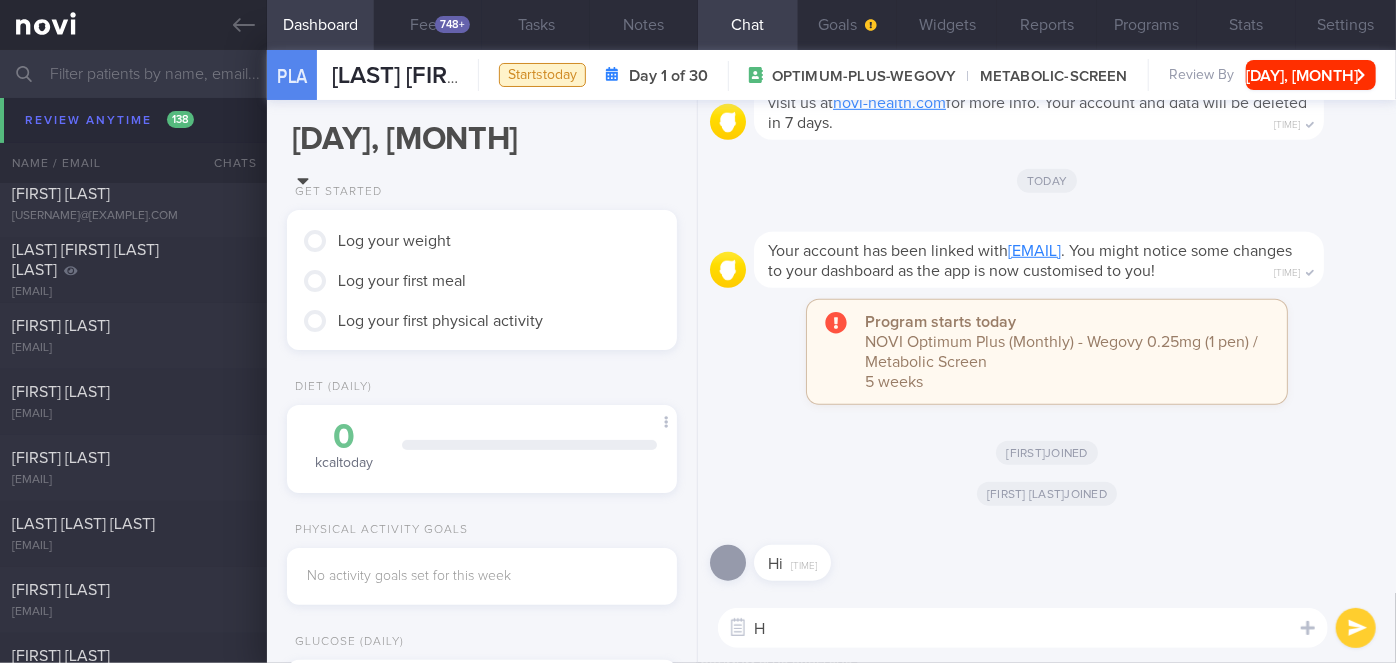 type on "Hi" 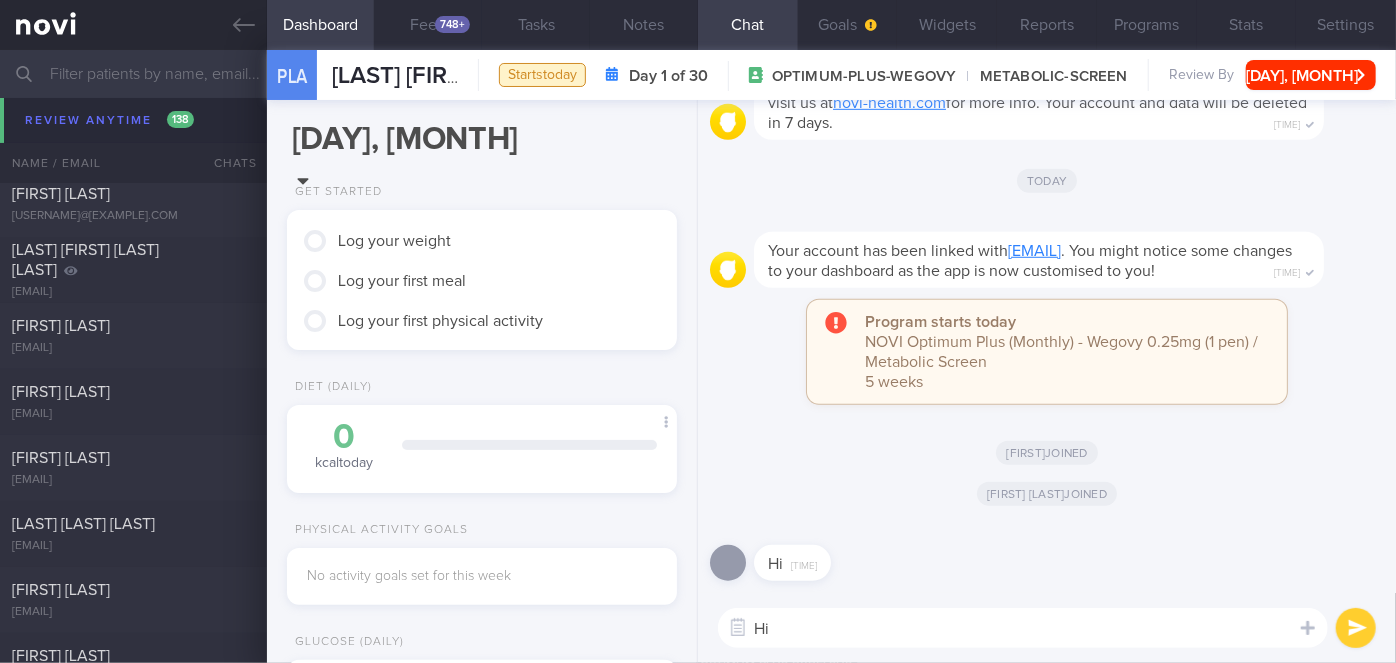 type 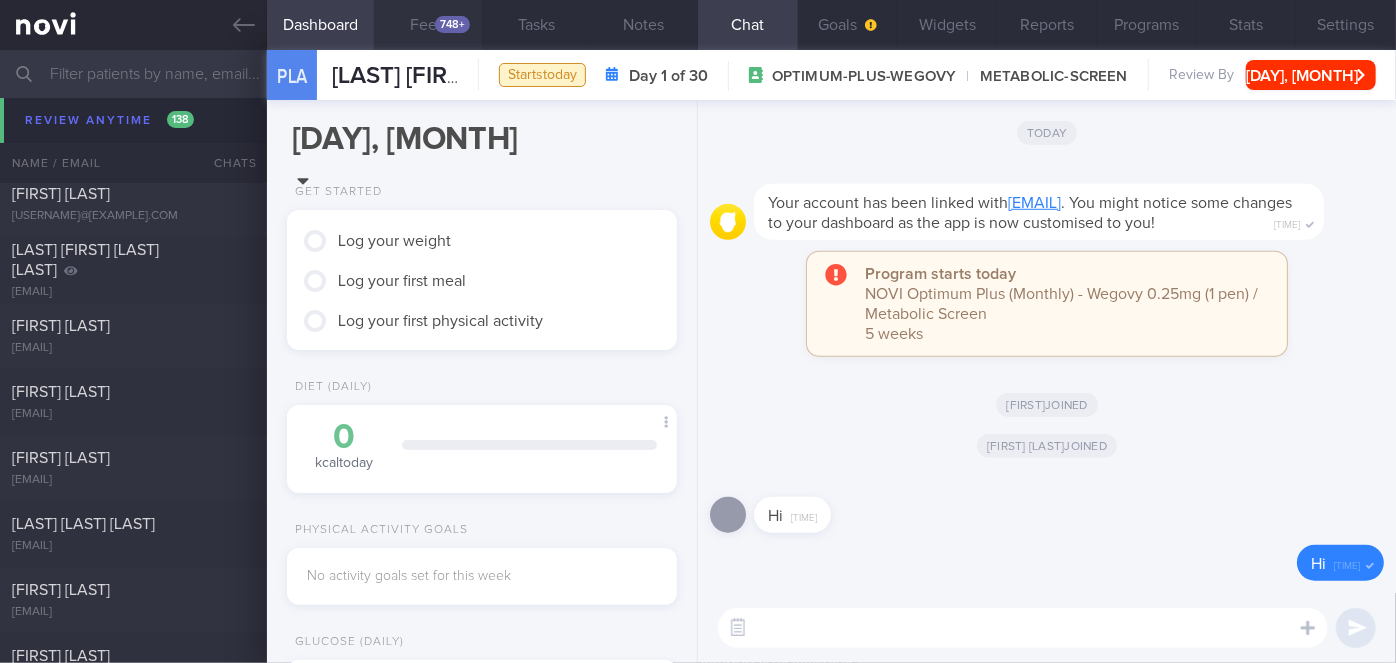 click on "748+" at bounding box center (452, 24) 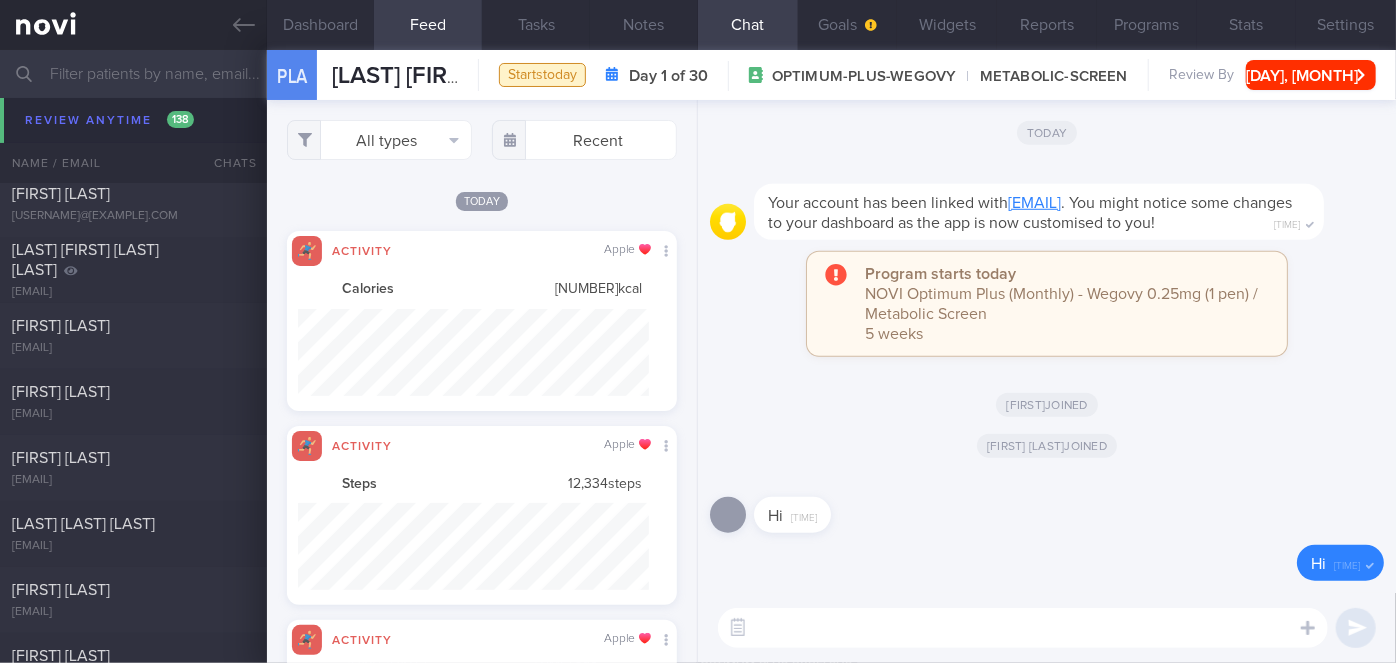 scroll, scrollTop: 999912, scrollLeft: 999648, axis: both 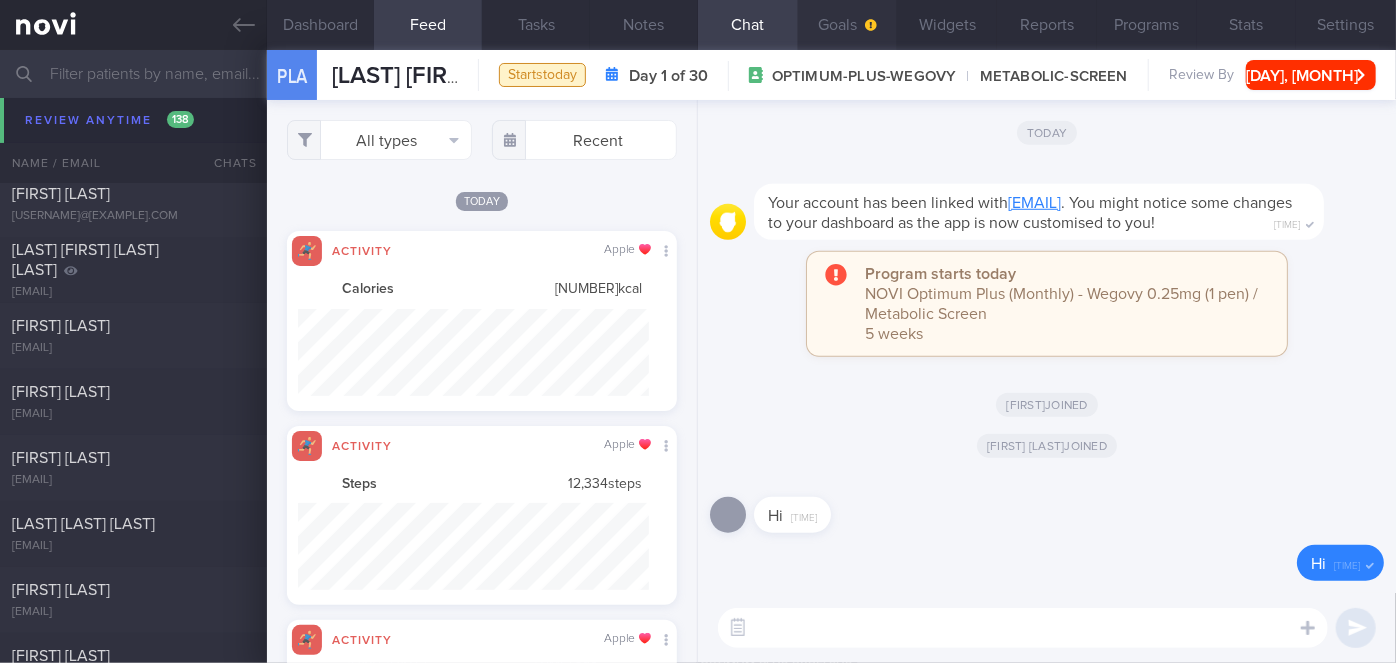 click on "Goals" at bounding box center (848, 25) 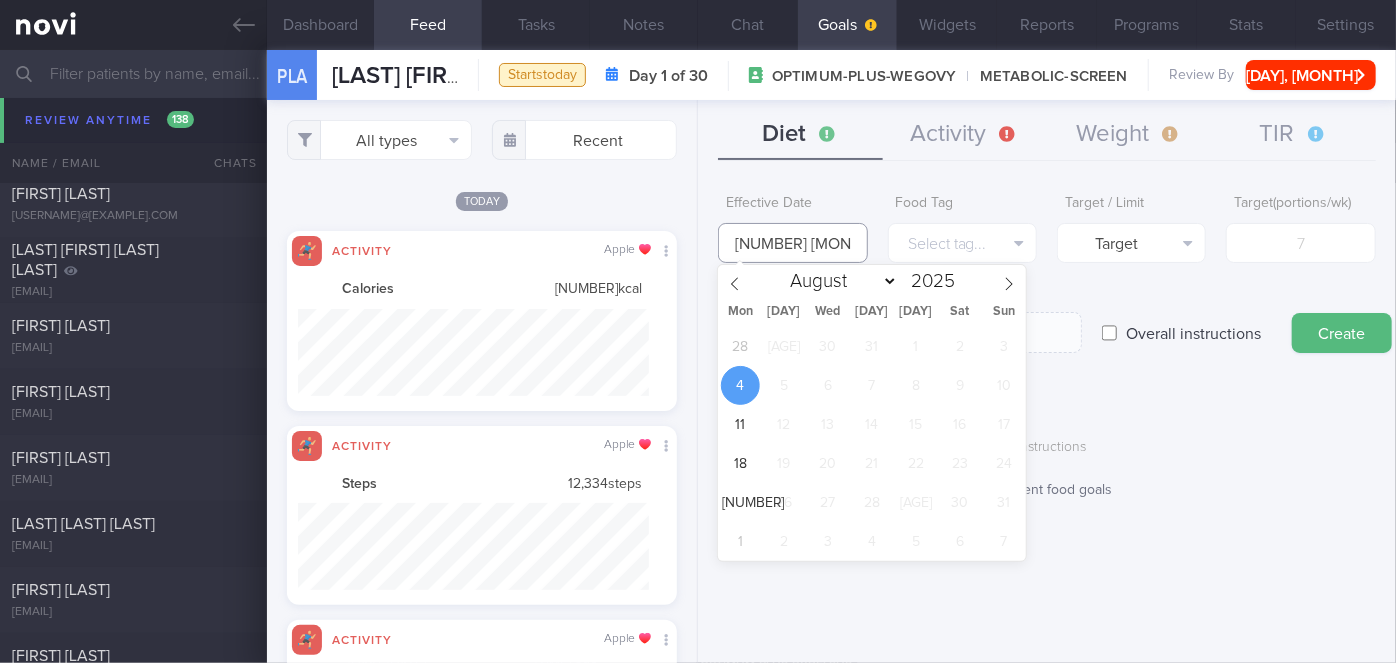 click on "[NUMBER] [MONTH] [YEAR]" at bounding box center (792, 243) 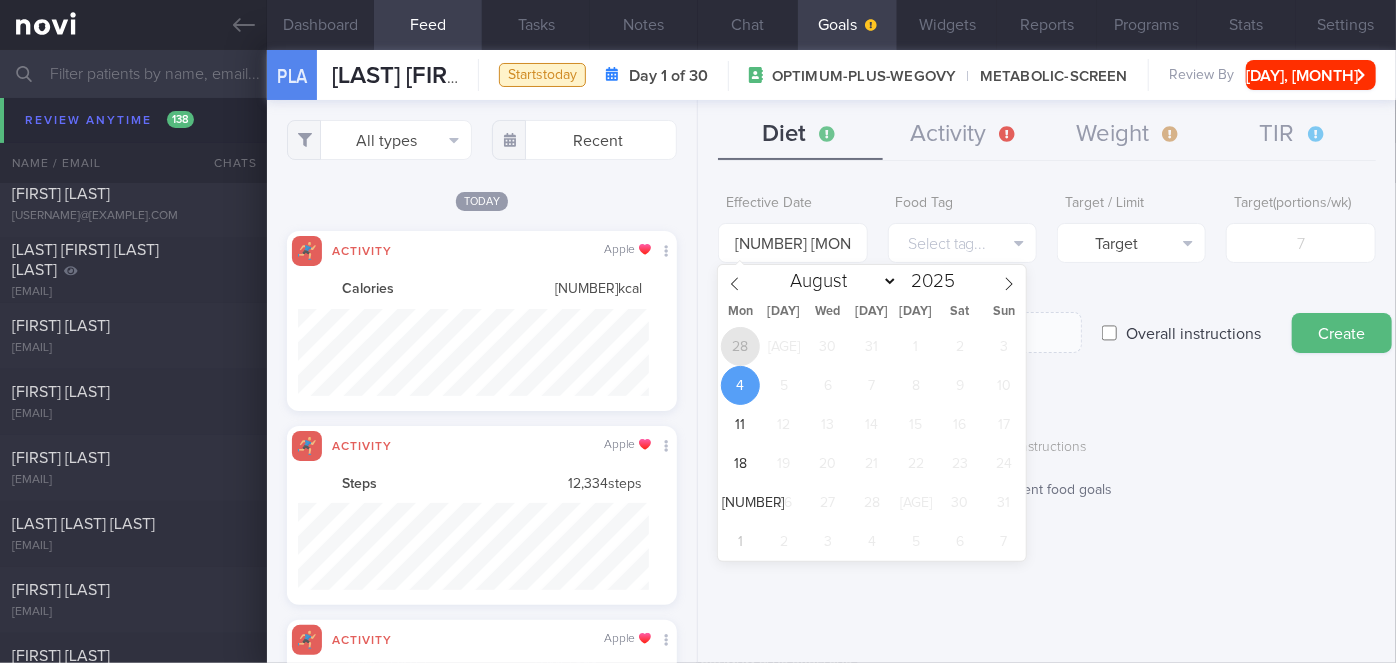 click on "28" at bounding box center (740, 346) 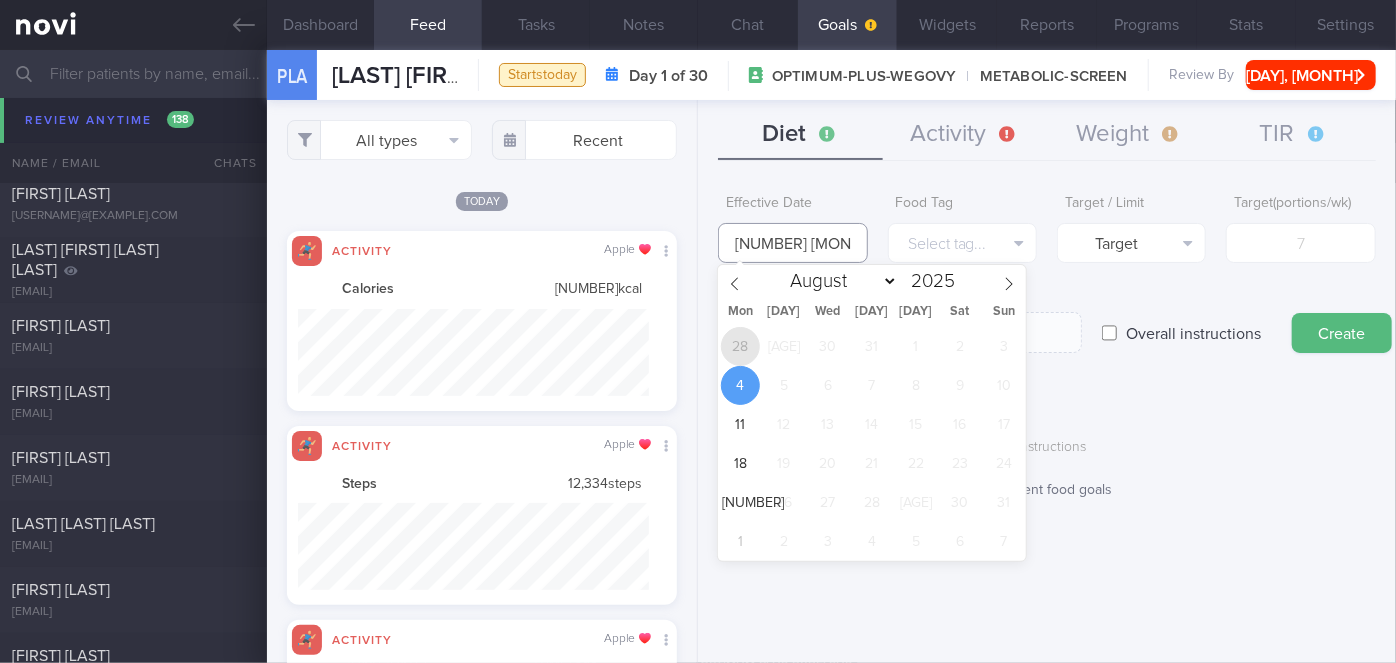 type on "[DATE]" 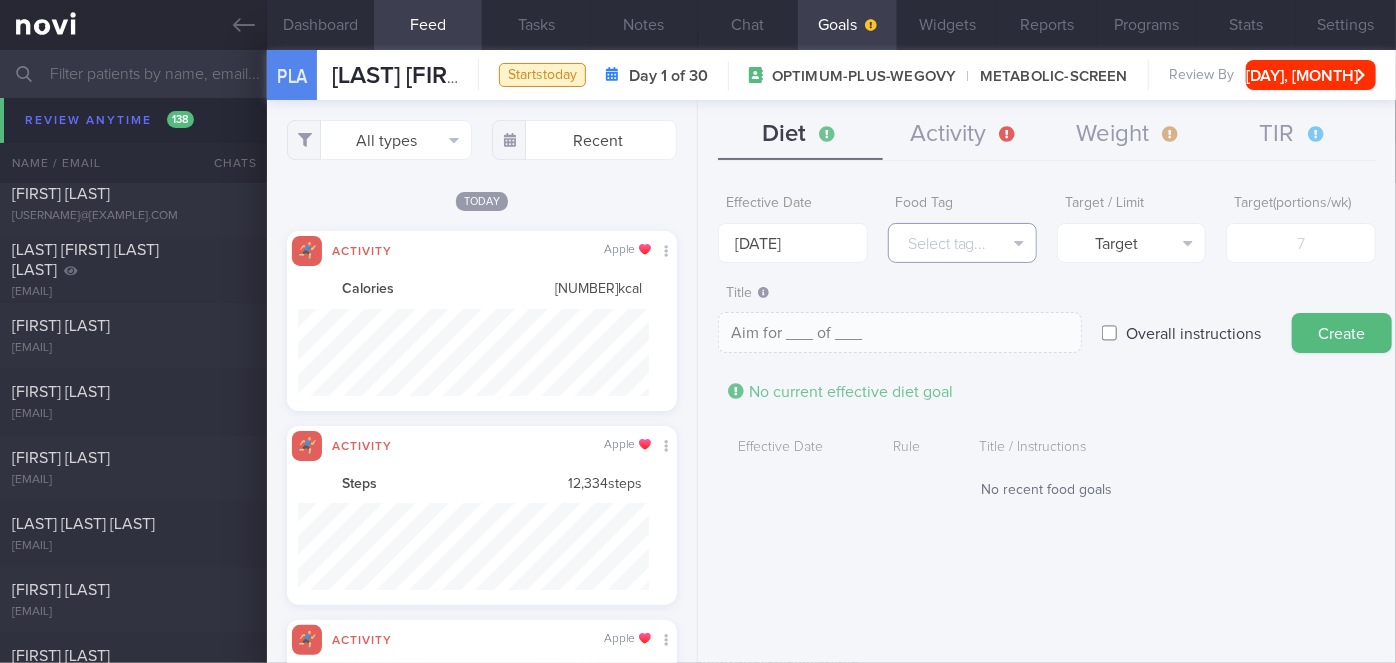 click on "Select tag..." at bounding box center [962, 243] 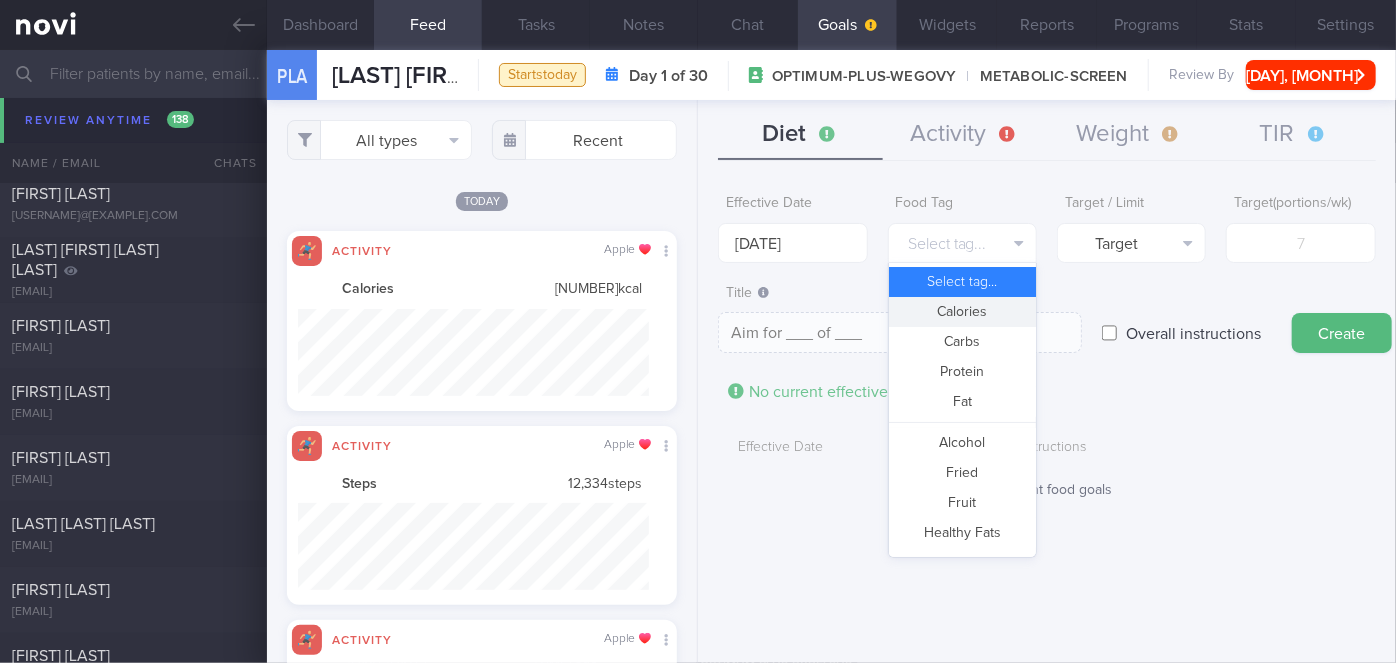 click on "Calories" at bounding box center (962, 312) 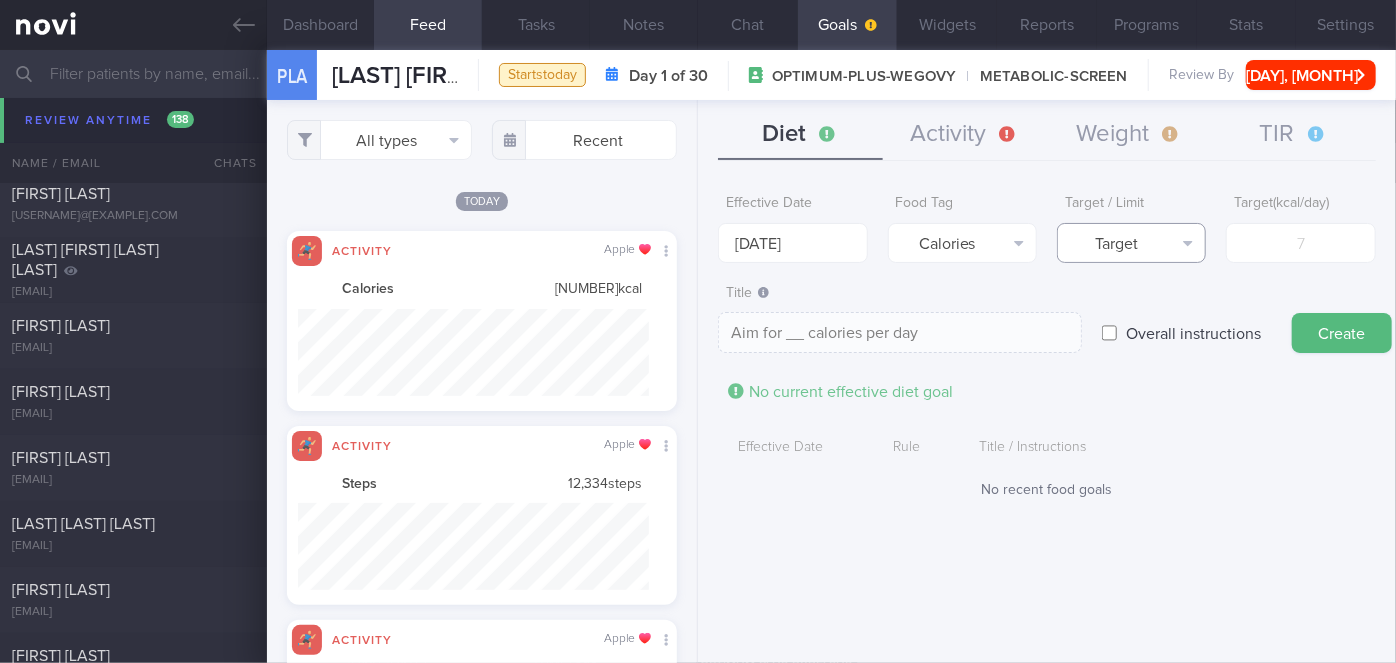 click on "Target" at bounding box center [1131, 243] 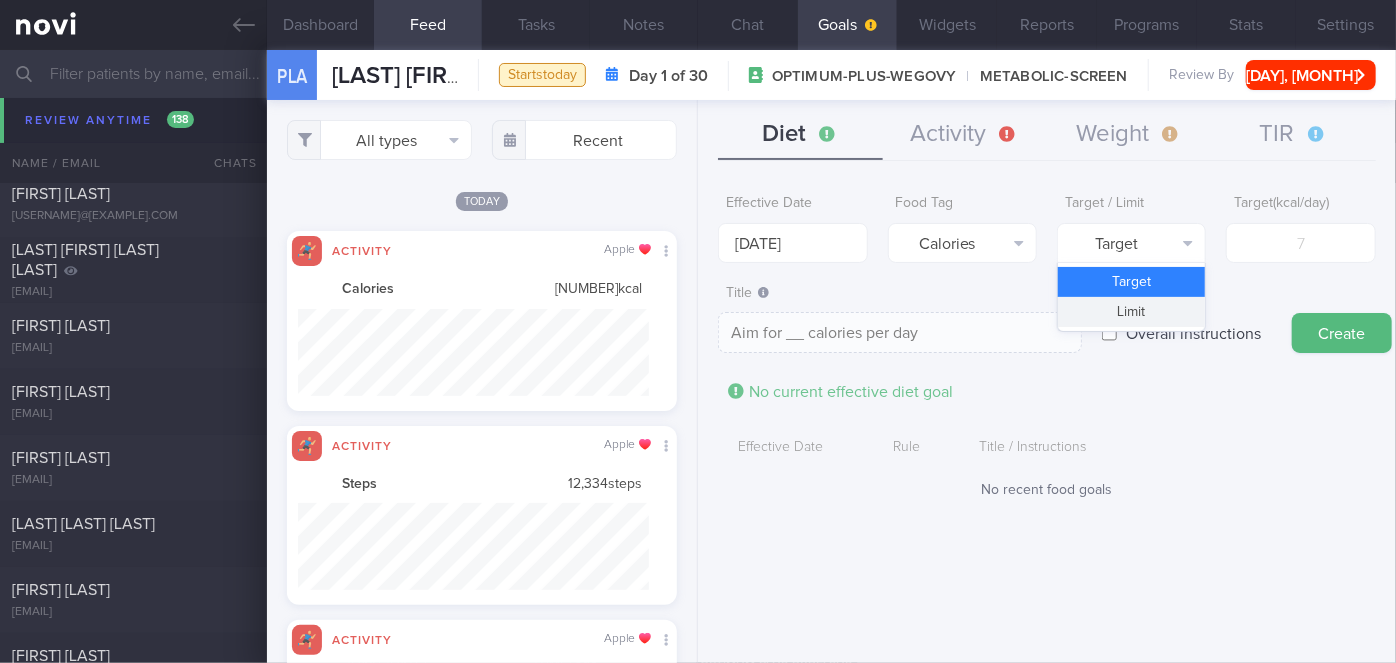 click on "Limit" at bounding box center [1131, 312] 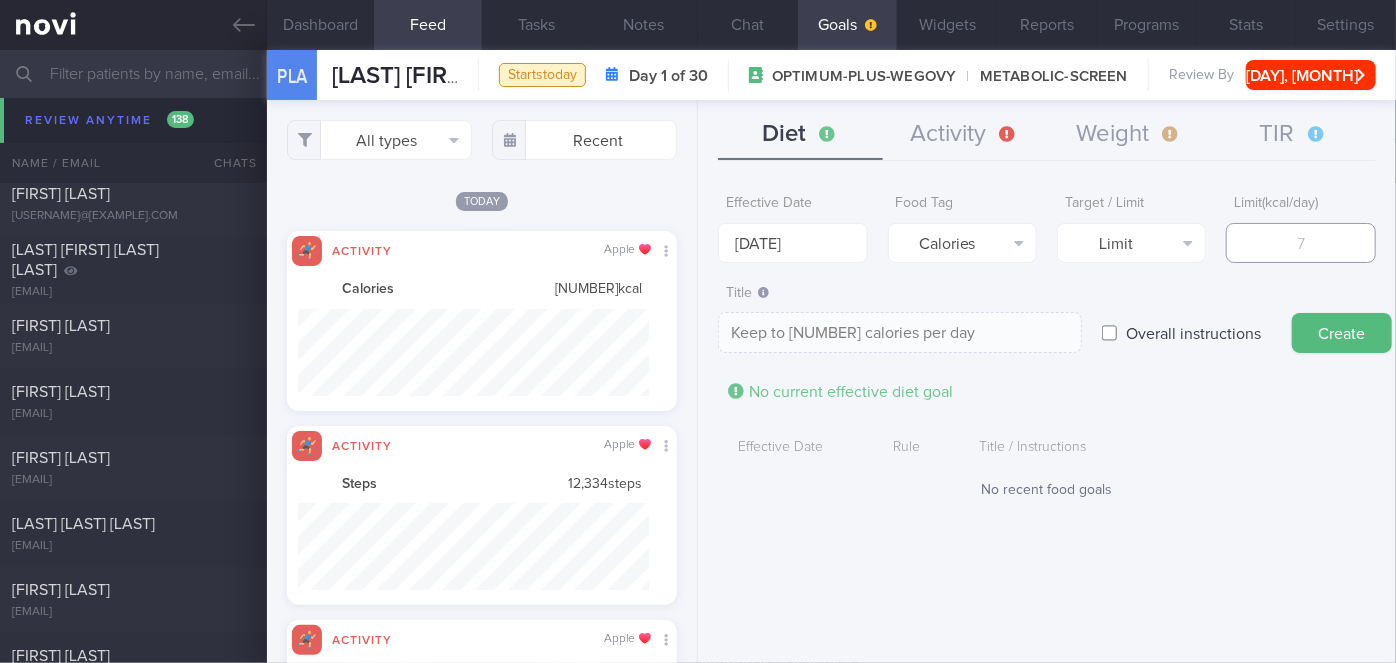 click at bounding box center [1300, 243] 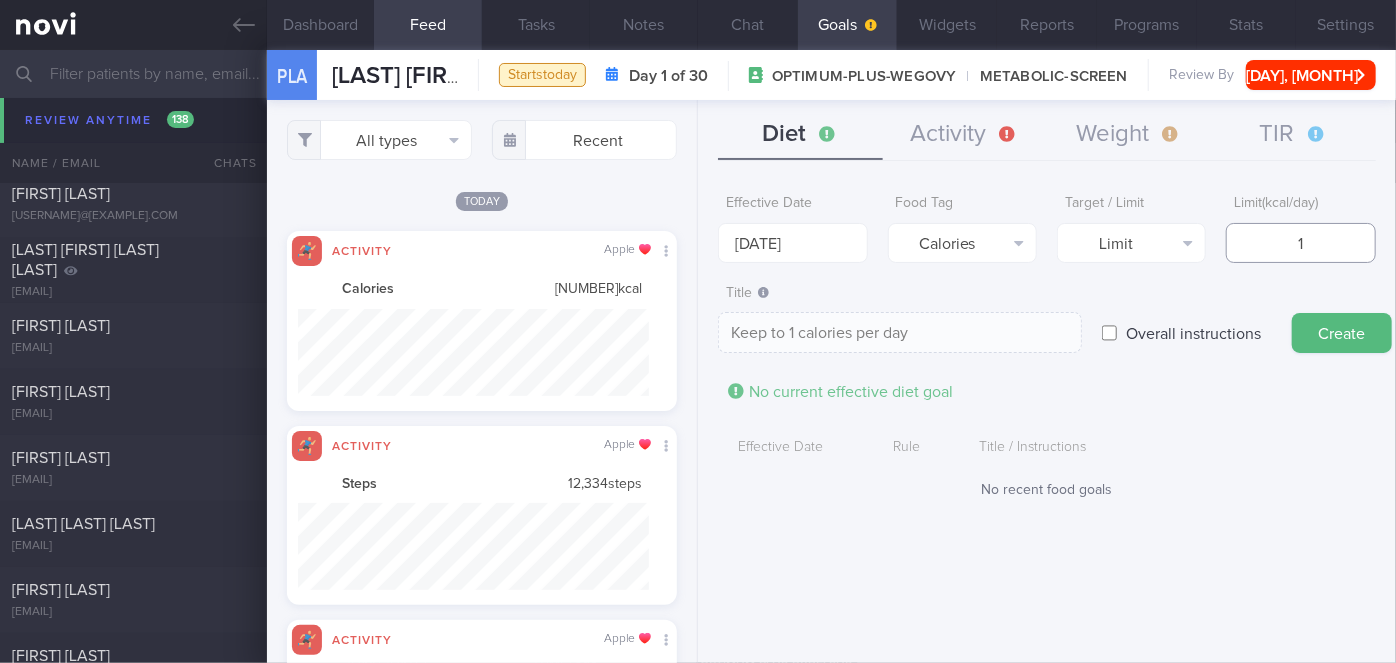 type on "17" 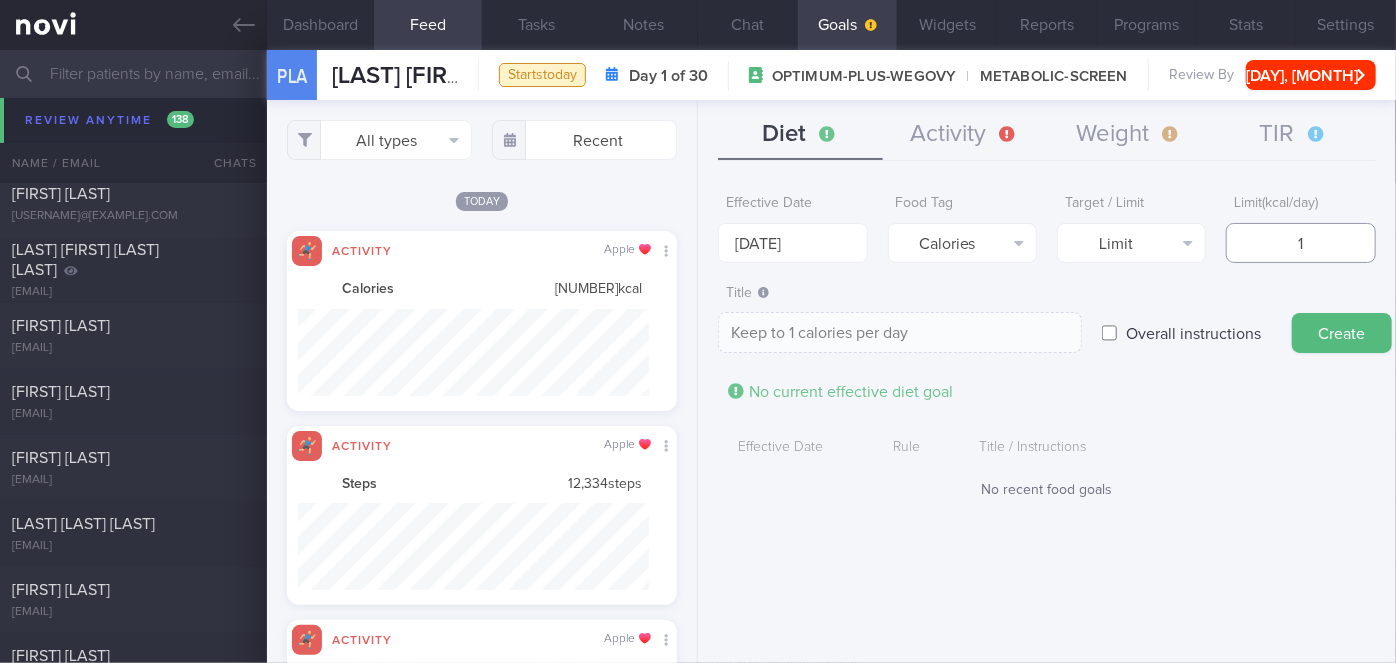 type on "Keep to 17 calories per day" 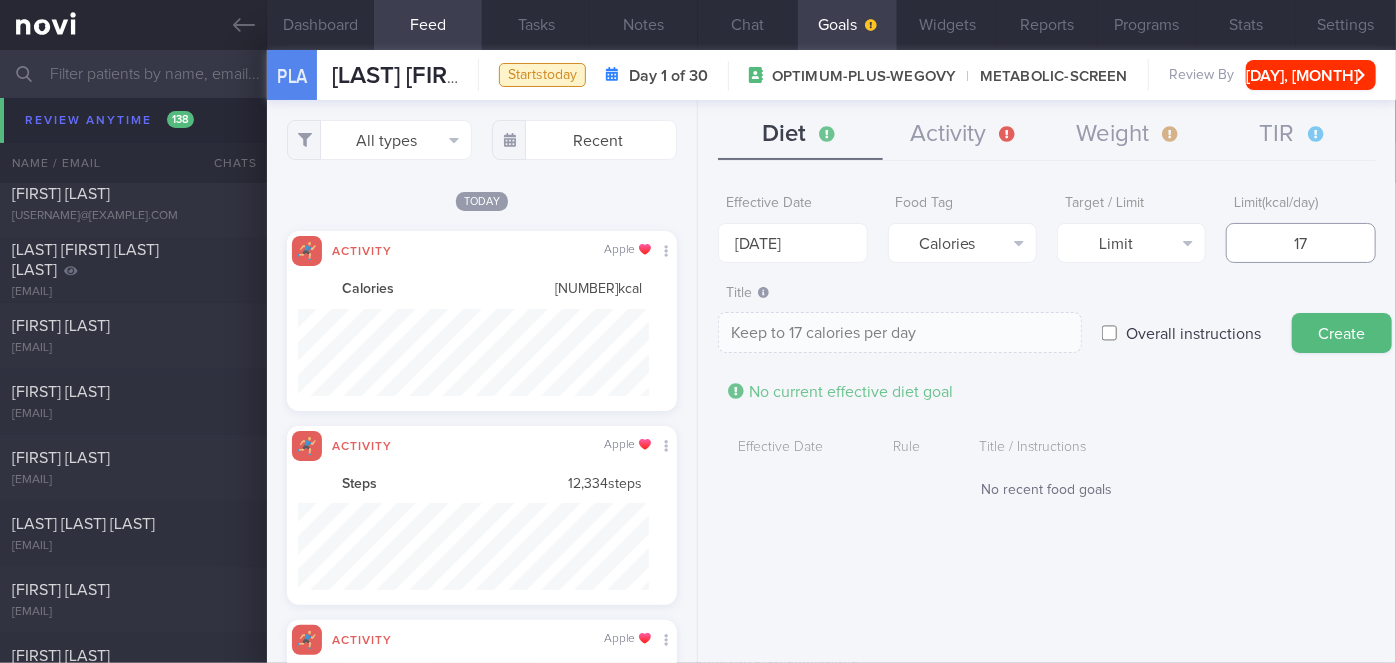 type on "170" 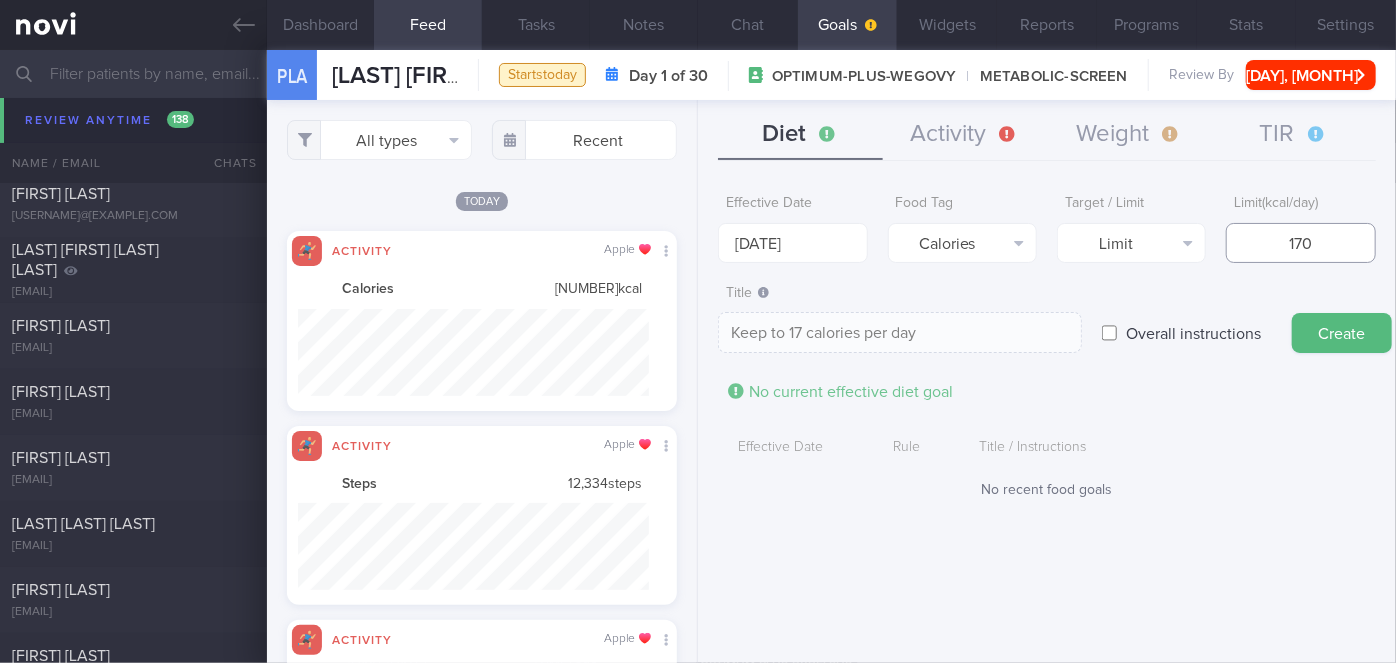 type on "Keep to 170 calories per day" 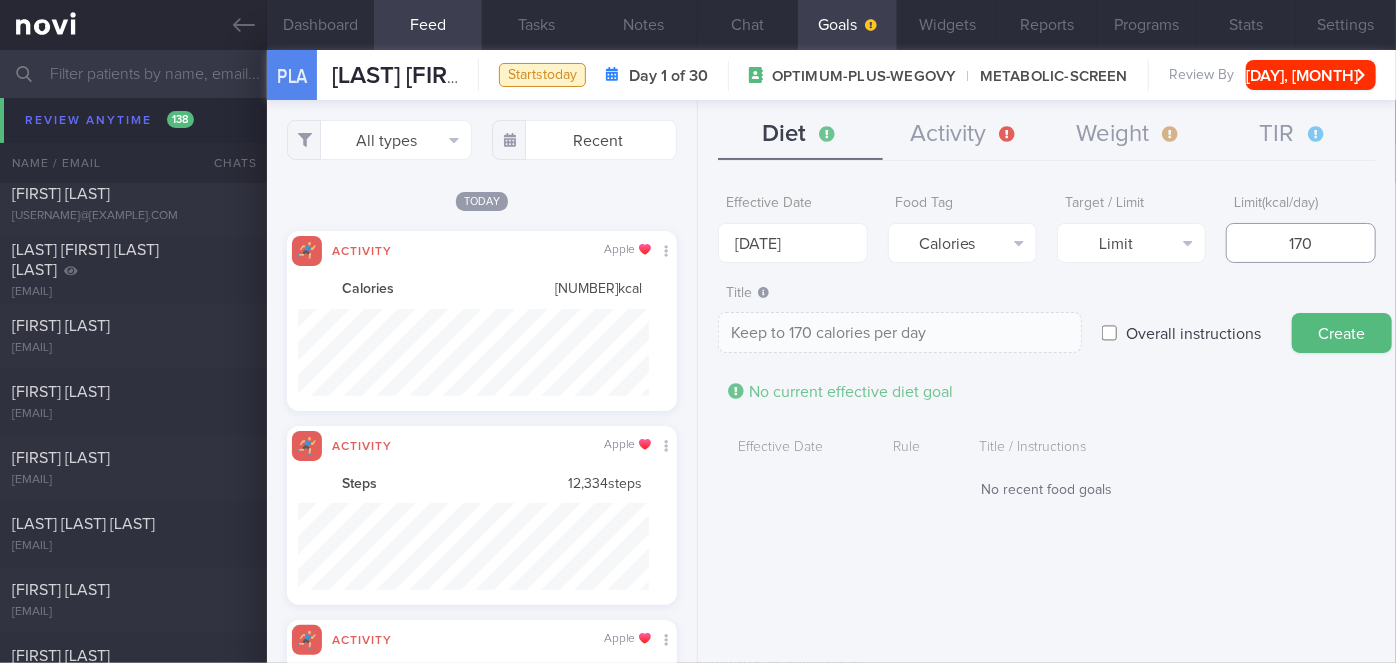 type on "1700" 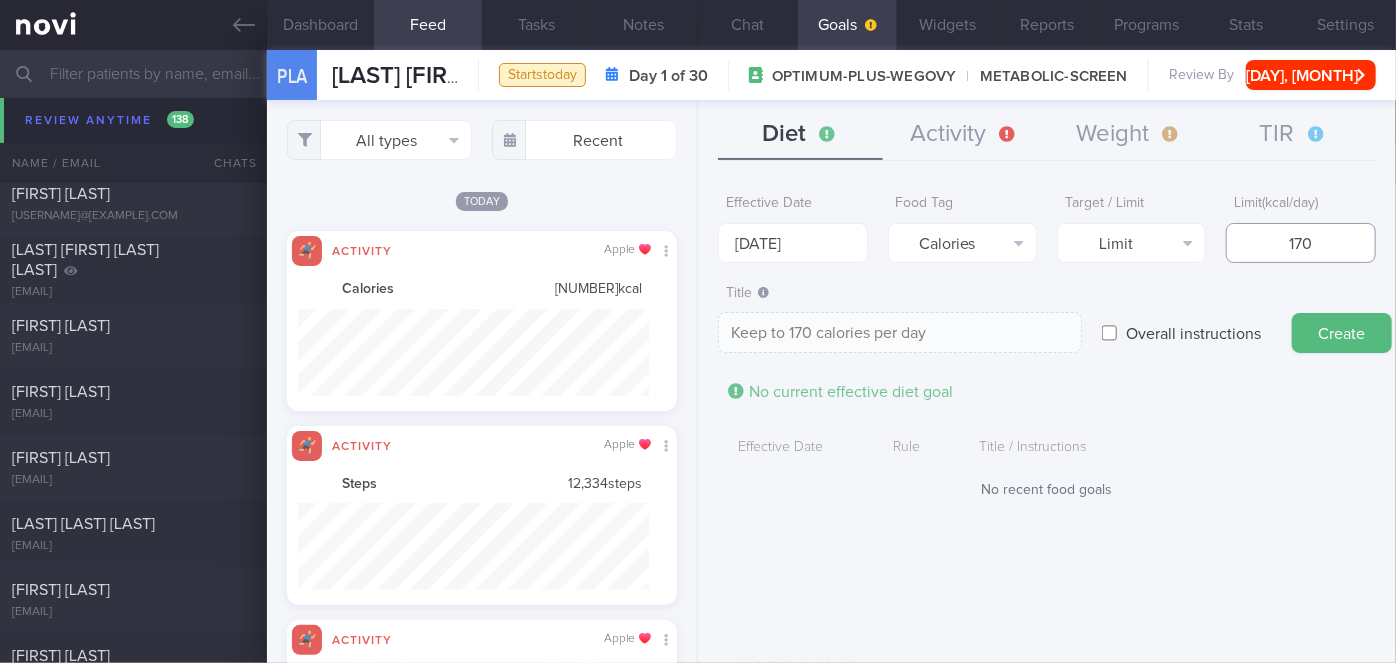 type on "Keep to 1700 calories per day" 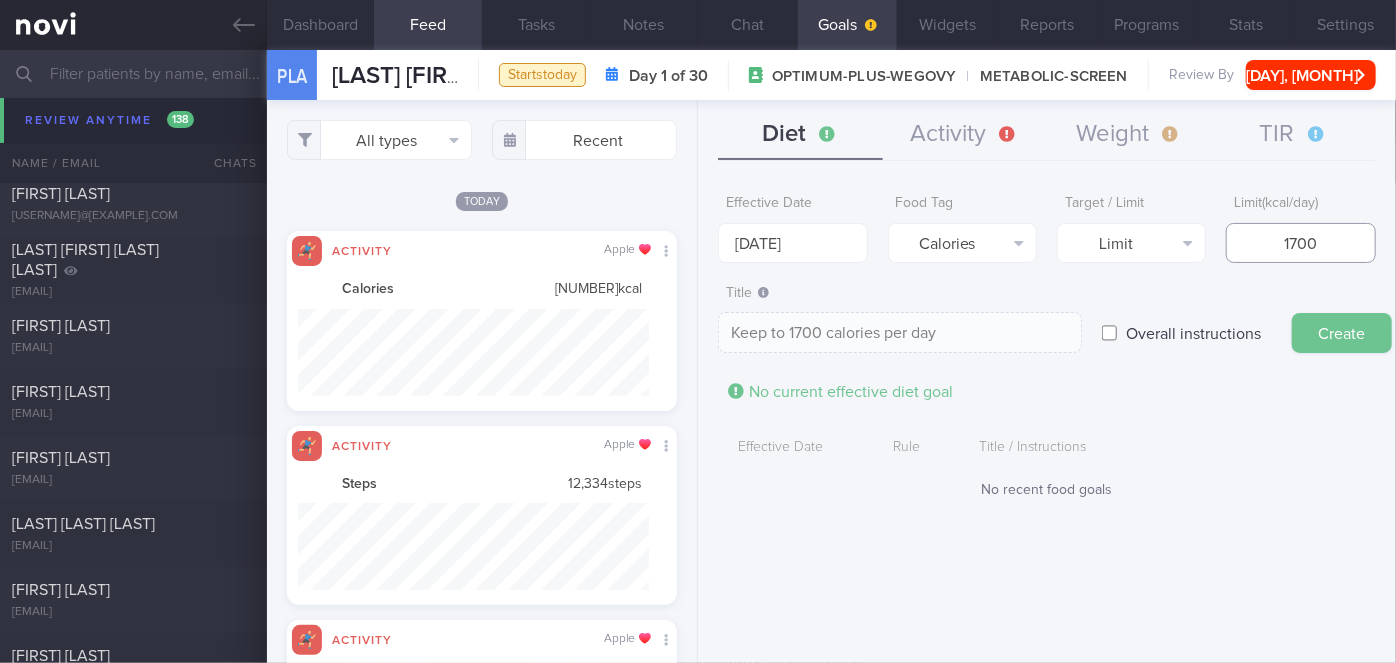 type on "1700" 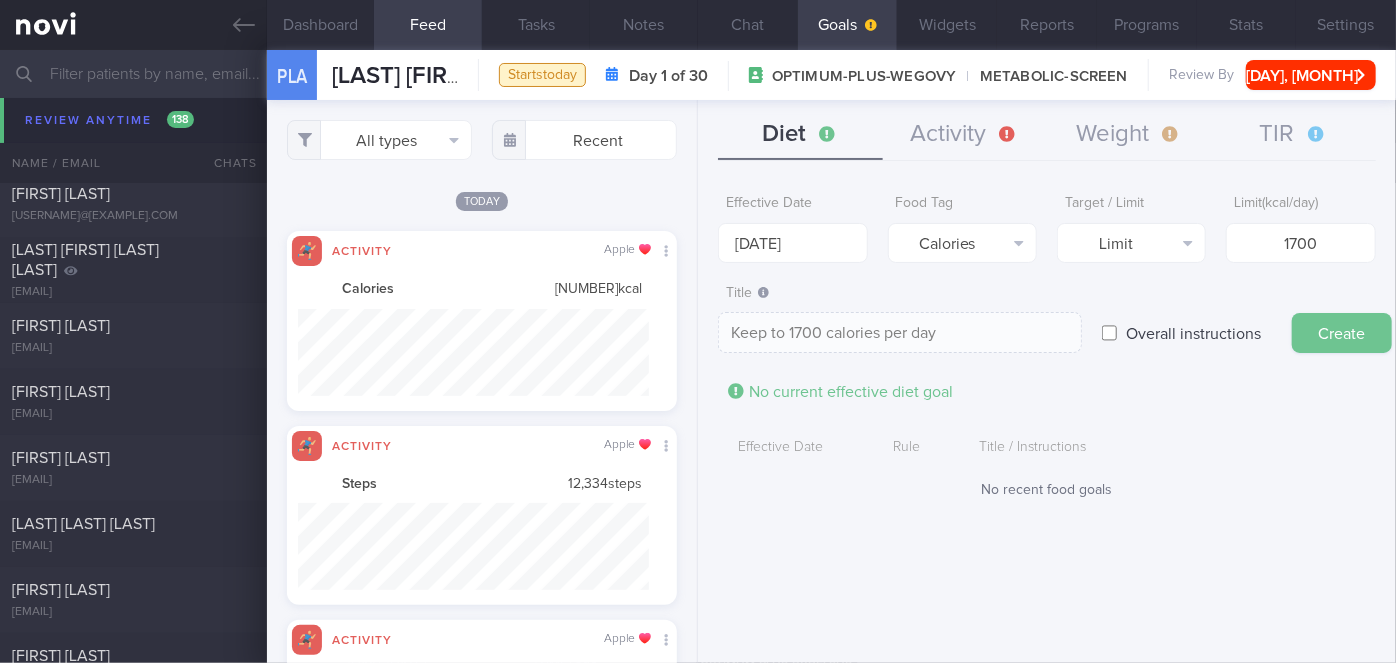 click on "Create" at bounding box center (1342, 333) 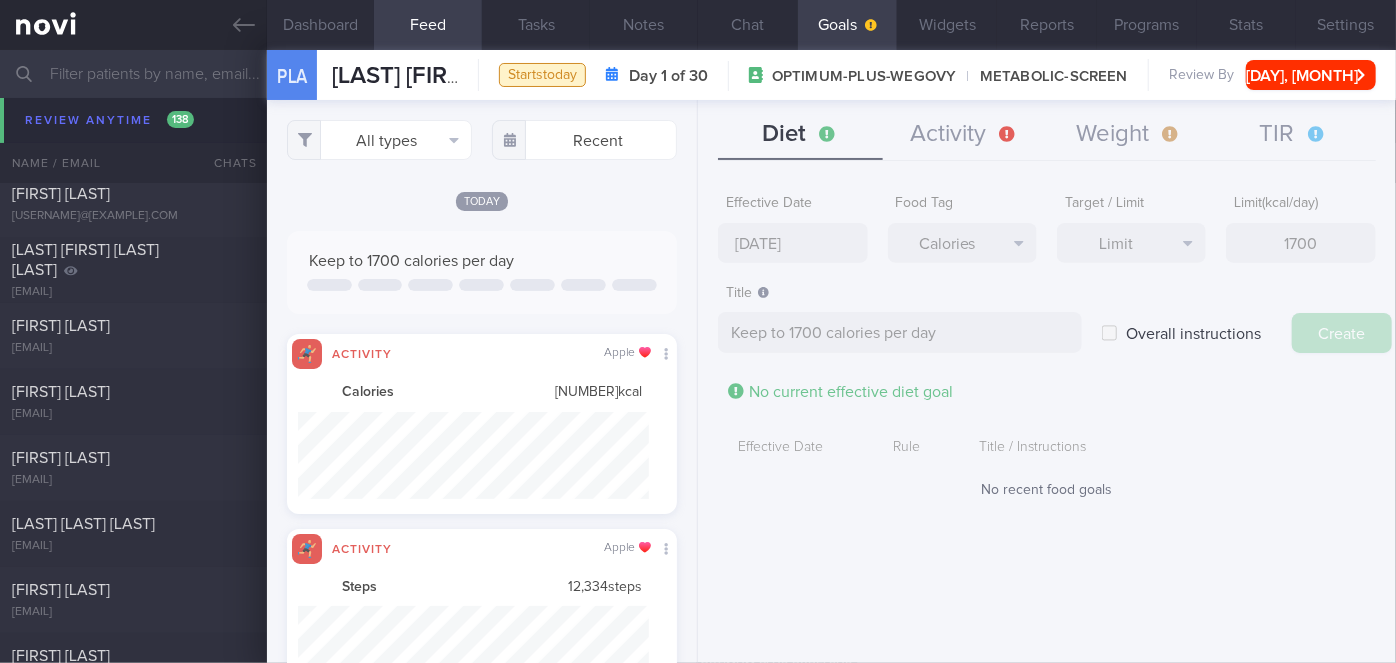 type on "[NUMBER] [MONTH] [YEAR]" 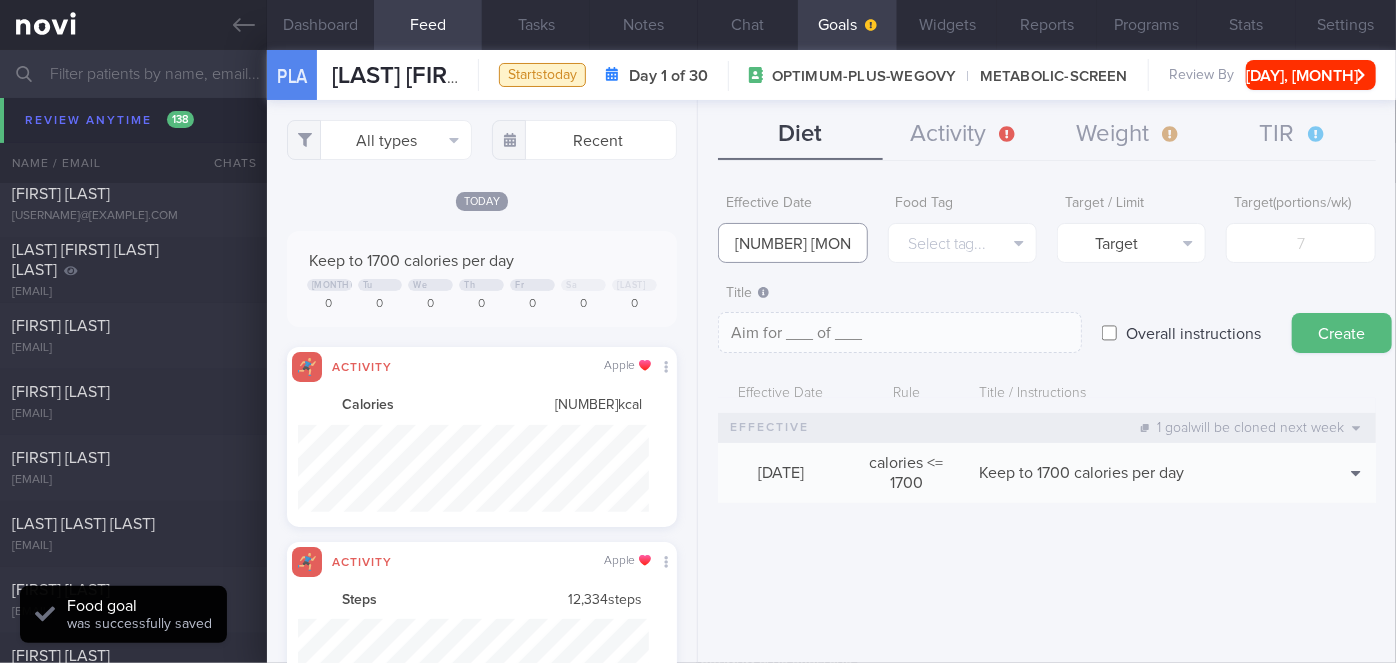 click on "[NUMBER] [MONTH] [YEAR]" at bounding box center [792, 243] 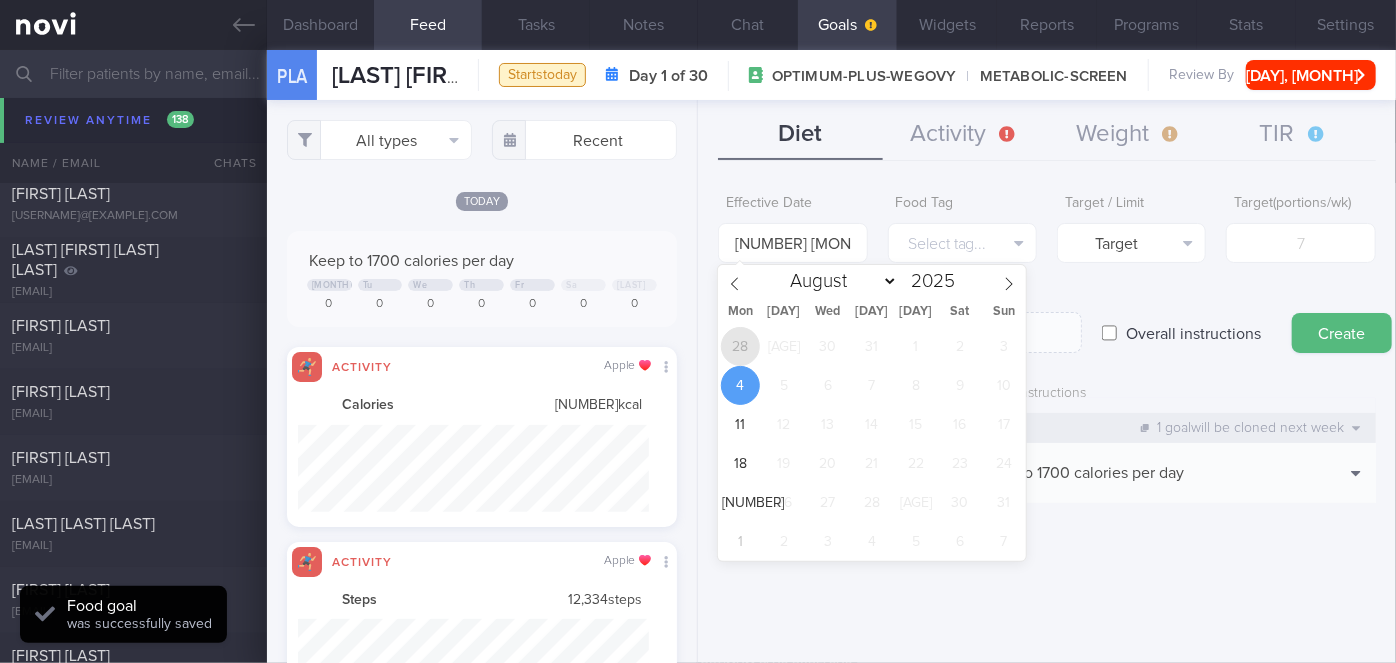 click on "28" at bounding box center (740, 346) 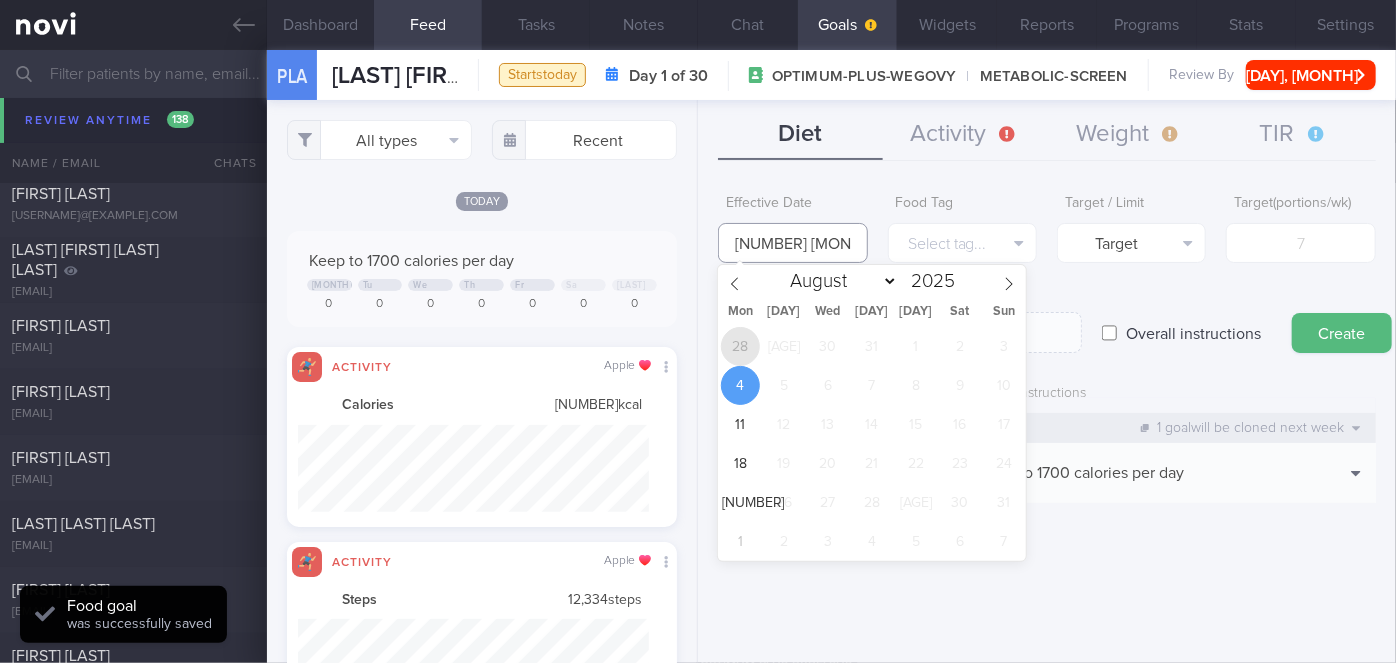 type on "[DATE]" 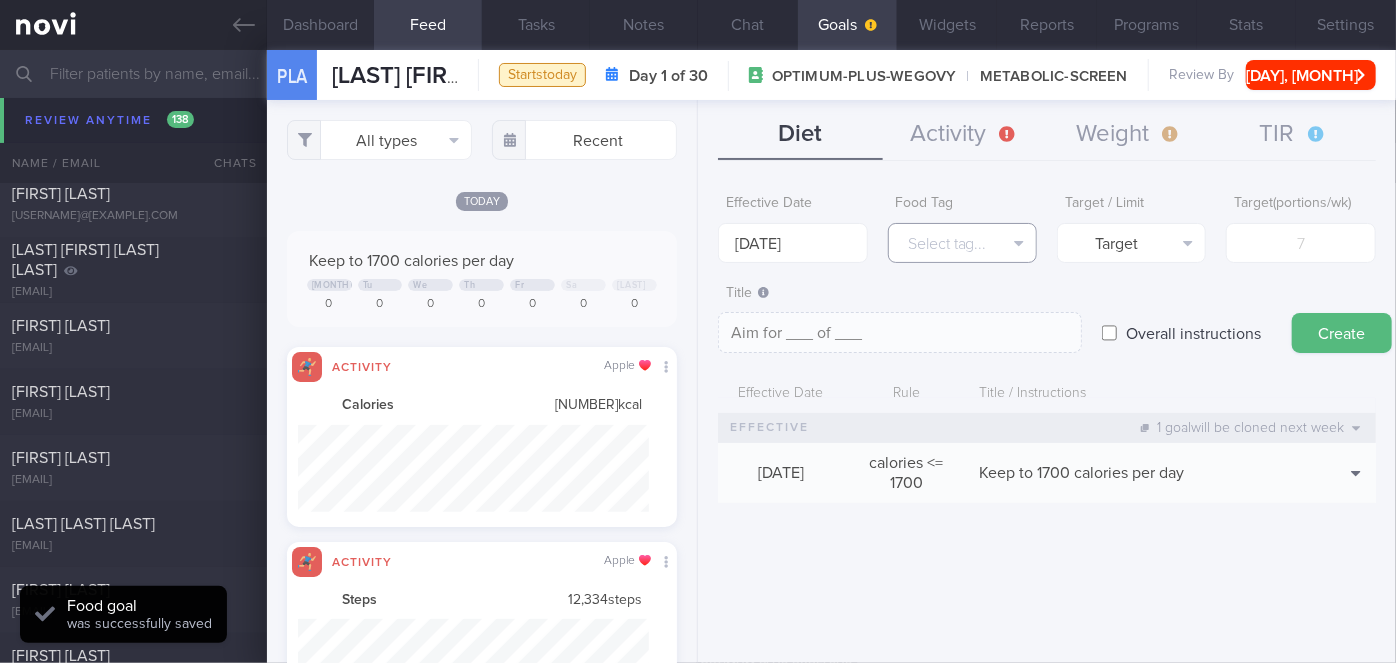 click on "Select tag..." at bounding box center (962, 243) 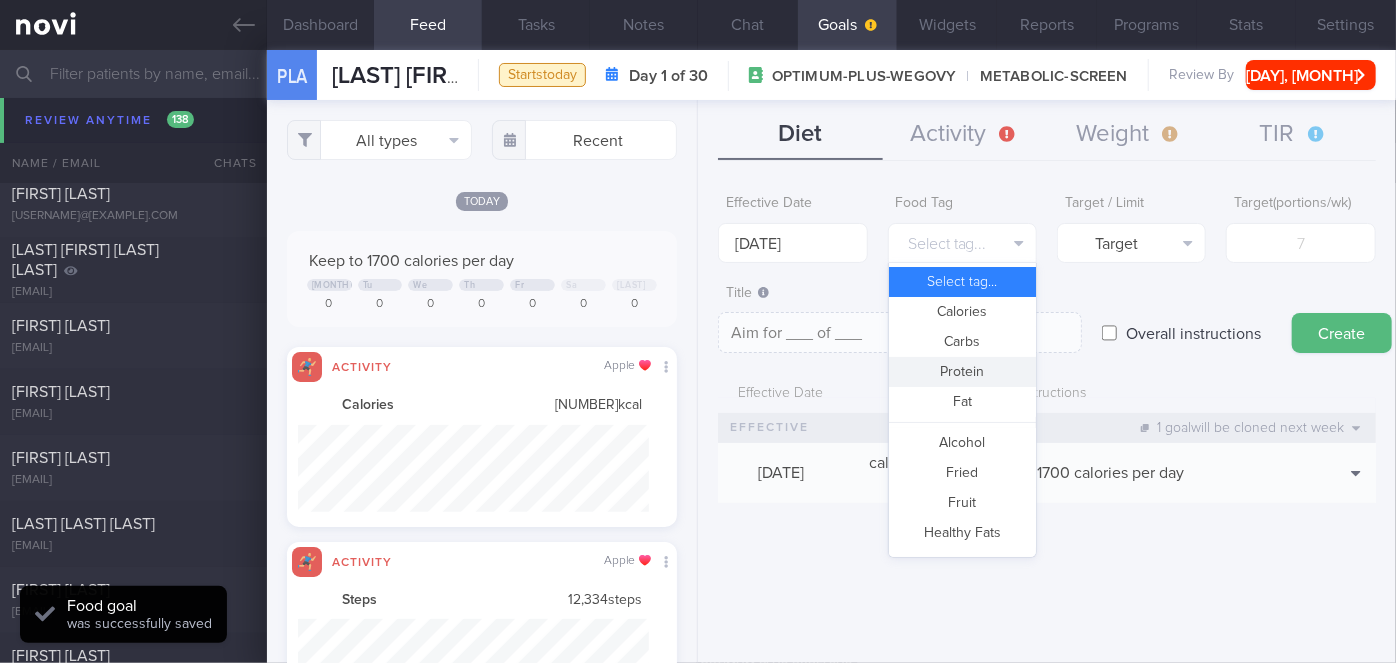 click on "Protein" at bounding box center (962, 372) 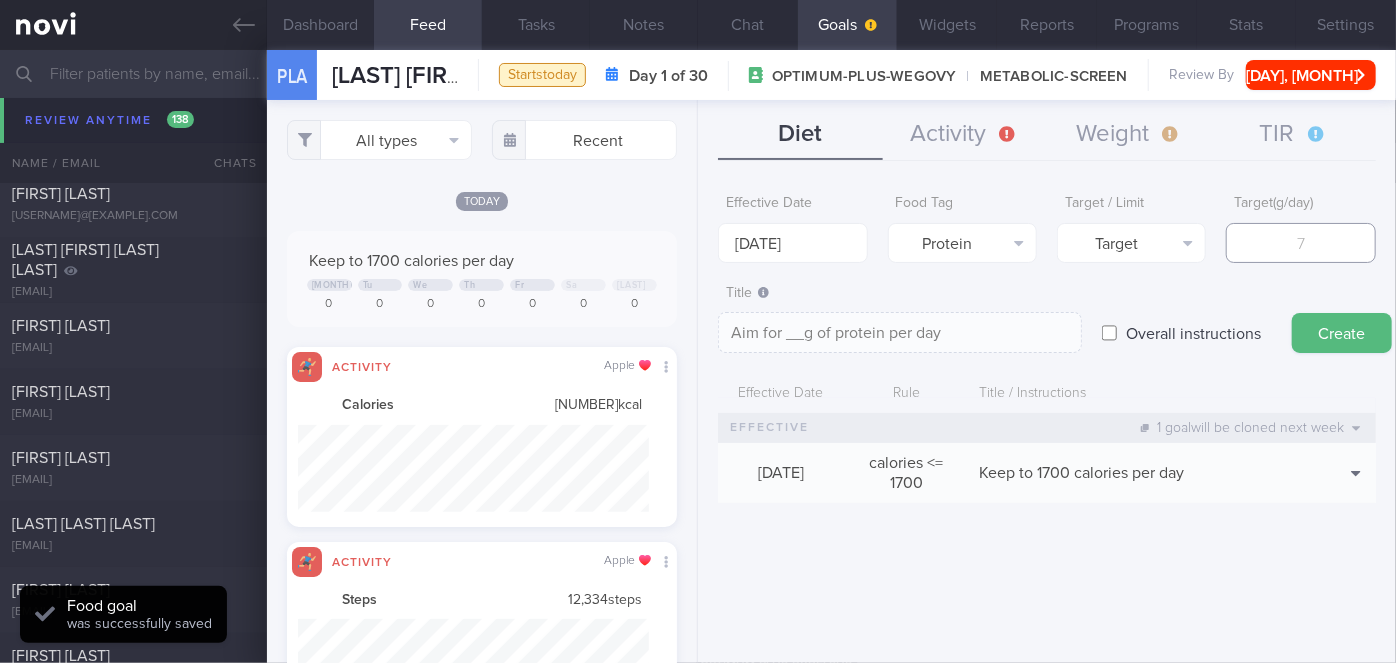 click at bounding box center [1300, 243] 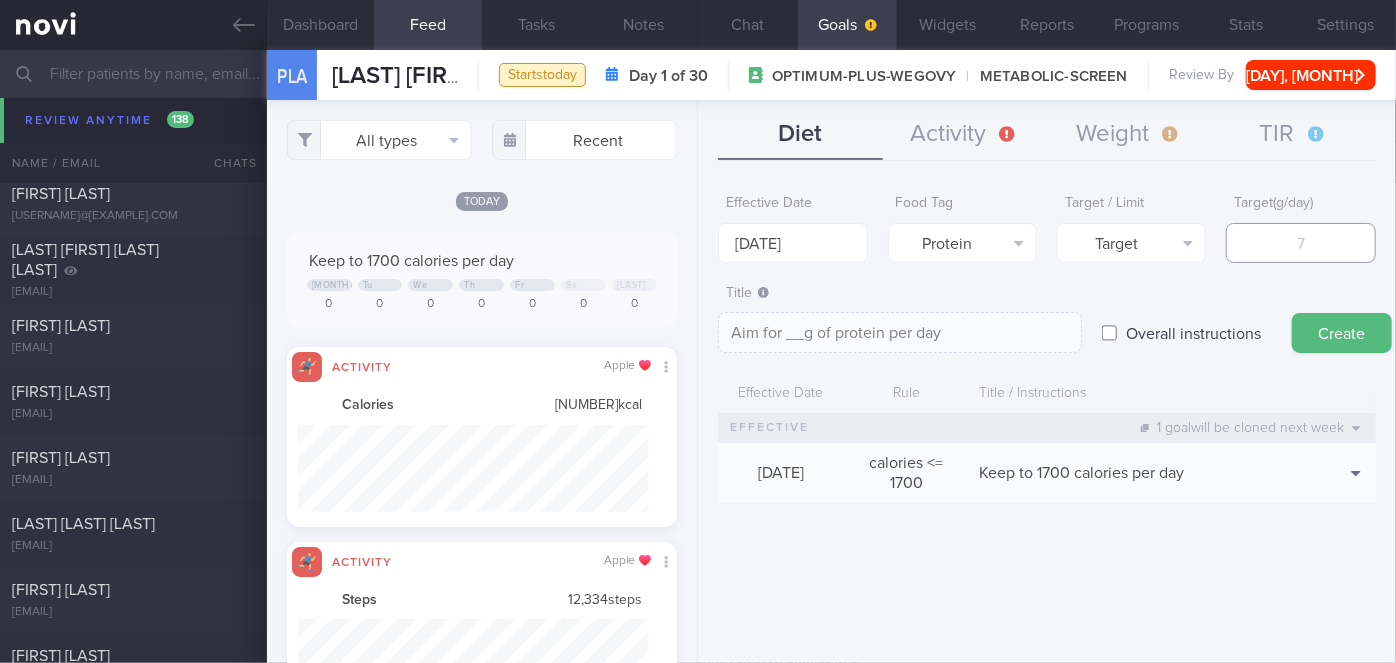 type on "1" 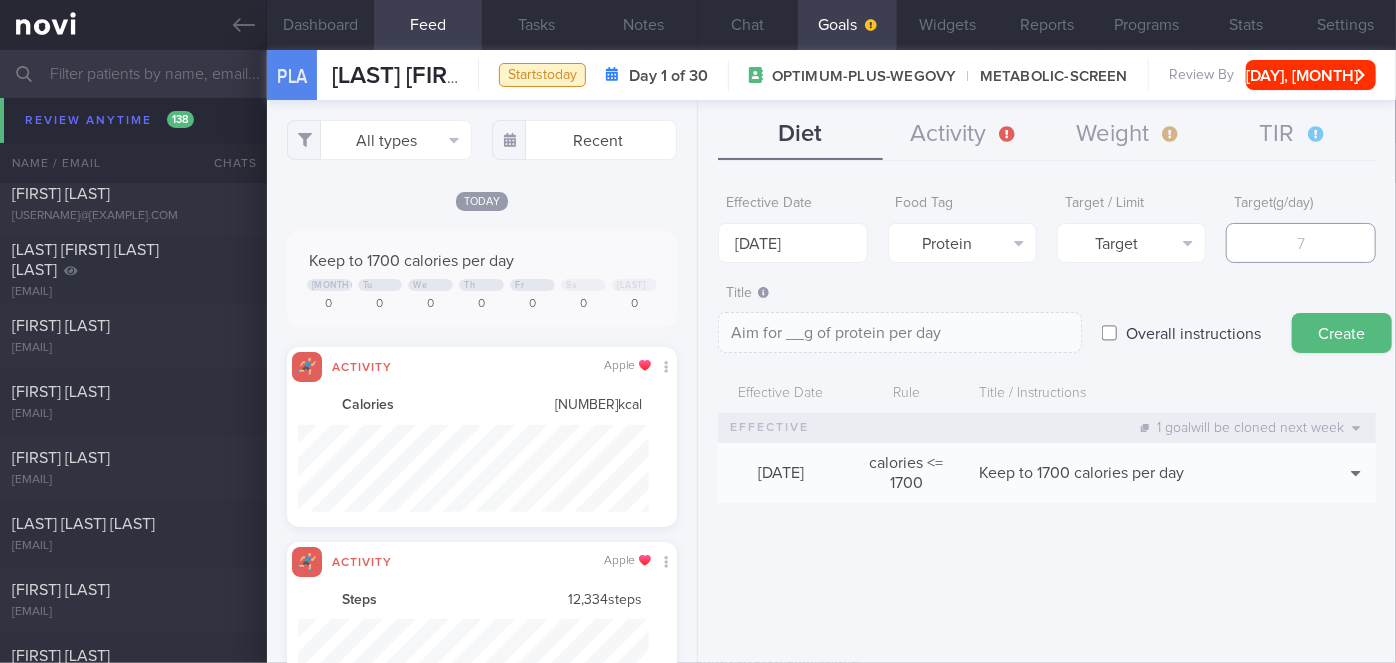type on "Aim for 1g of protein per day" 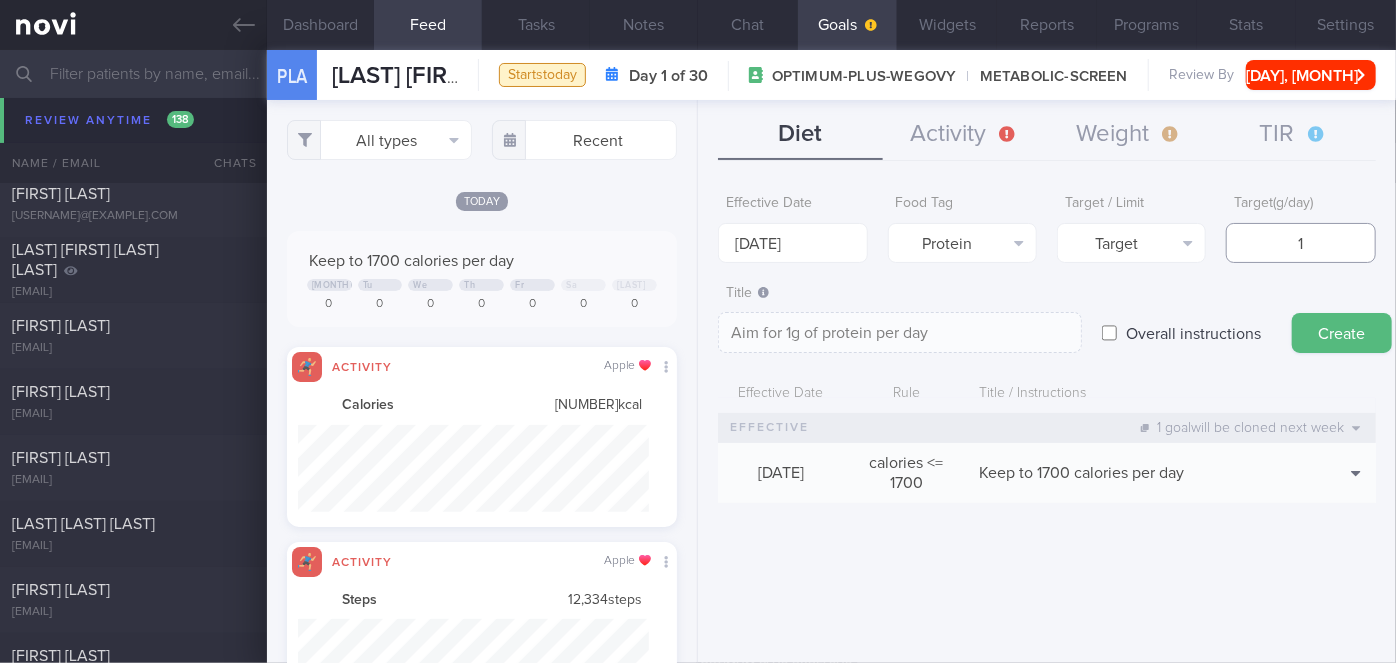 type on "10" 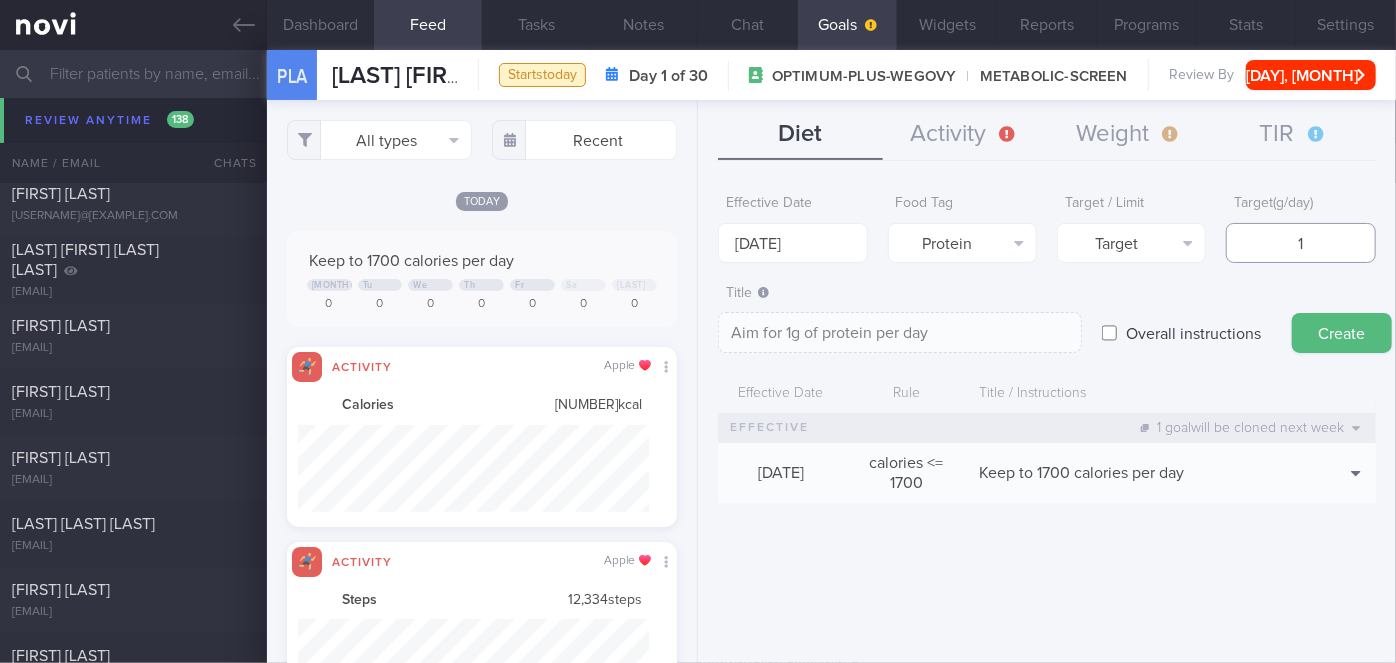 type on "Aim for 10g of protein per day" 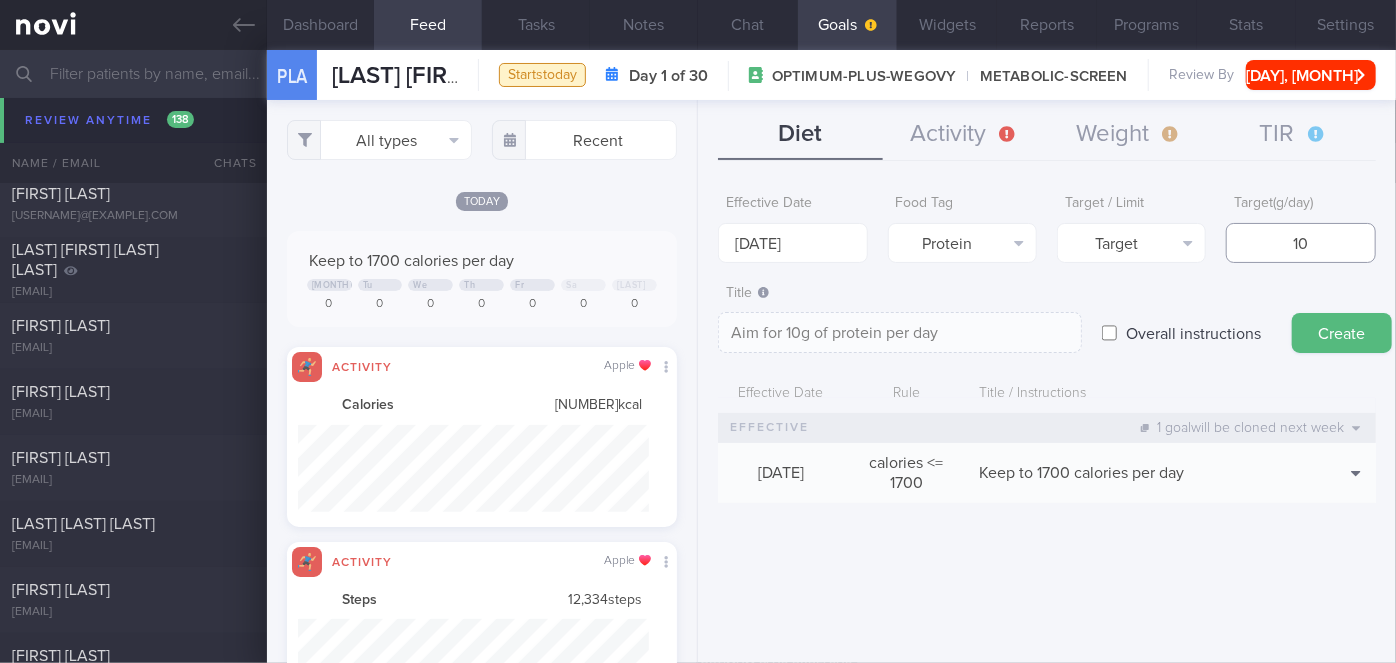 type on "104" 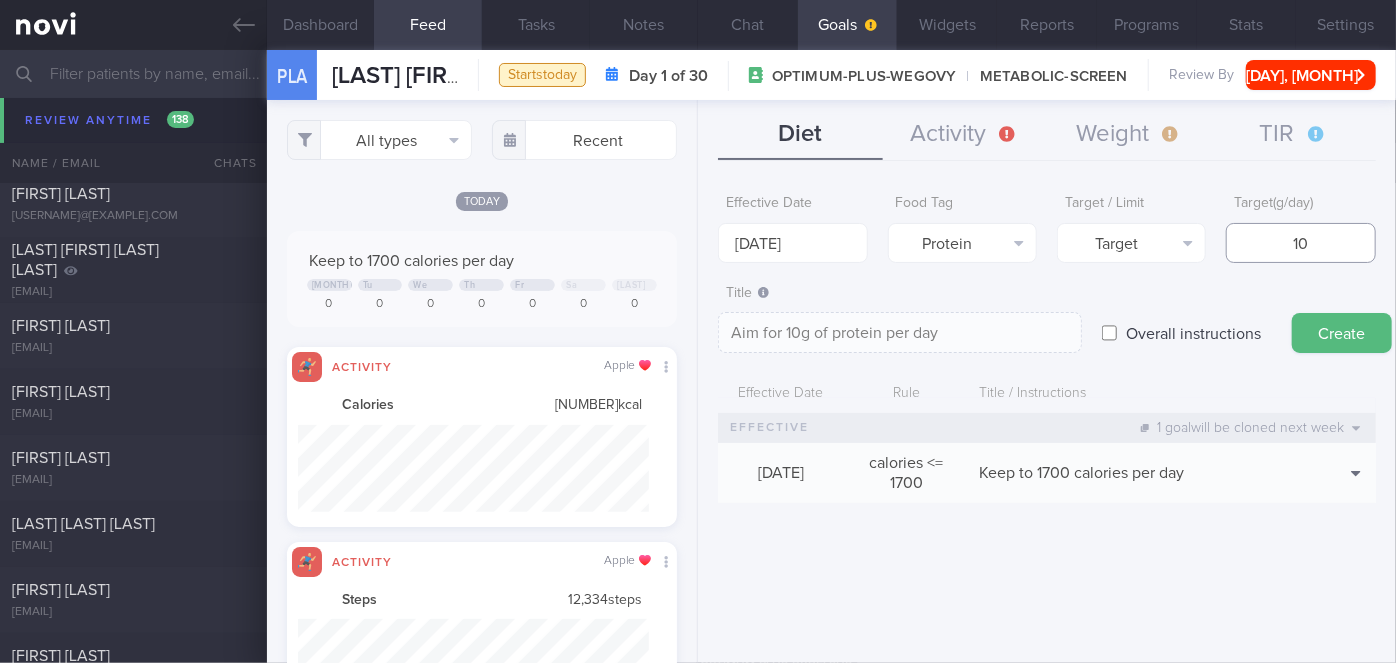 type on "Aim for 104g of protein per day" 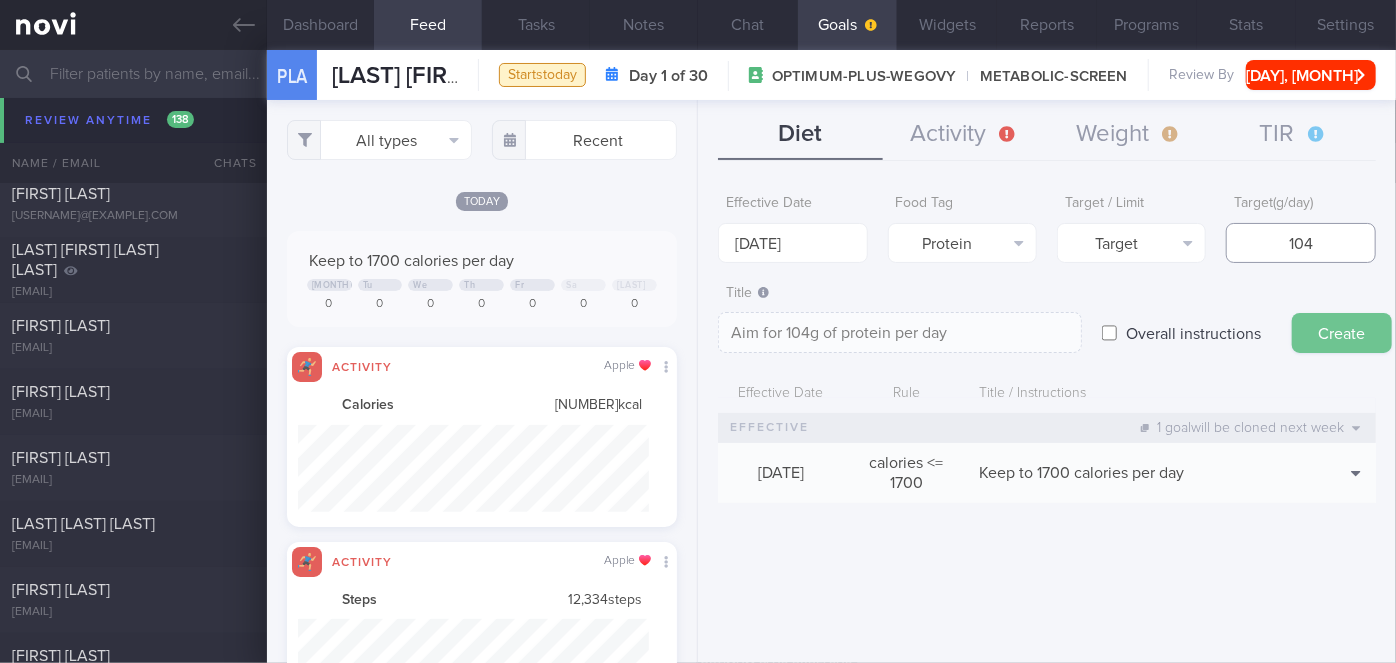 type on "104" 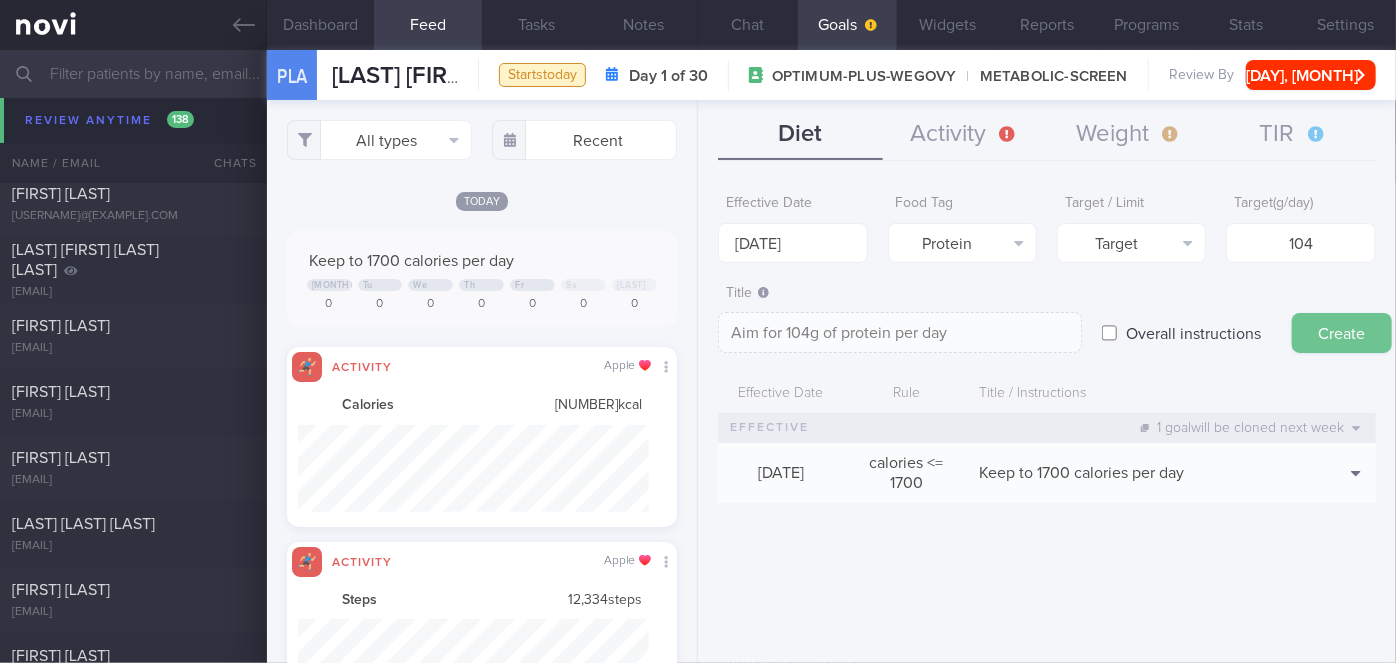 click on "Create" at bounding box center [1342, 333] 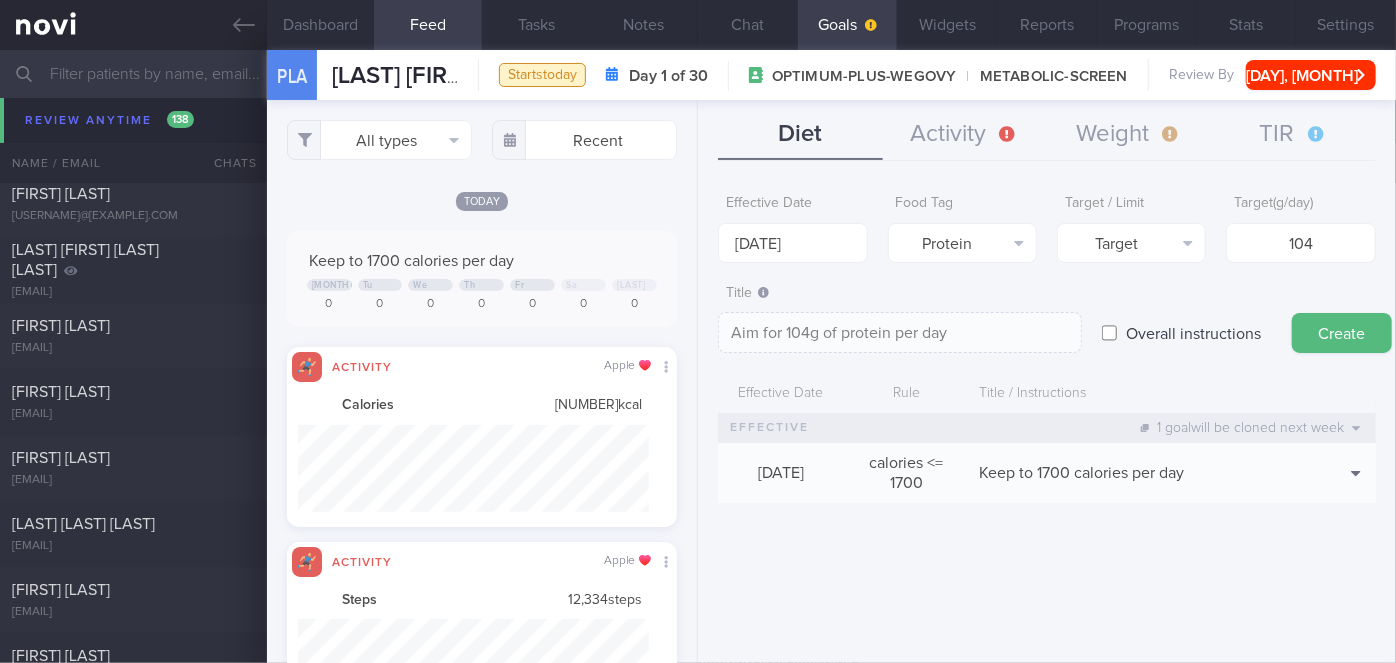 type on "[NUMBER] [MONTH] [YEAR]" 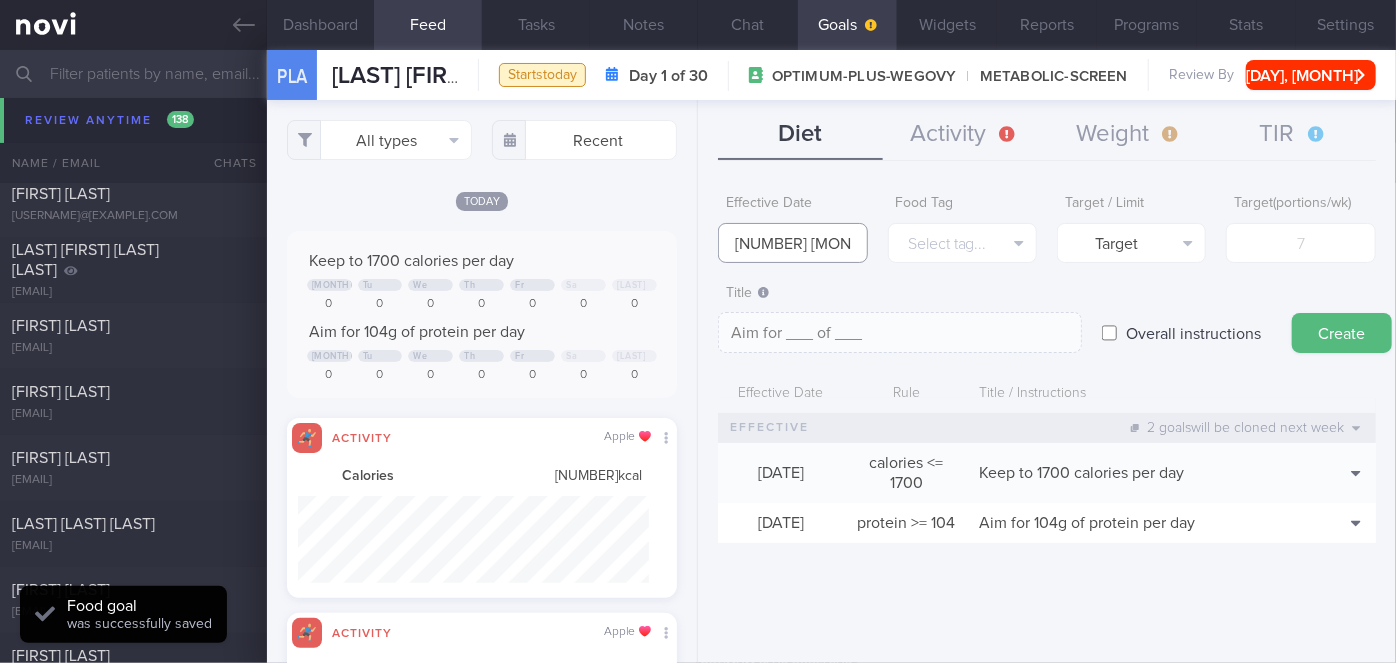 click on "[NUMBER] [MONTH] [YEAR]" at bounding box center (792, 243) 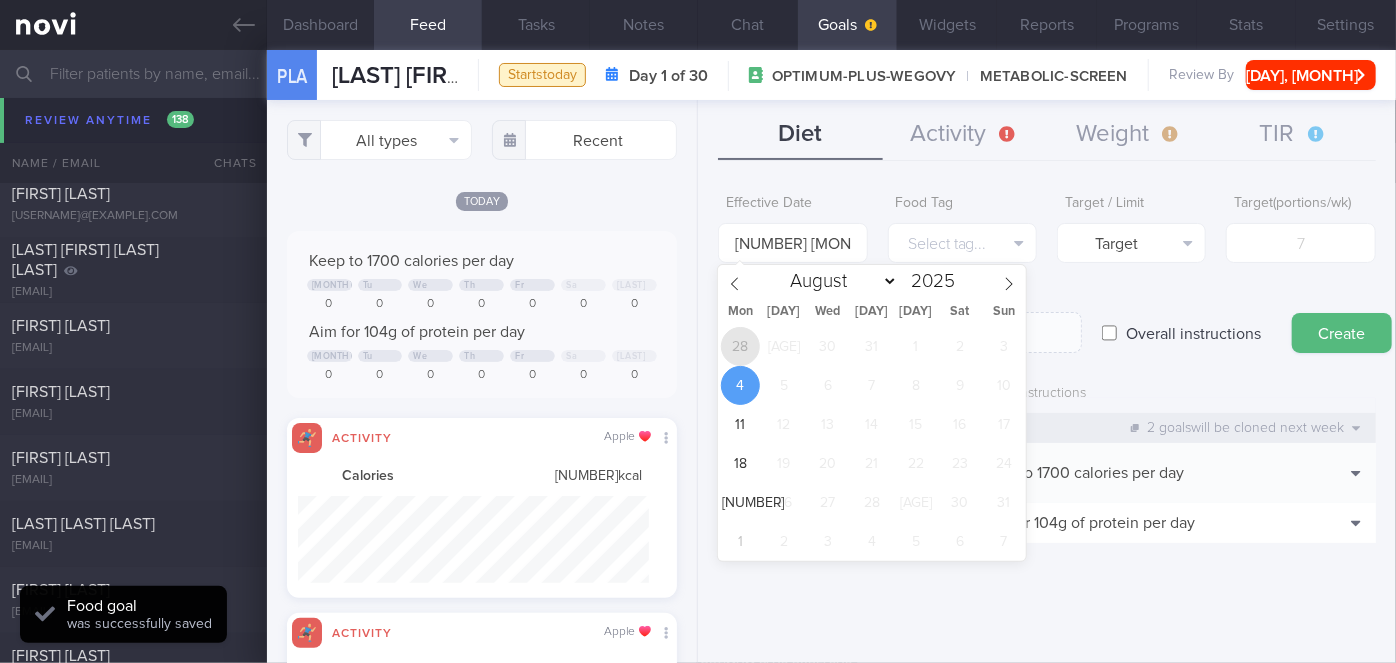 click on "28" at bounding box center [740, 346] 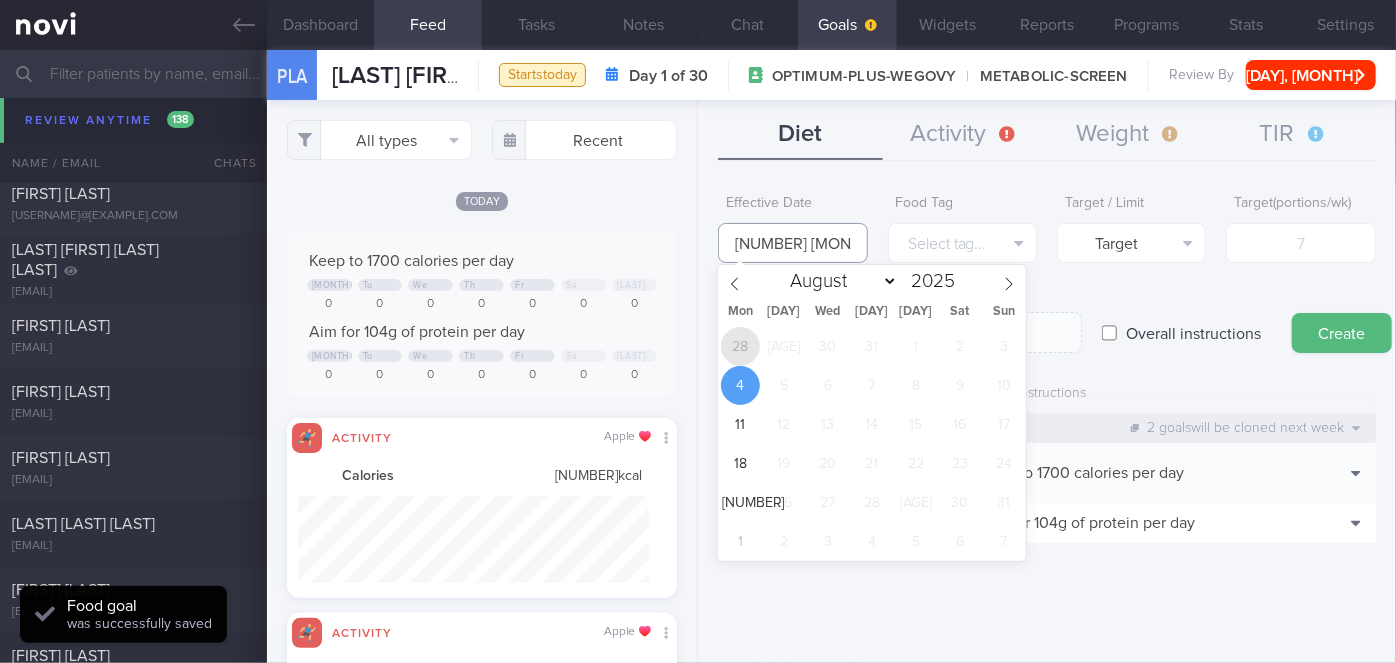 type on "[DATE]" 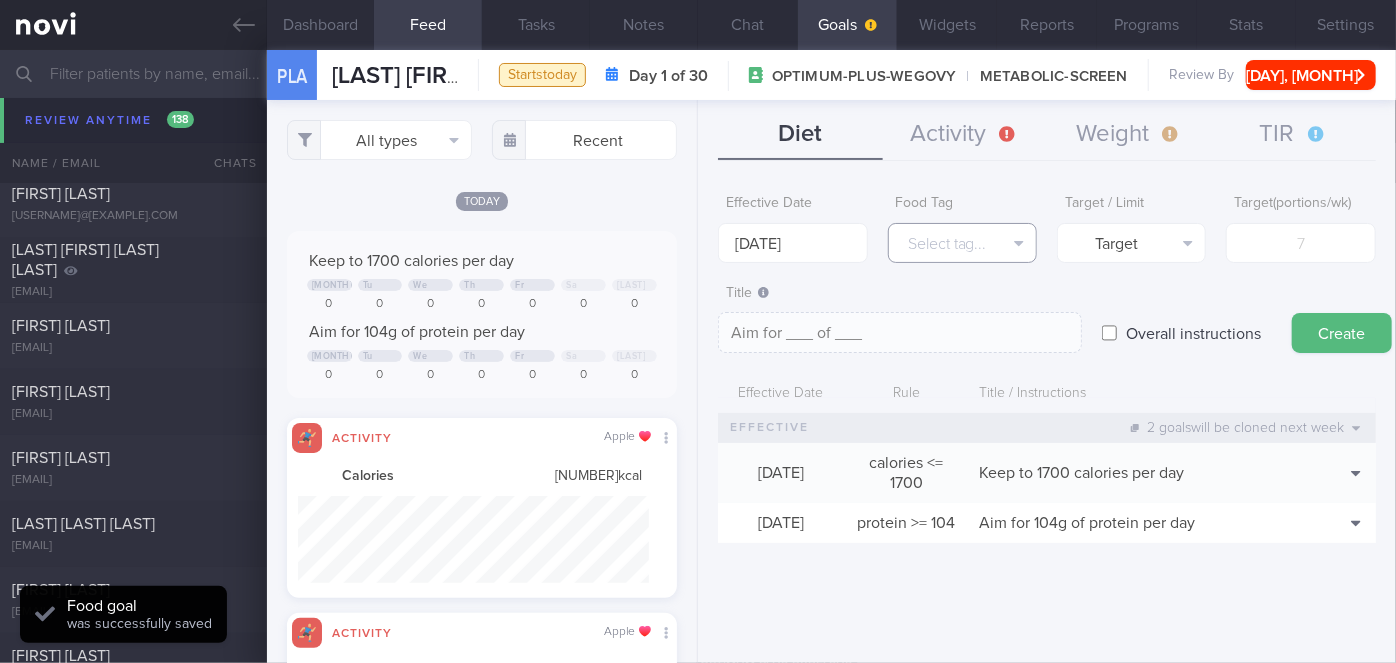click on "Select tag..." at bounding box center [962, 243] 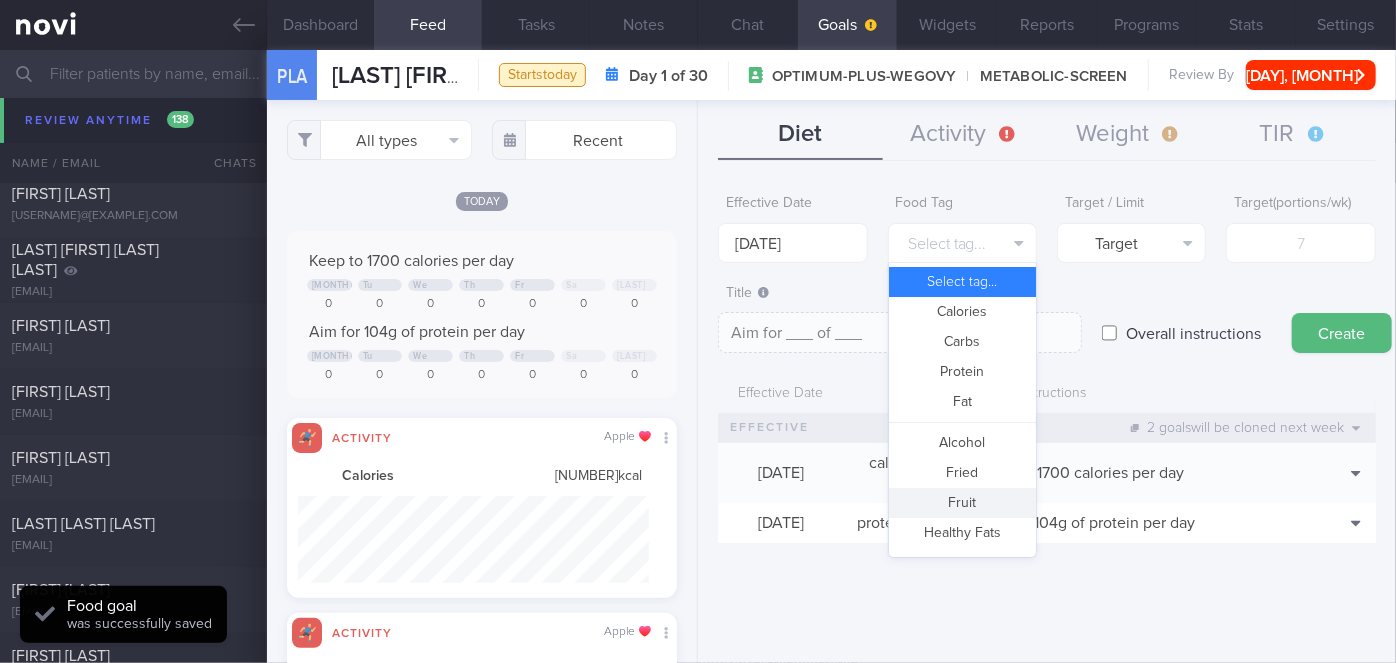 click on "Fruit" at bounding box center [962, 503] 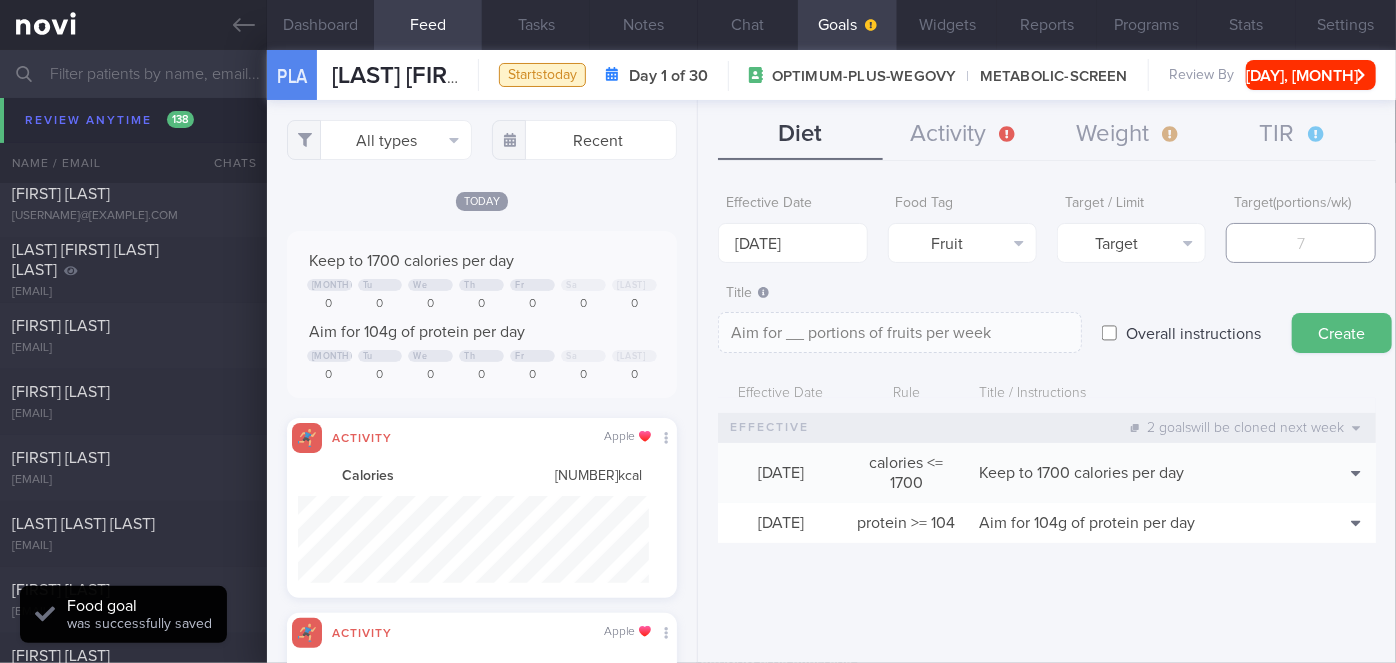 click at bounding box center [1300, 243] 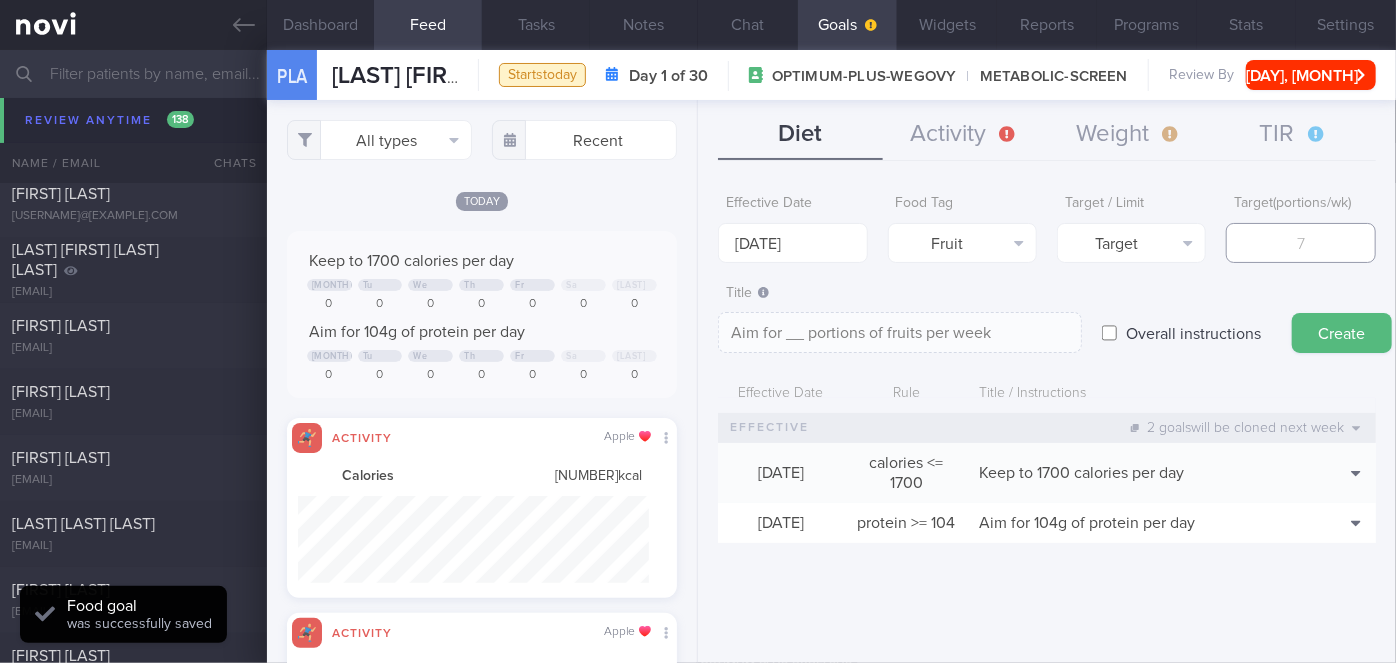 type on "1" 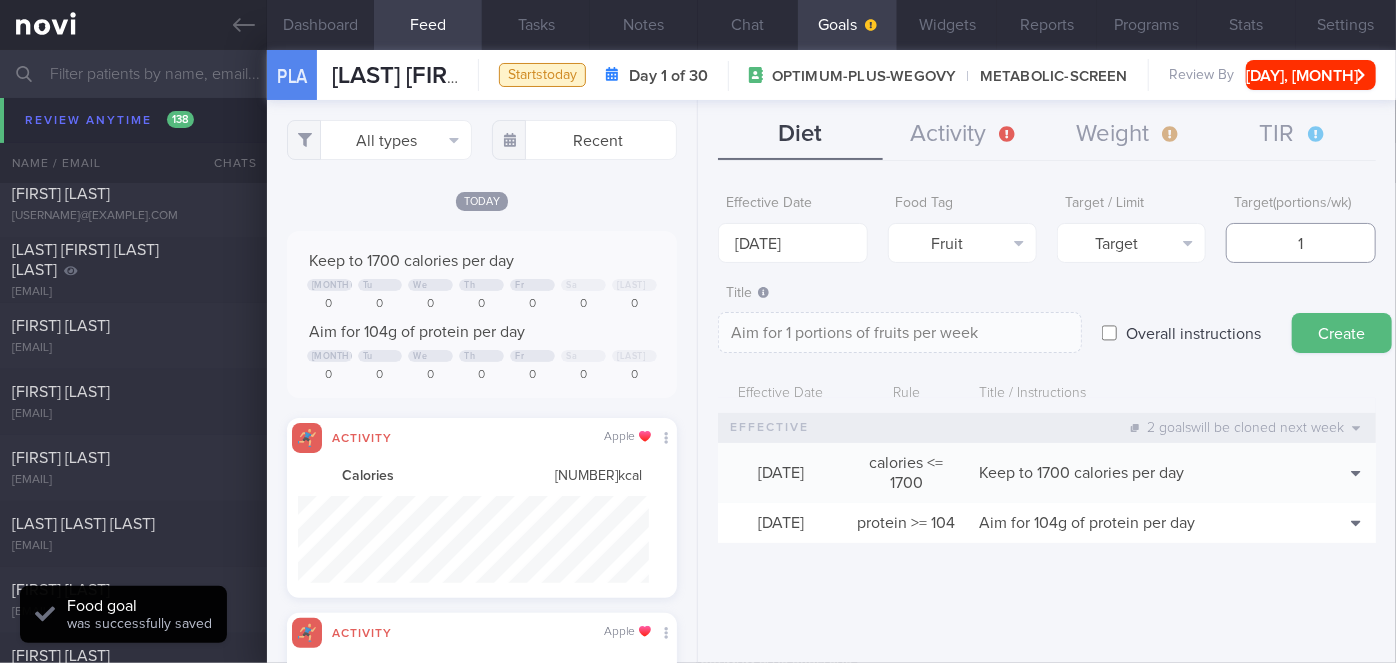 type on "14" 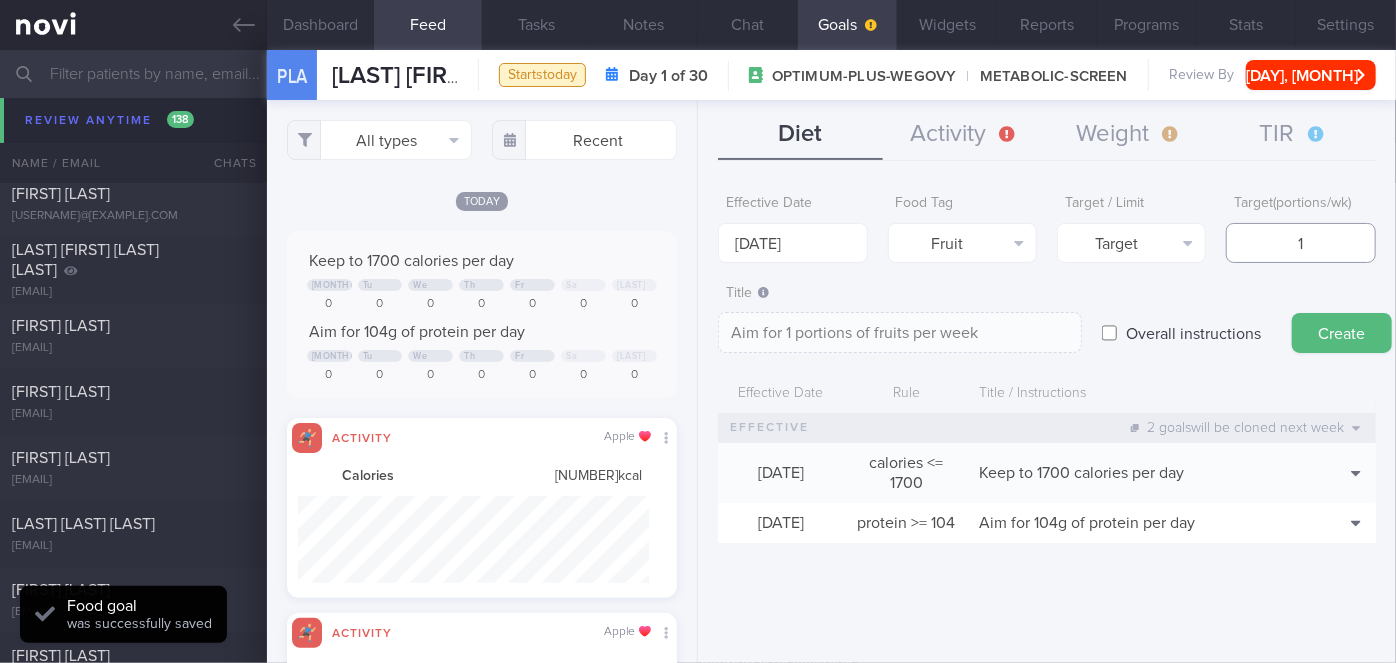 type on "Aim for 14 portions of fruits per week" 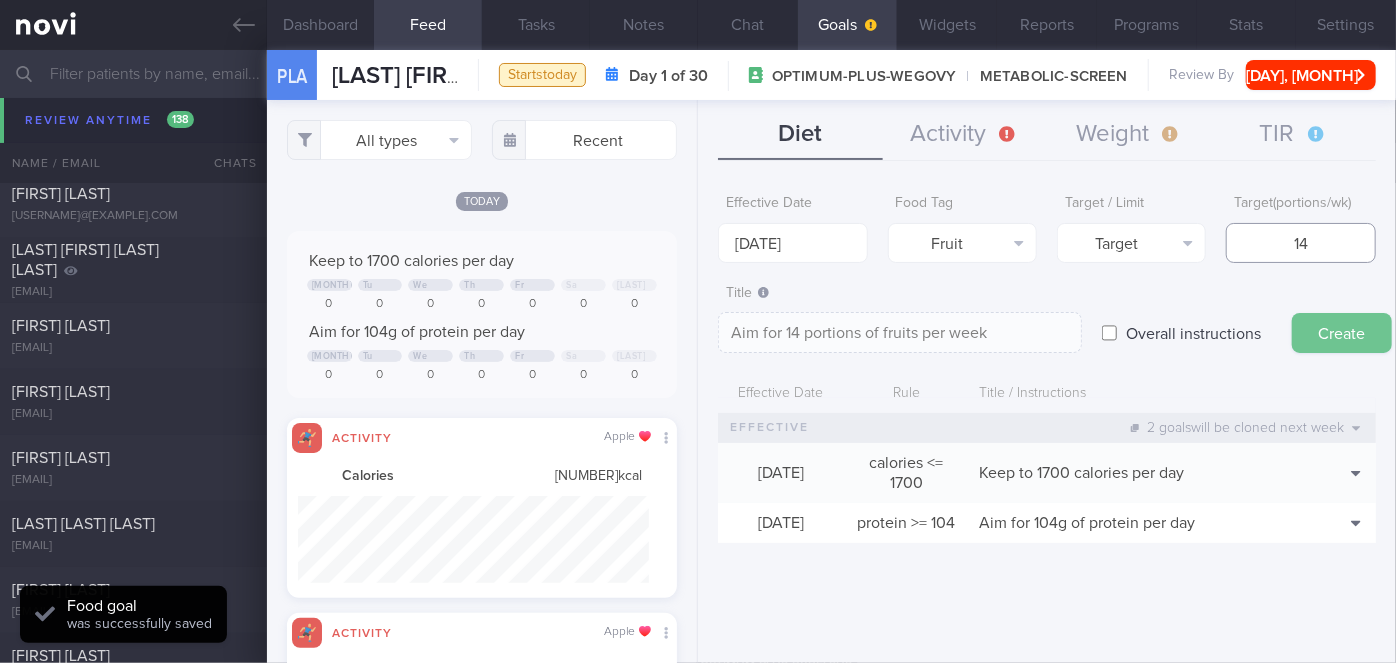 type on "14" 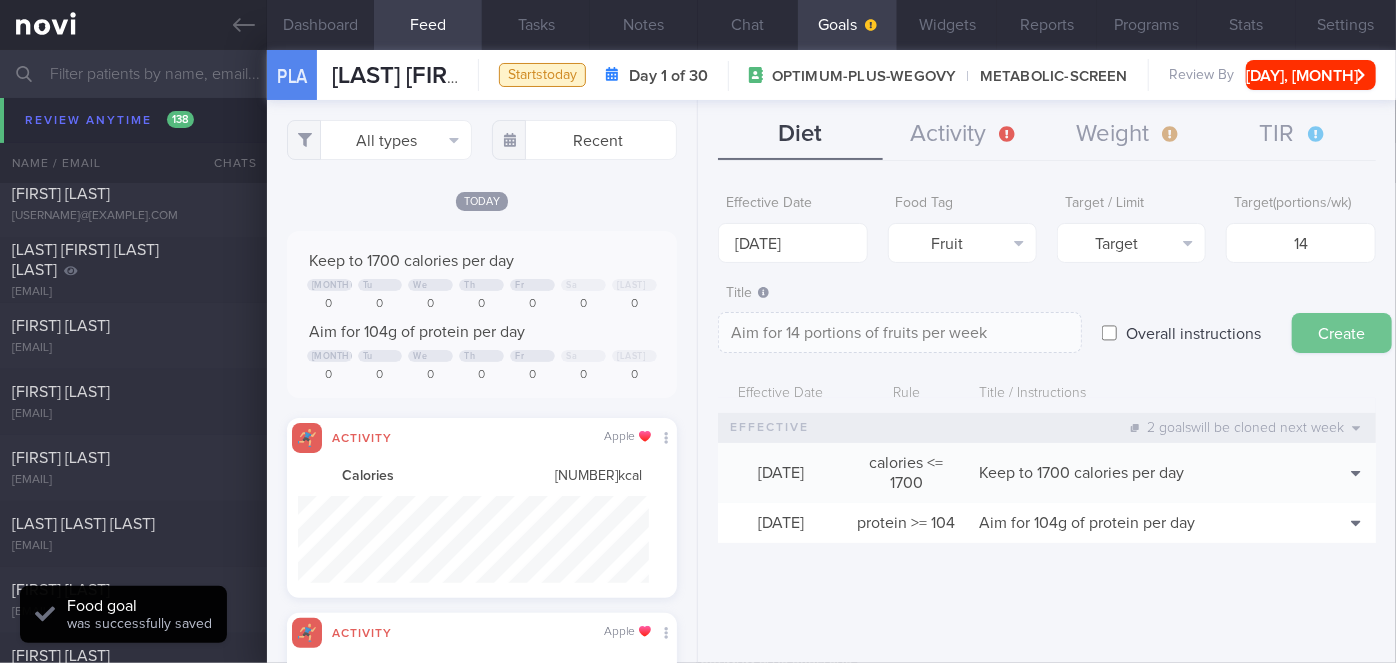 click on "Create" at bounding box center [1342, 333] 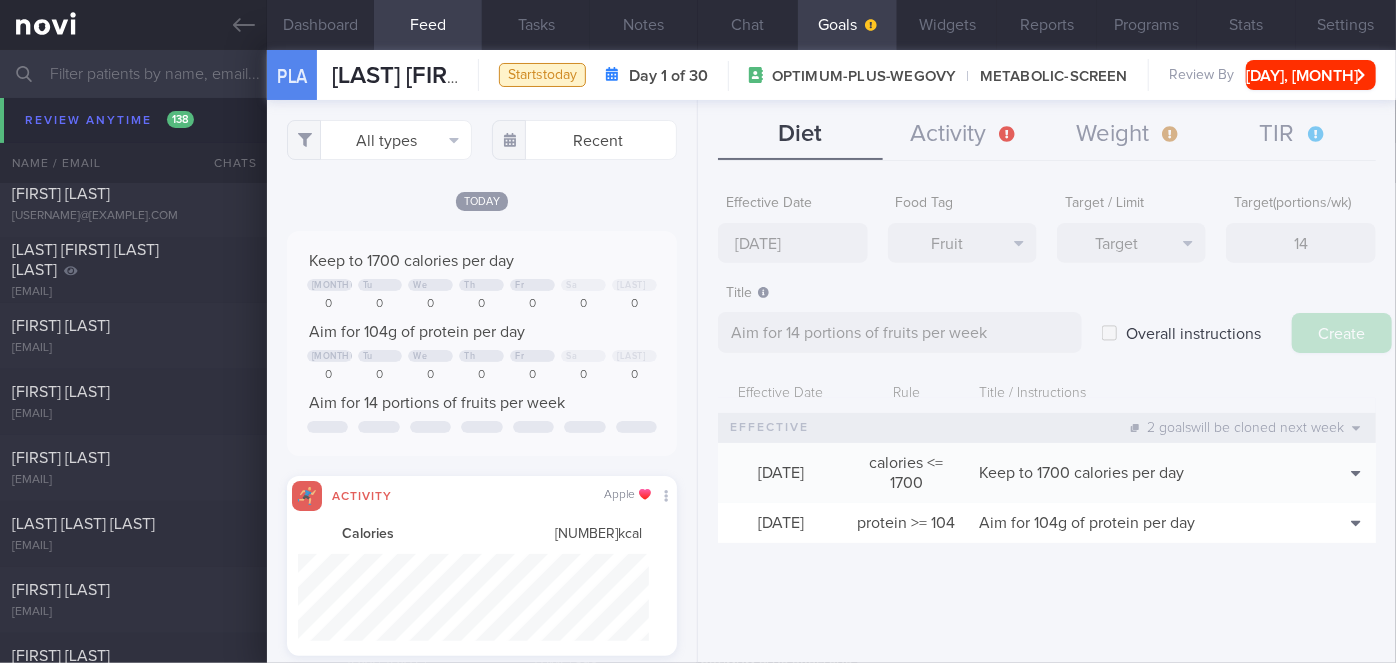 type on "[NUMBER] [MONTH] [YEAR]" 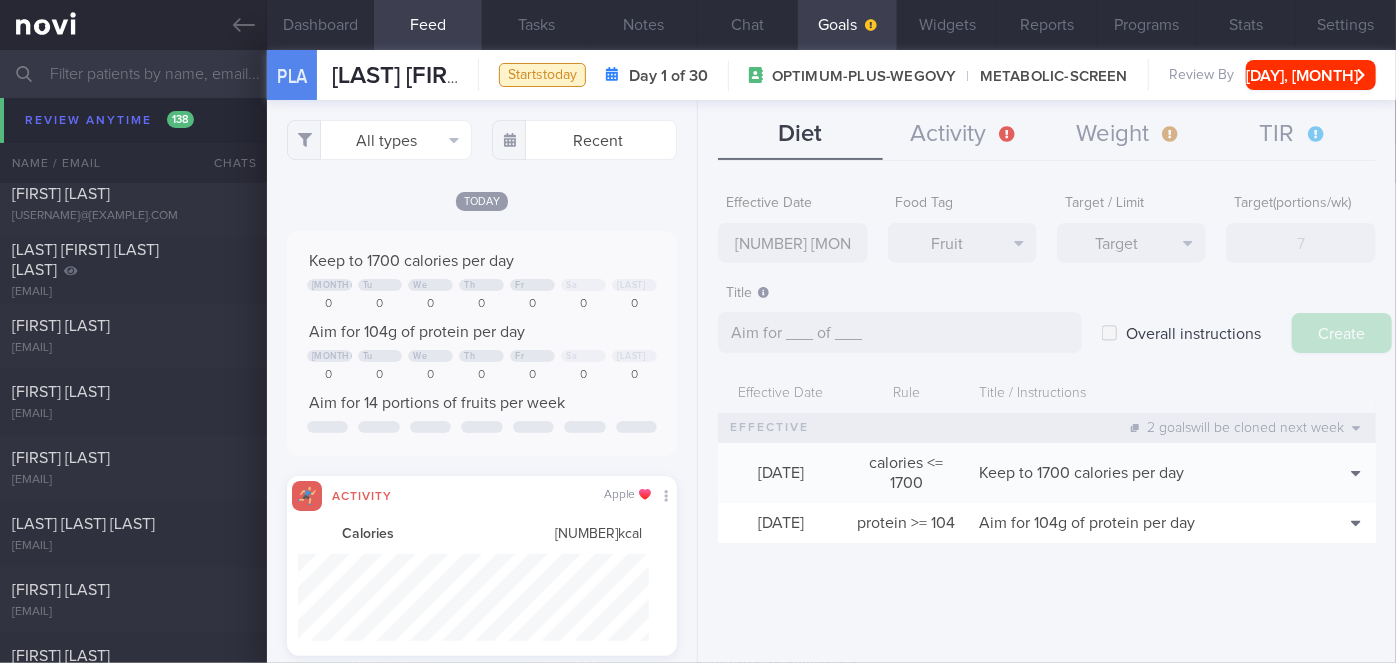 select on "7" 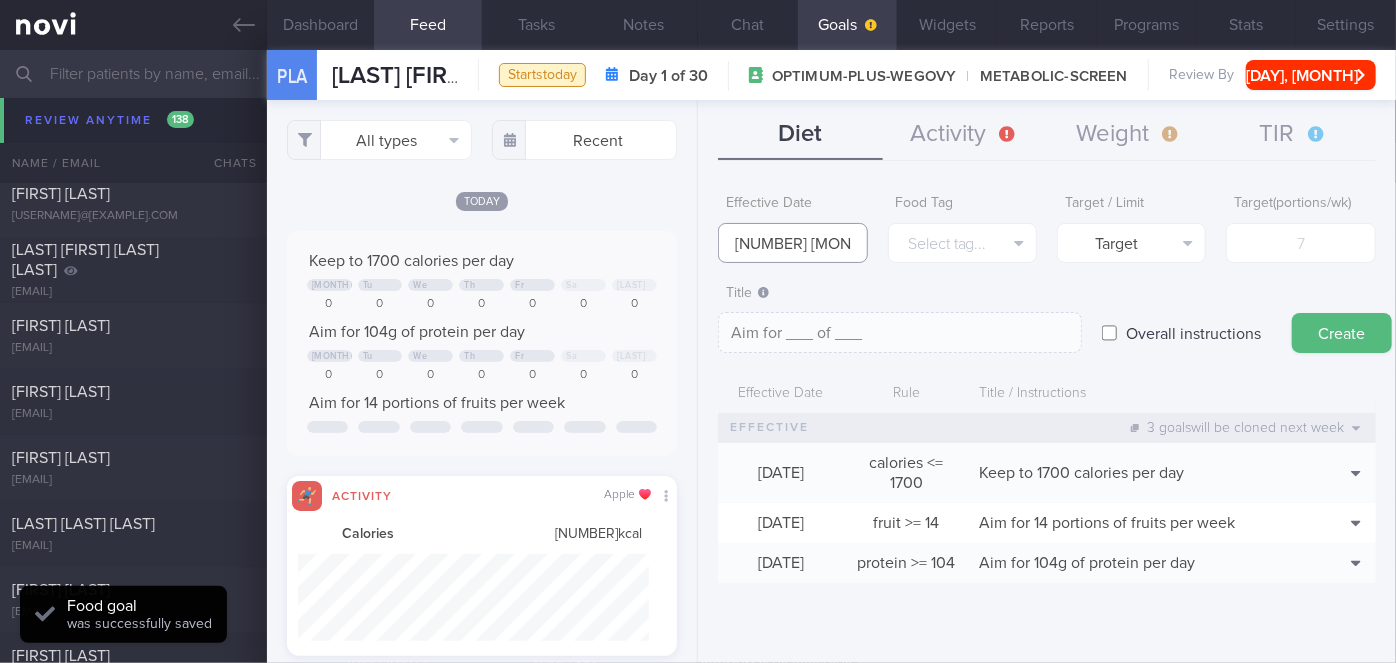 click on "[NUMBER] [MONTH] [YEAR]" at bounding box center (792, 243) 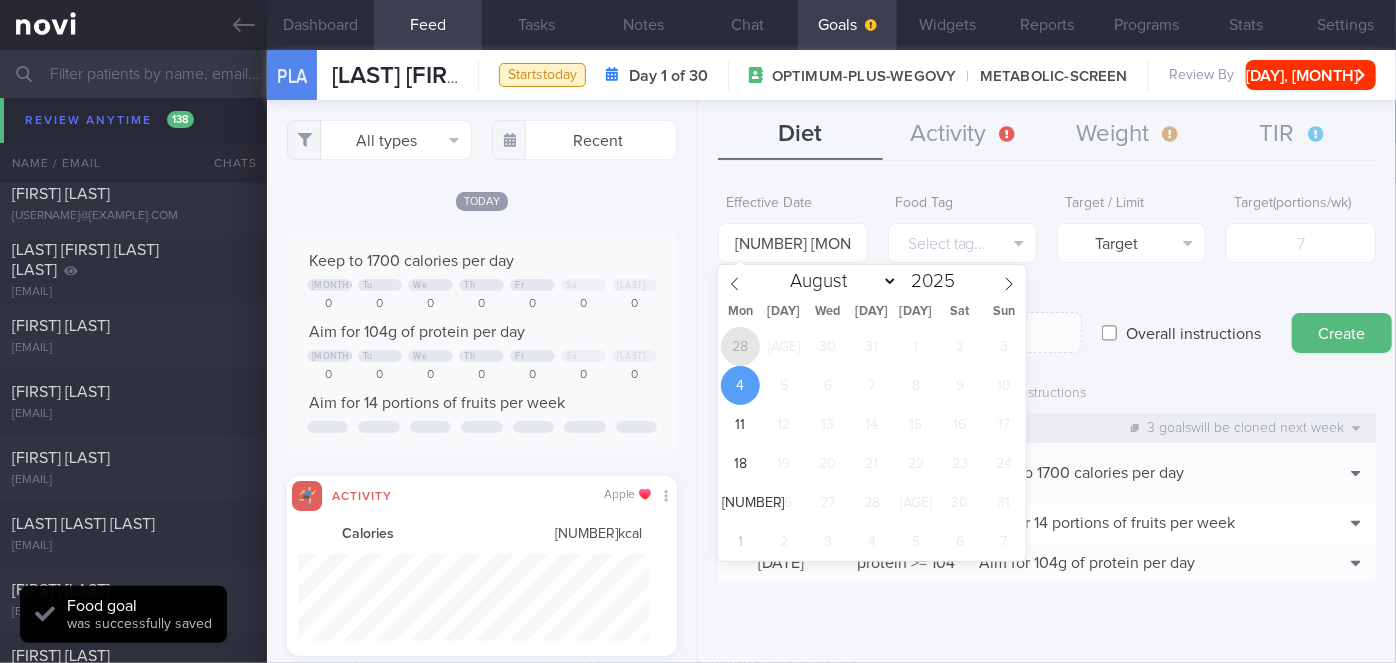 click on "28" at bounding box center [740, 346] 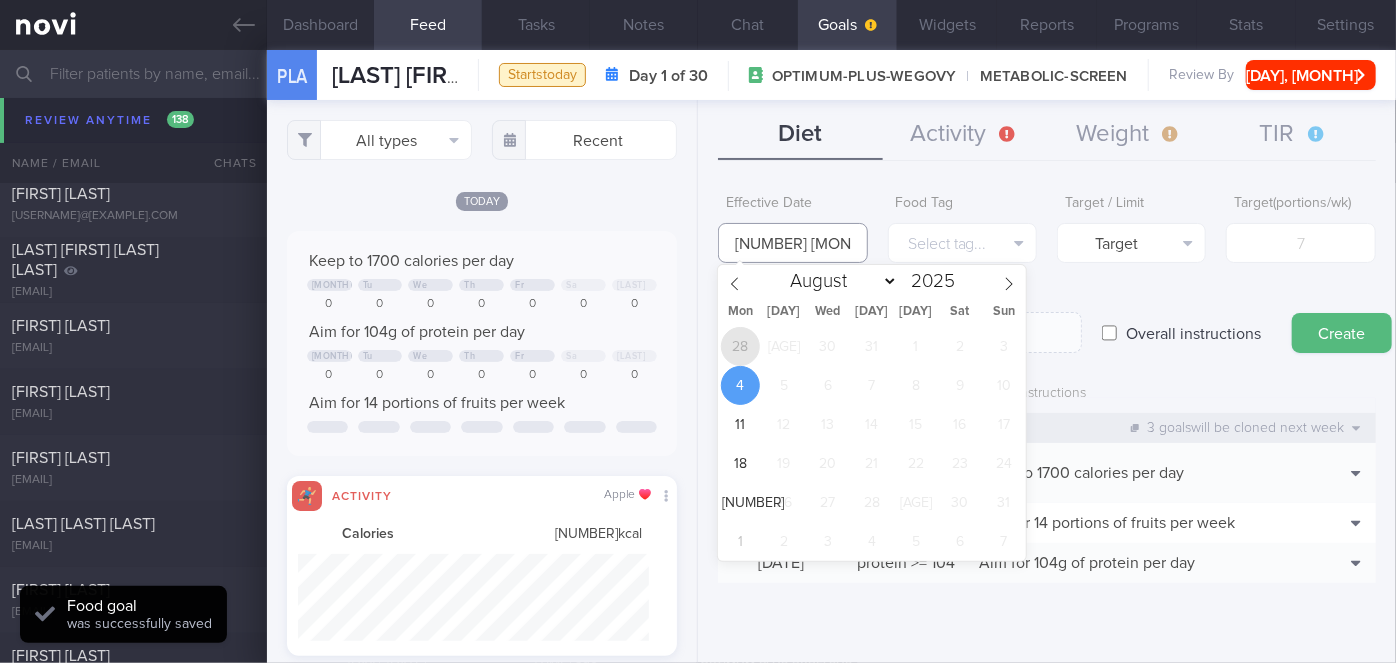 type on "[DATE]" 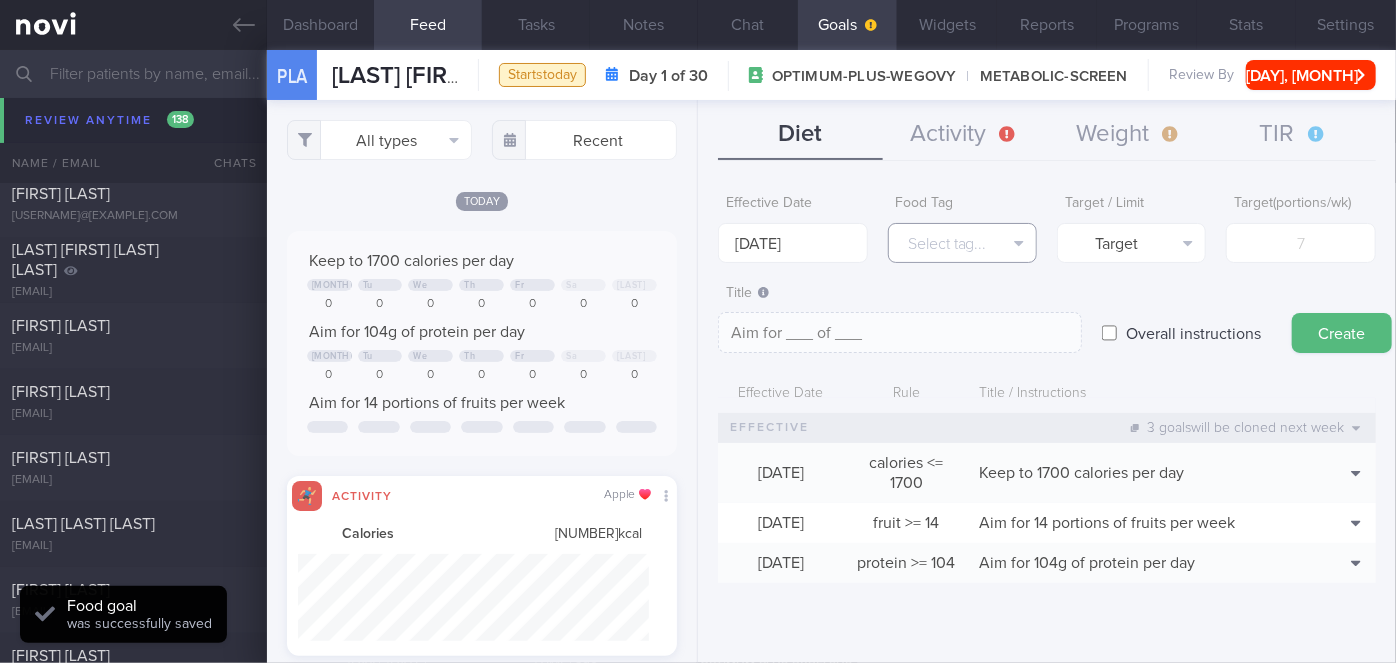click on "Select tag..." at bounding box center [962, 243] 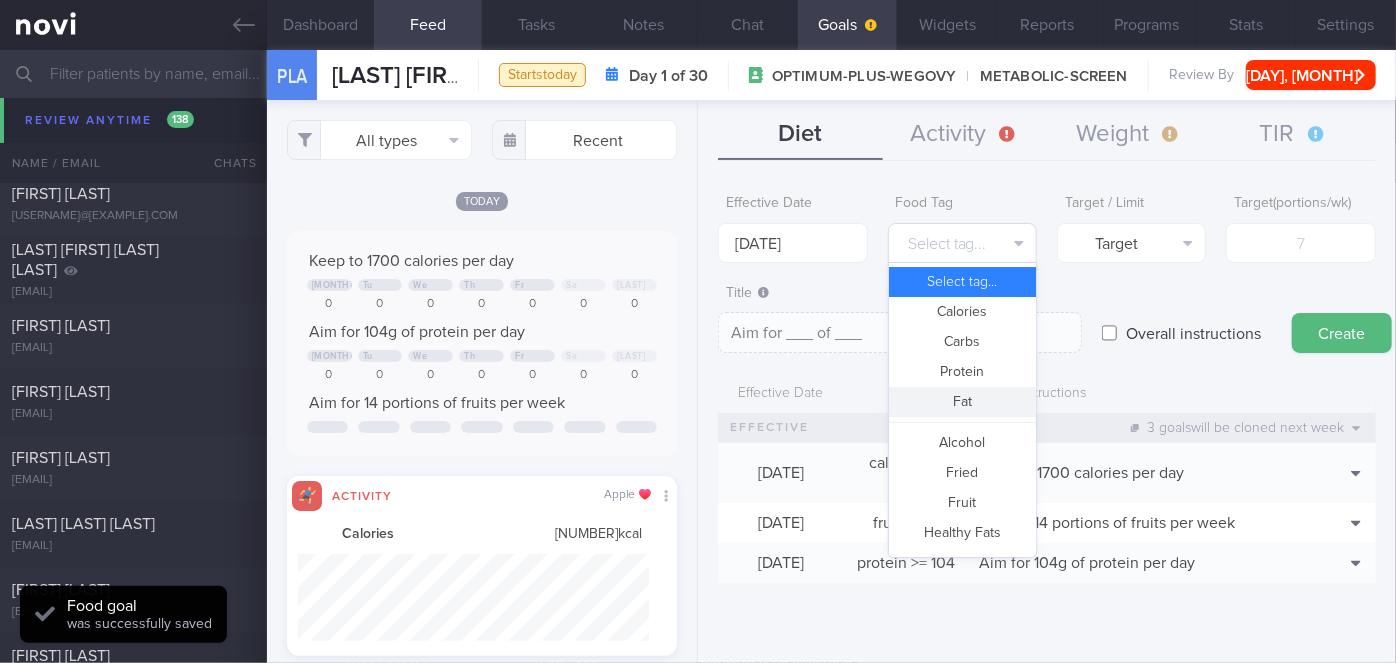 scroll, scrollTop: 594, scrollLeft: 0, axis: vertical 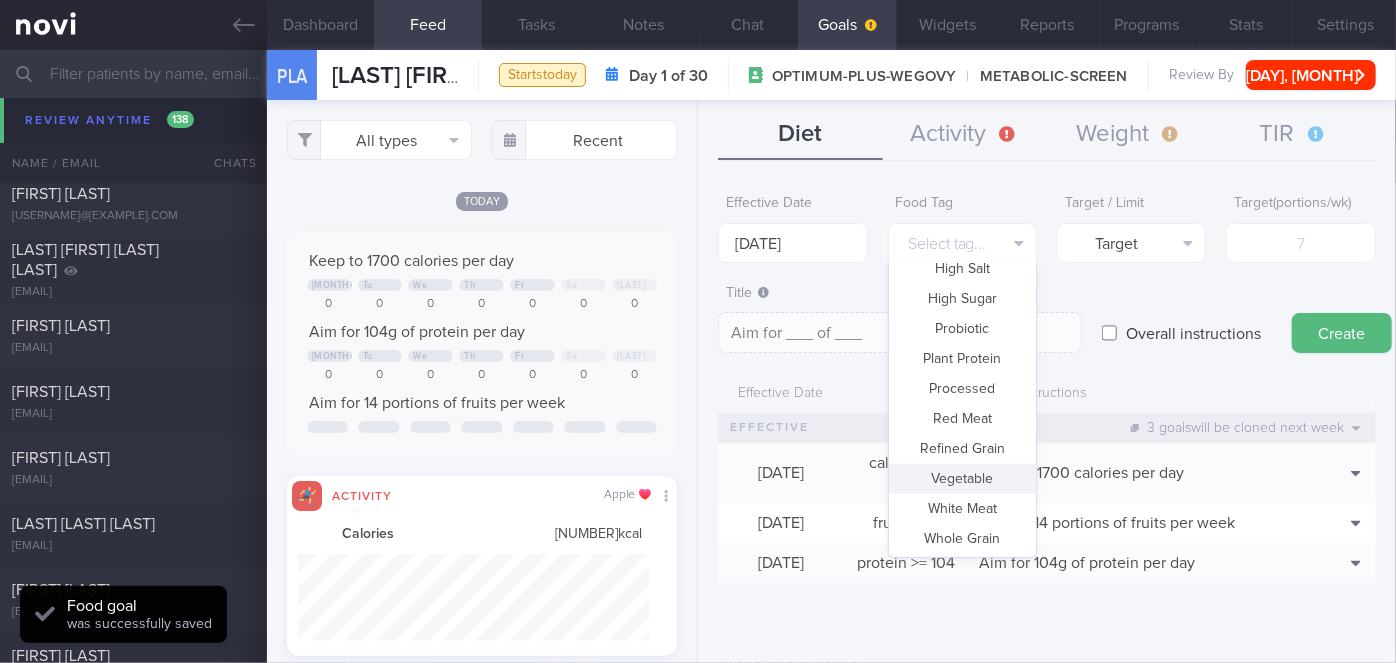 click on "Vegetable" at bounding box center [962, 479] 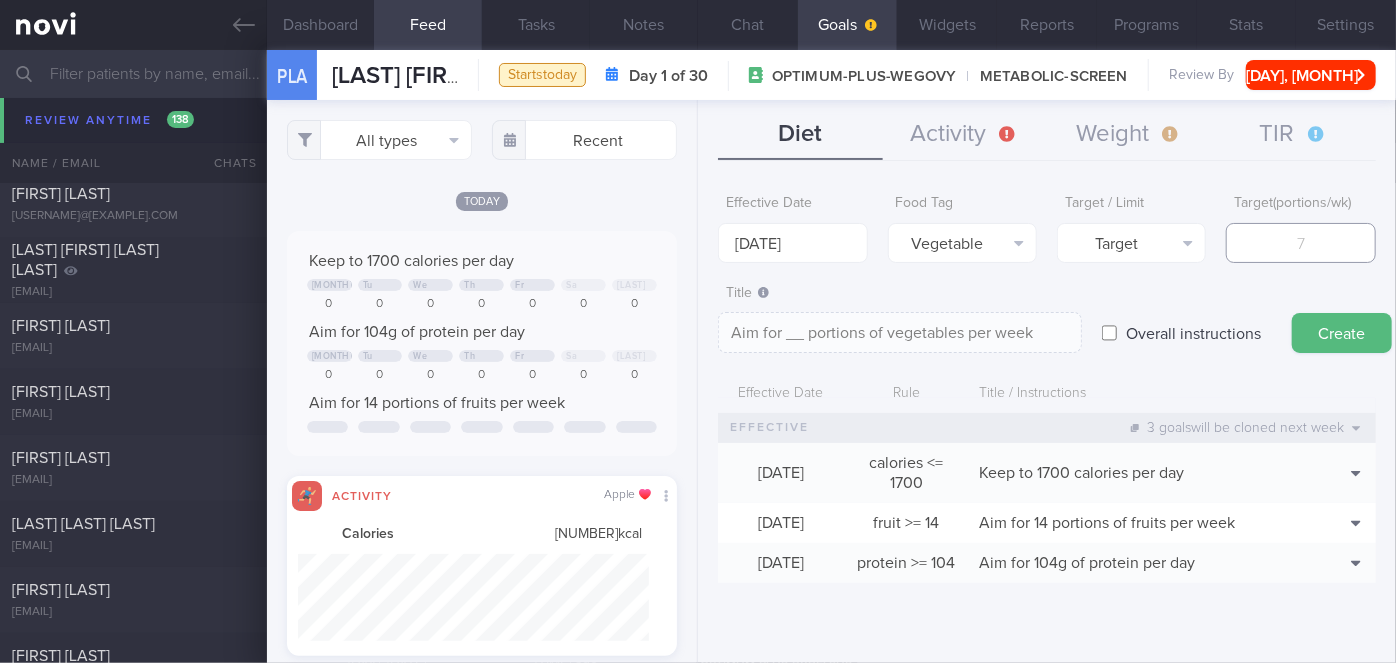 click at bounding box center [1300, 243] 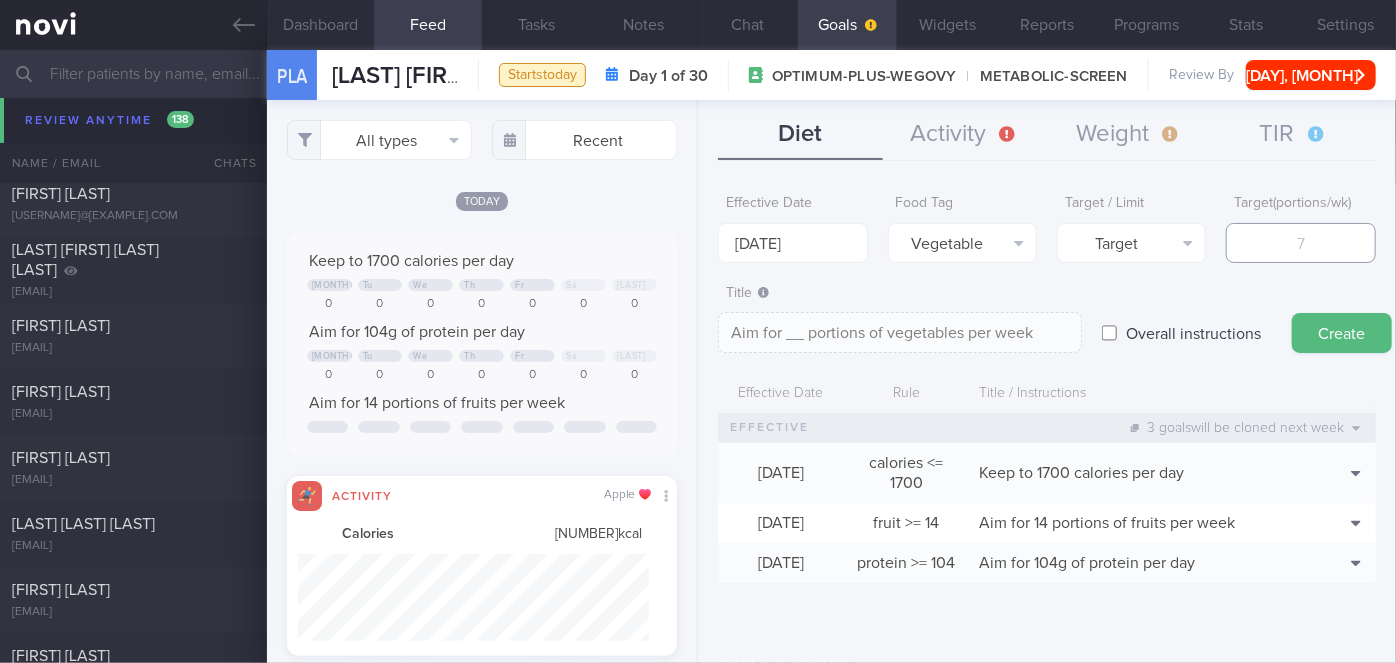 type on "1" 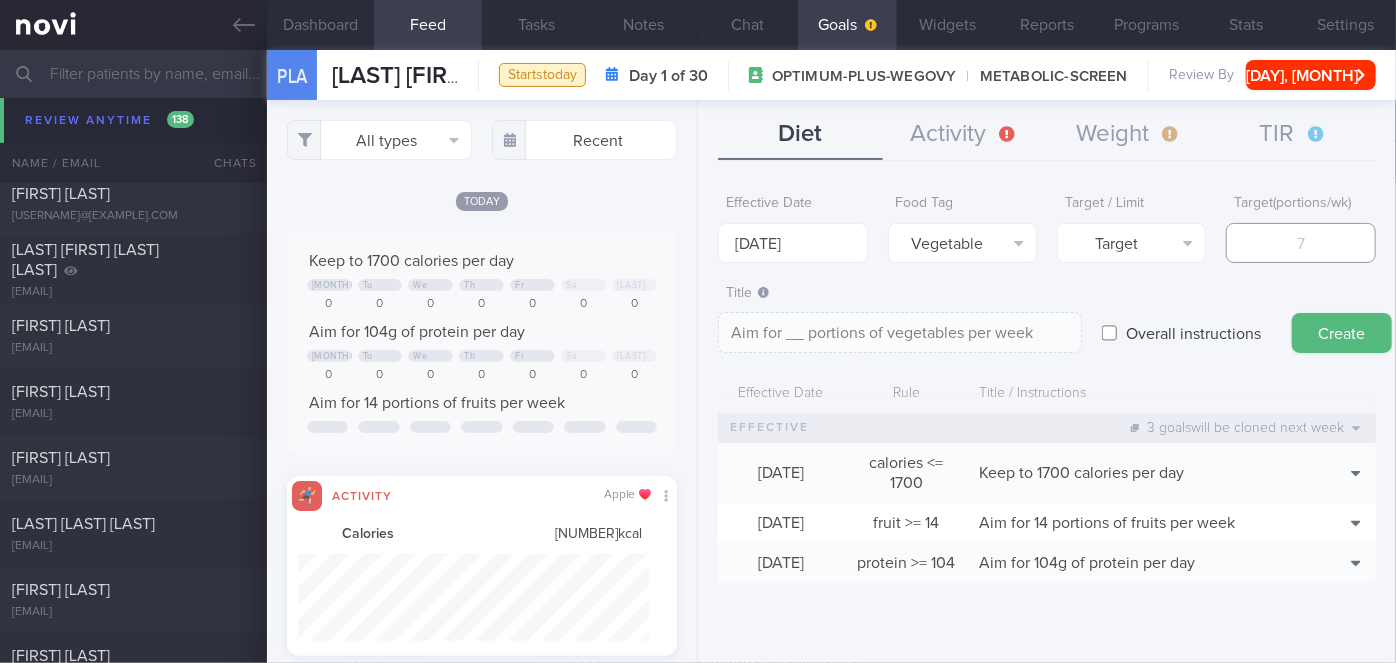 type on "Aim for 1 portions of vegetables per week" 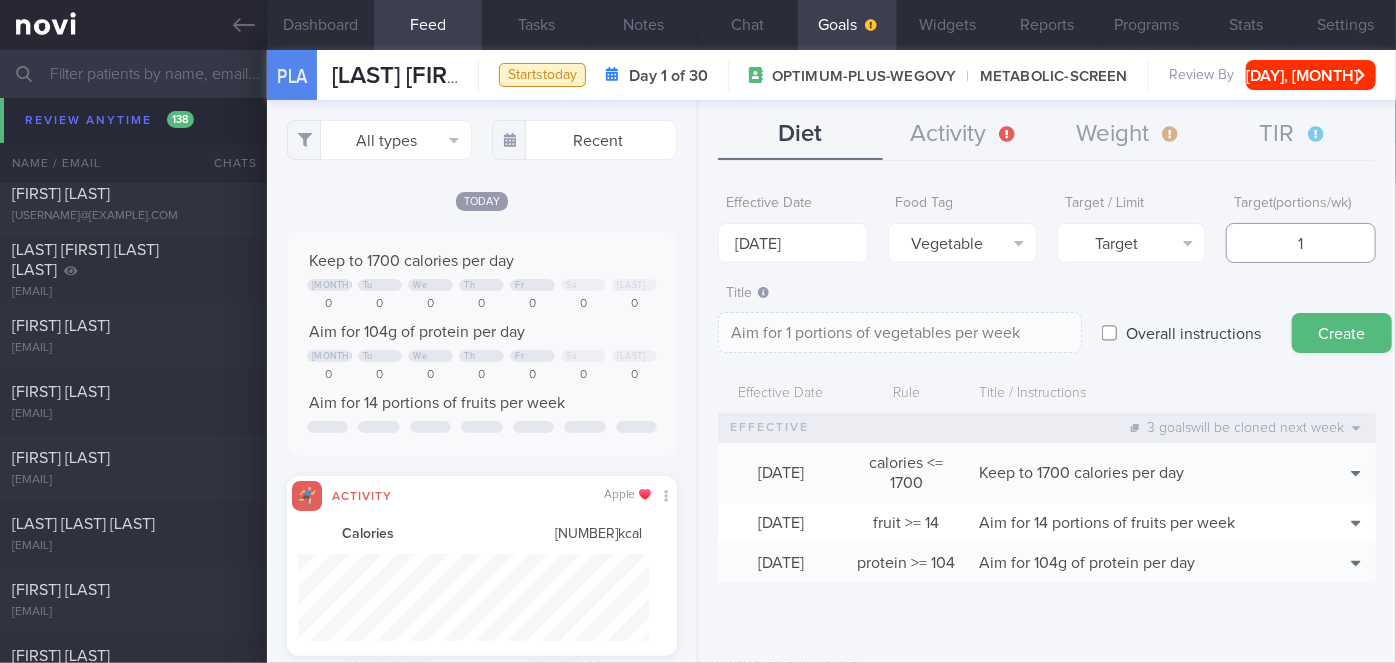 type on "14" 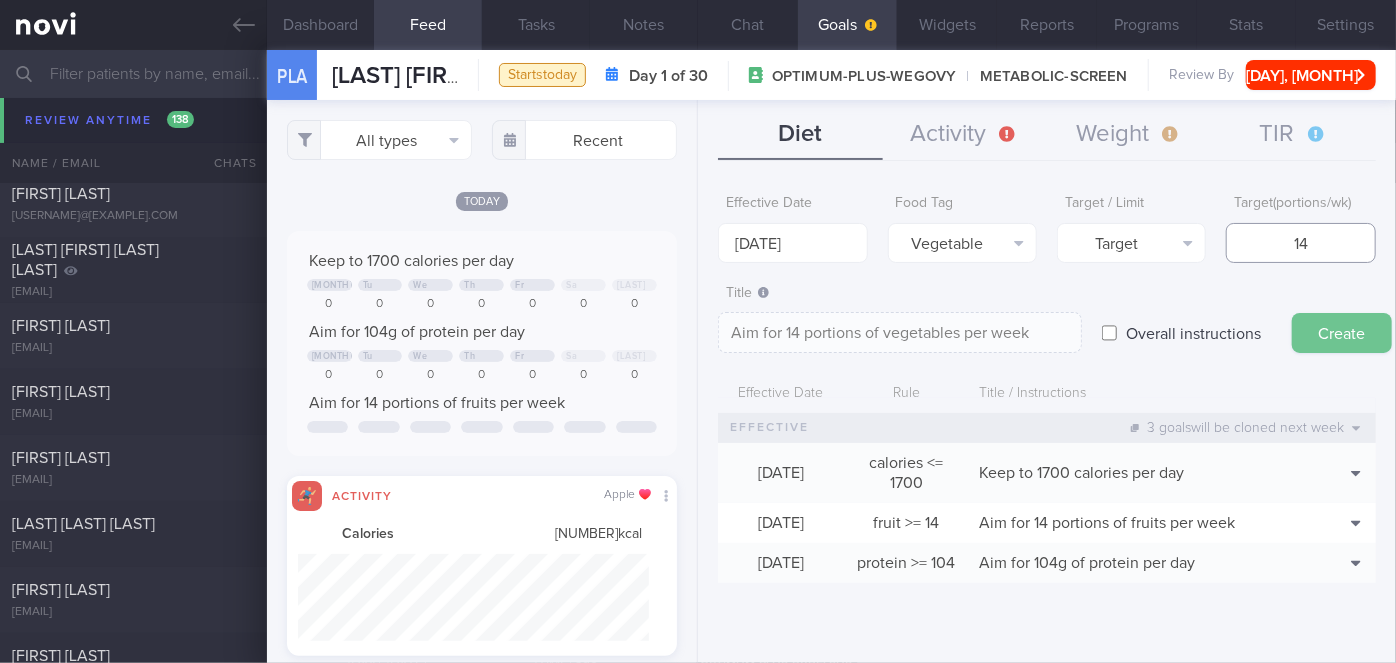 type on "14" 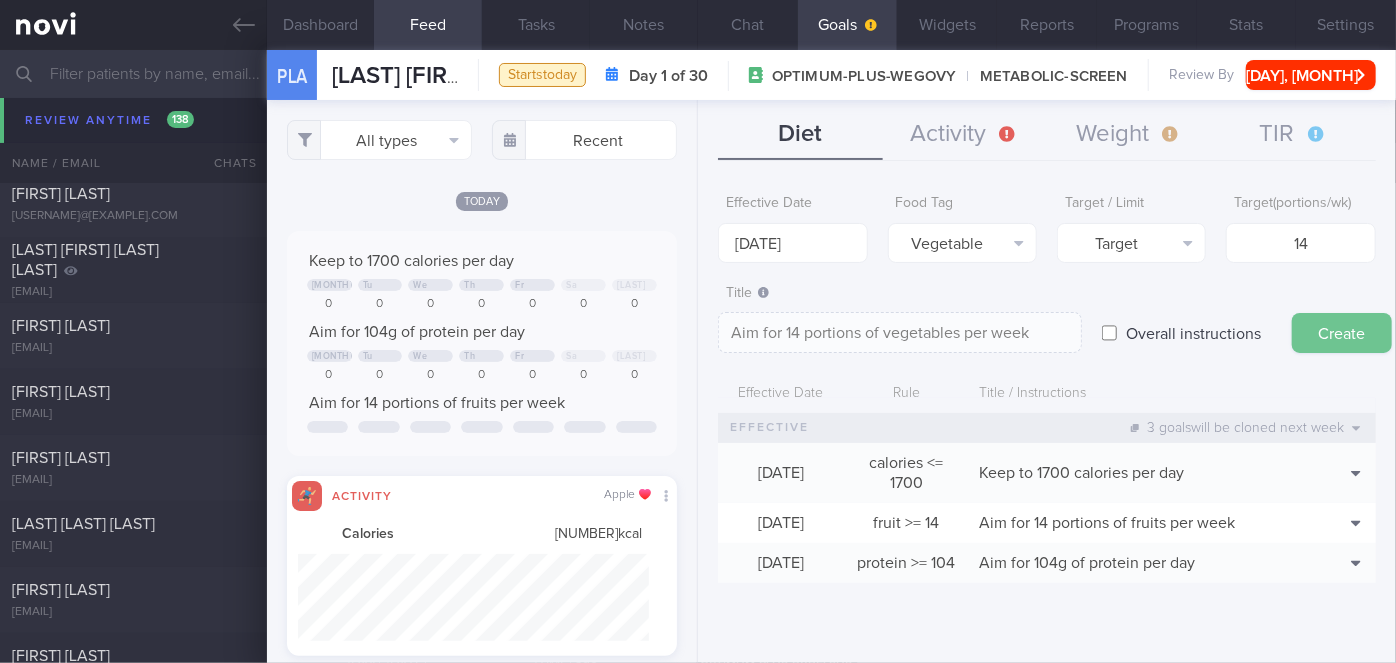 click on "Create" at bounding box center [1342, 333] 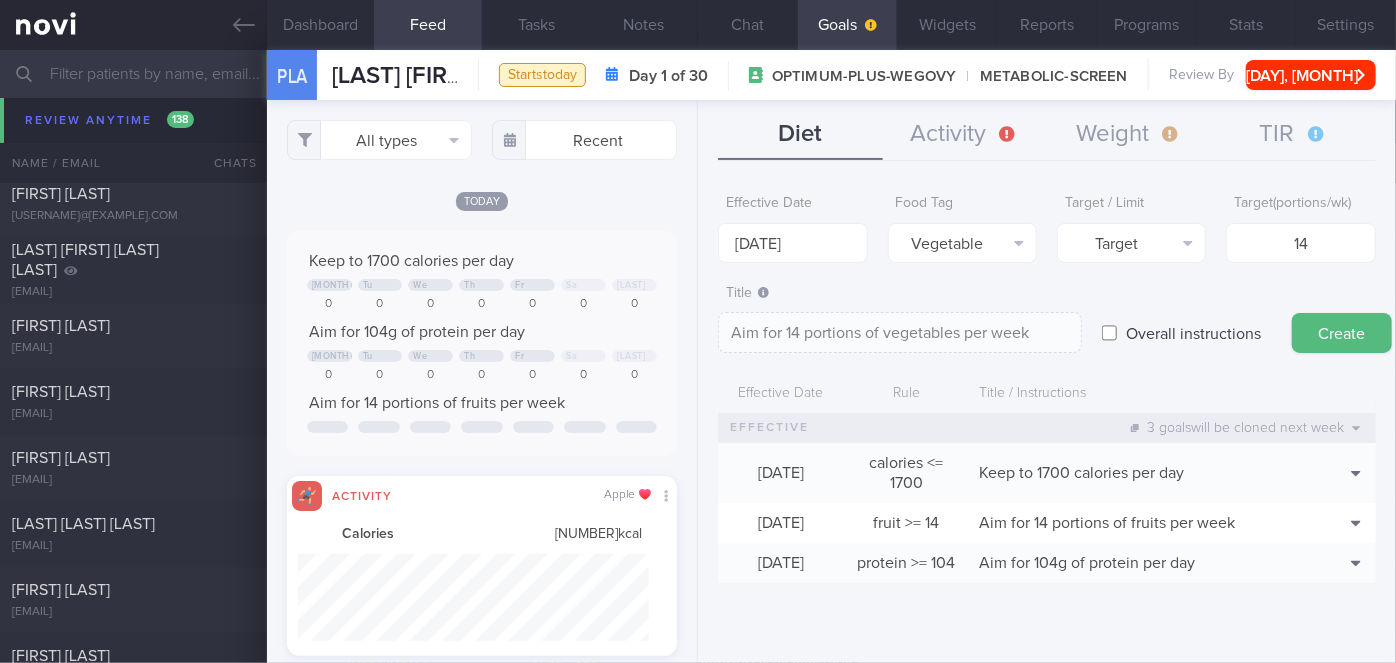 type on "[NUMBER] [MONTH] [YEAR]" 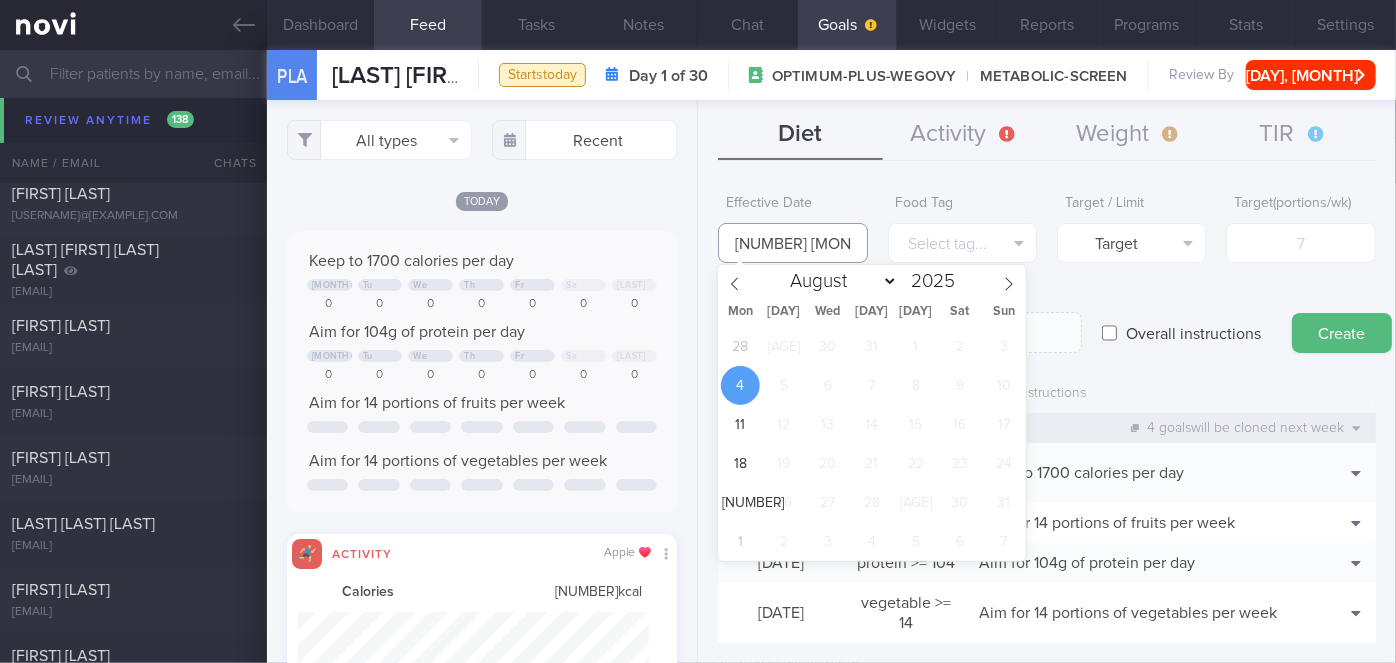 click on "[NUMBER] [MONTH] [YEAR]" at bounding box center [792, 243] 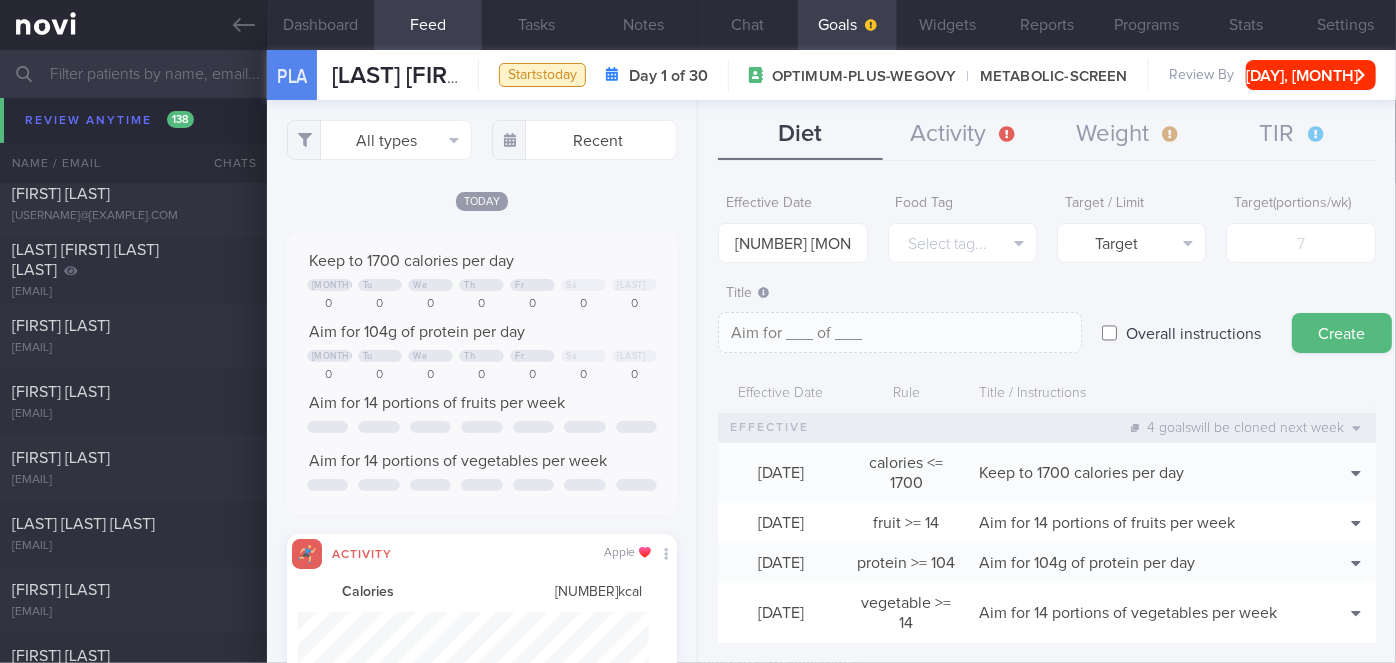 click on "Effective Date
[DATE]" at bounding box center [792, 224] 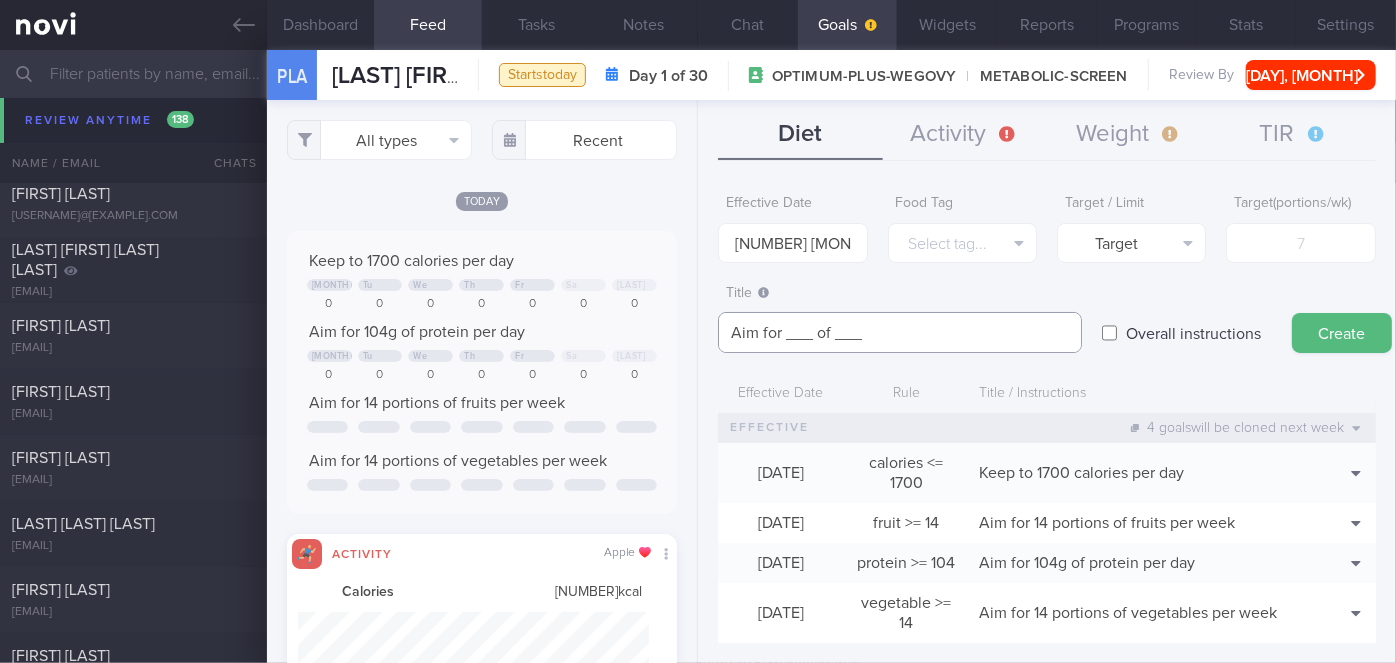 click on "Aim for ___ of ___" at bounding box center (900, 332) 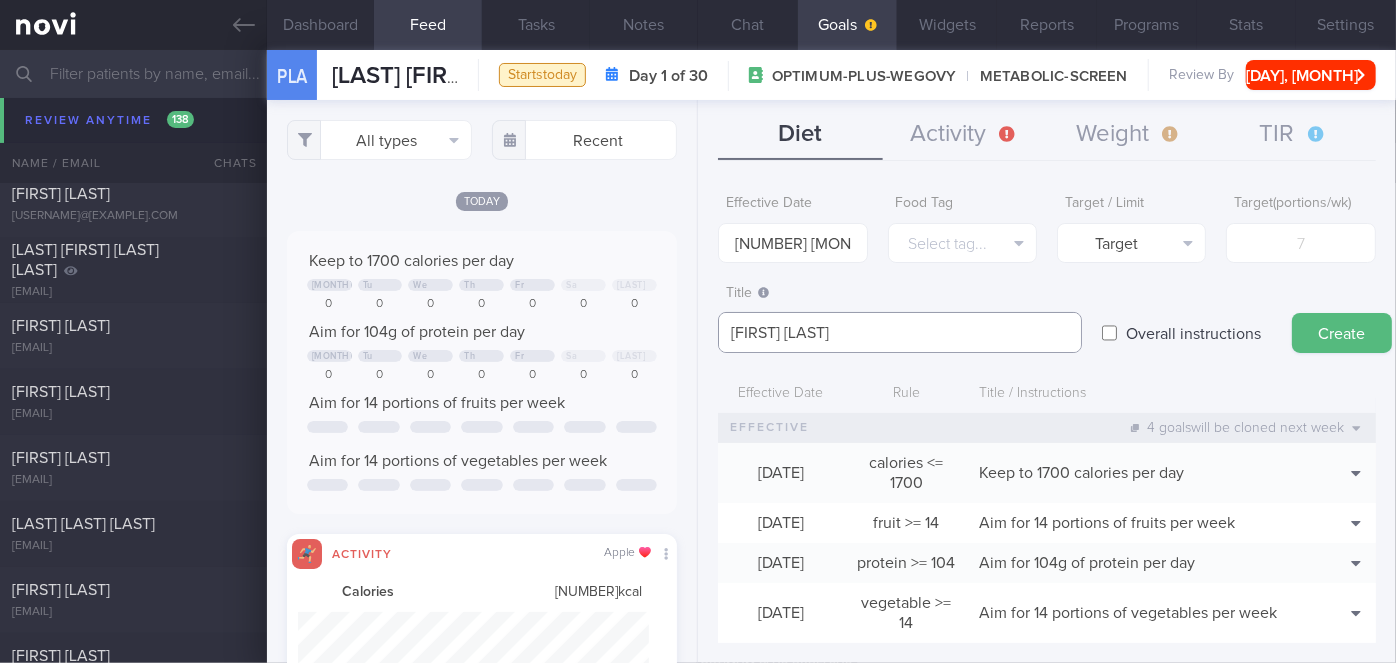 click on "[FIRST] [LAST]" at bounding box center (900, 332) 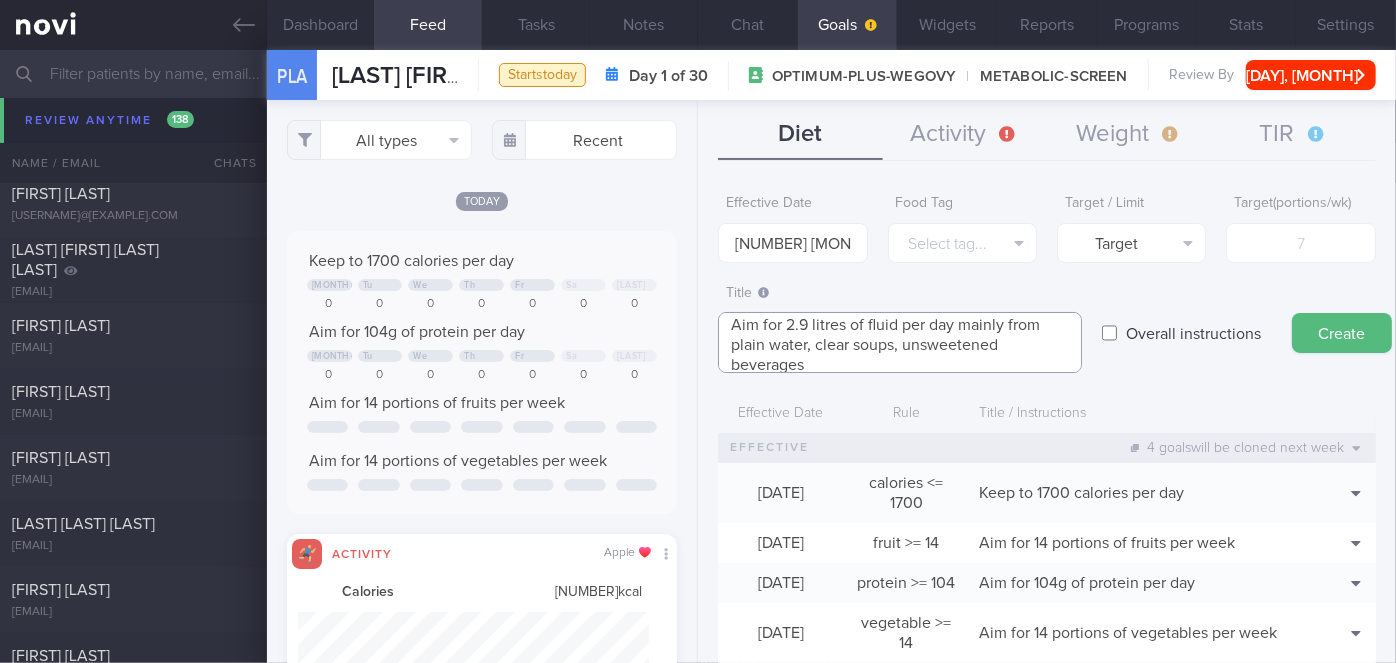 scroll, scrollTop: 0, scrollLeft: 0, axis: both 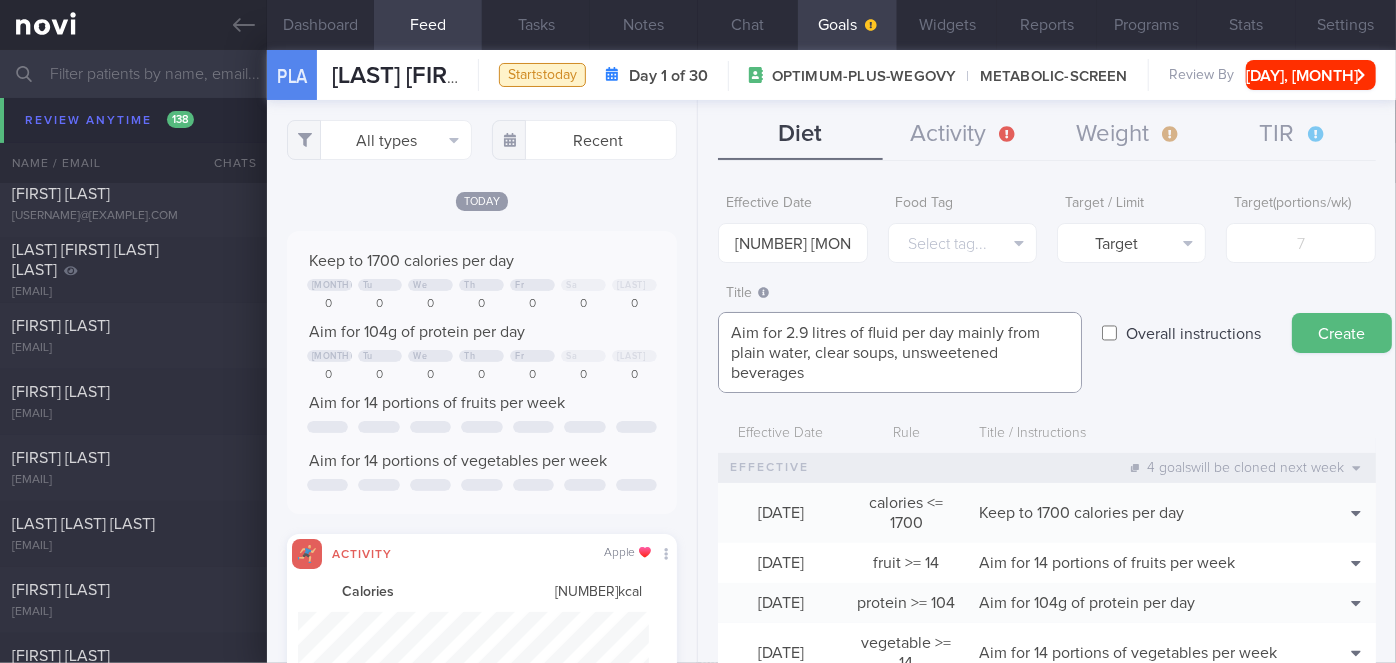 type on "Aim for 2.9 litres of fluid per day mainly from plain water, clear soups, unsweetened beverages" 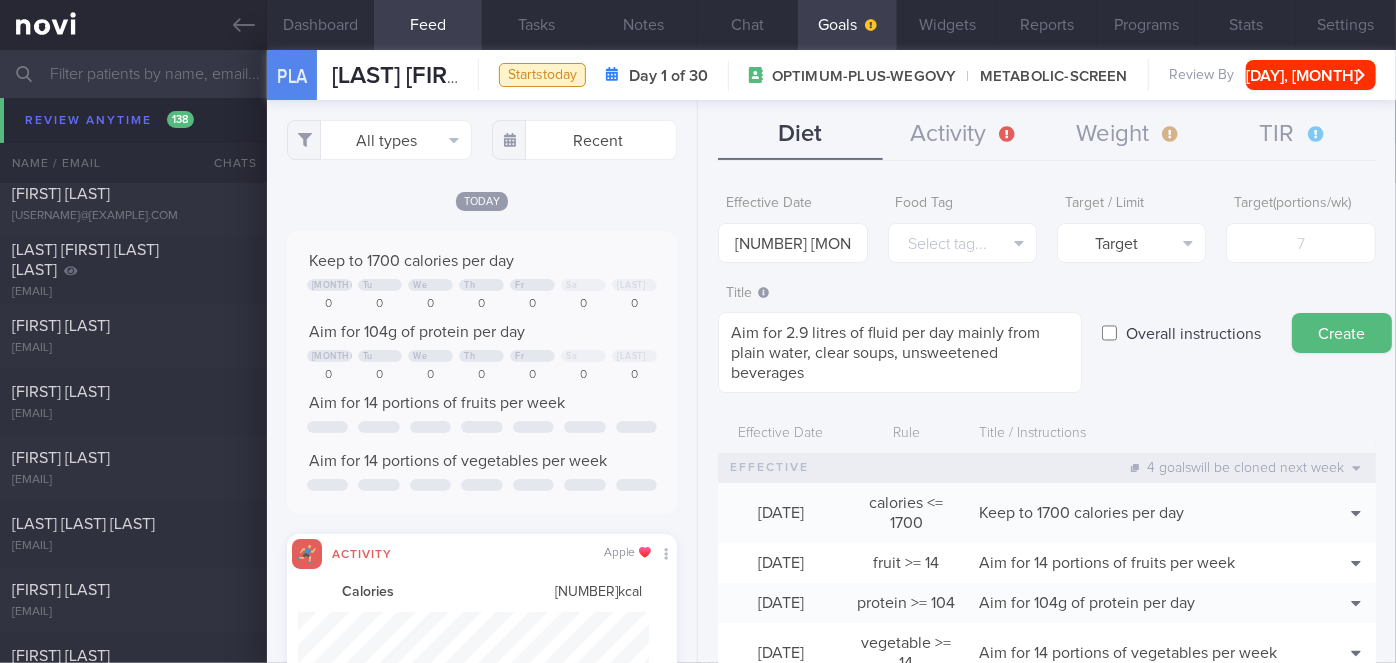 click on "Overall instructions" at bounding box center [1193, 333] 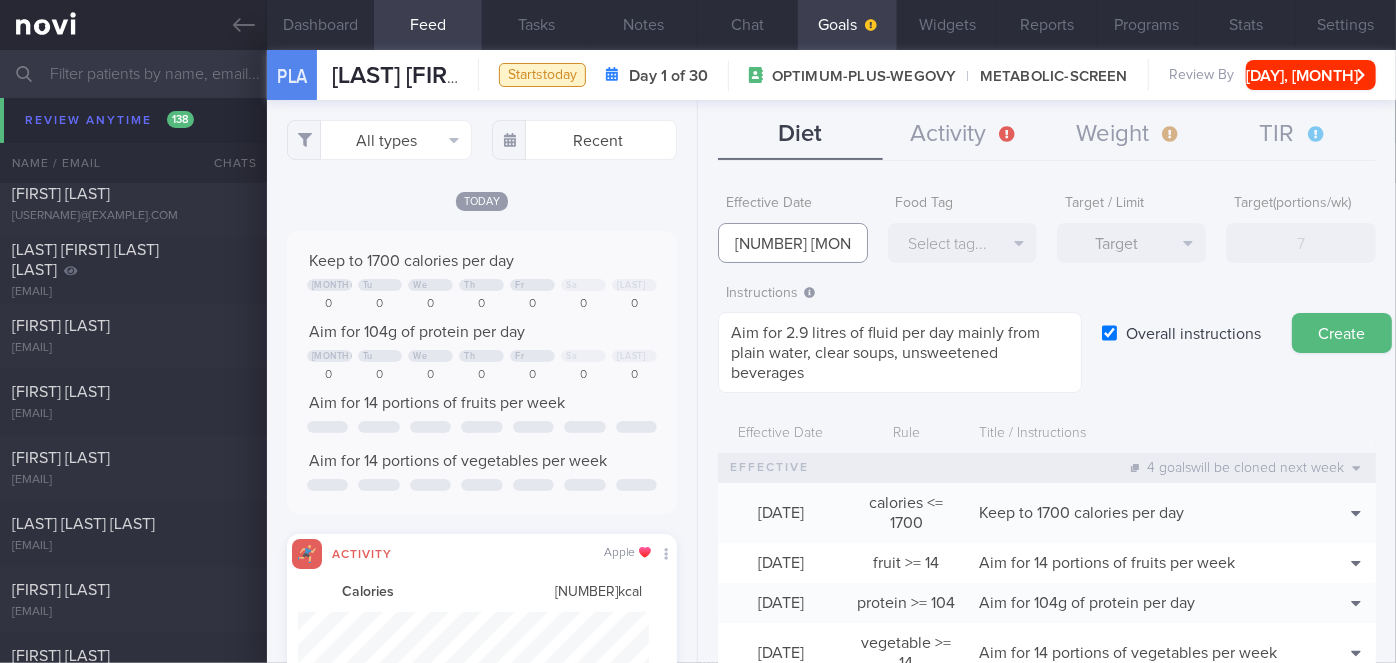 click on "[NUMBER] [MONTH] [YEAR]" at bounding box center (792, 243) 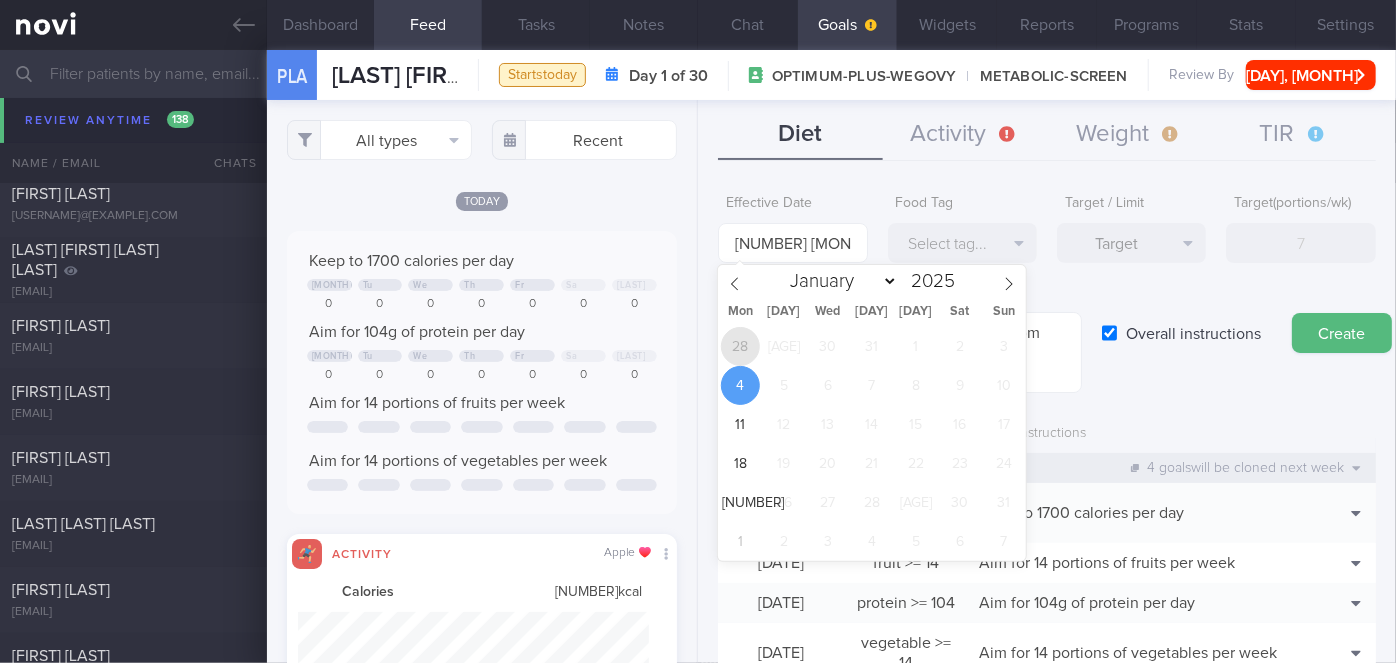 click on "28" at bounding box center (740, 346) 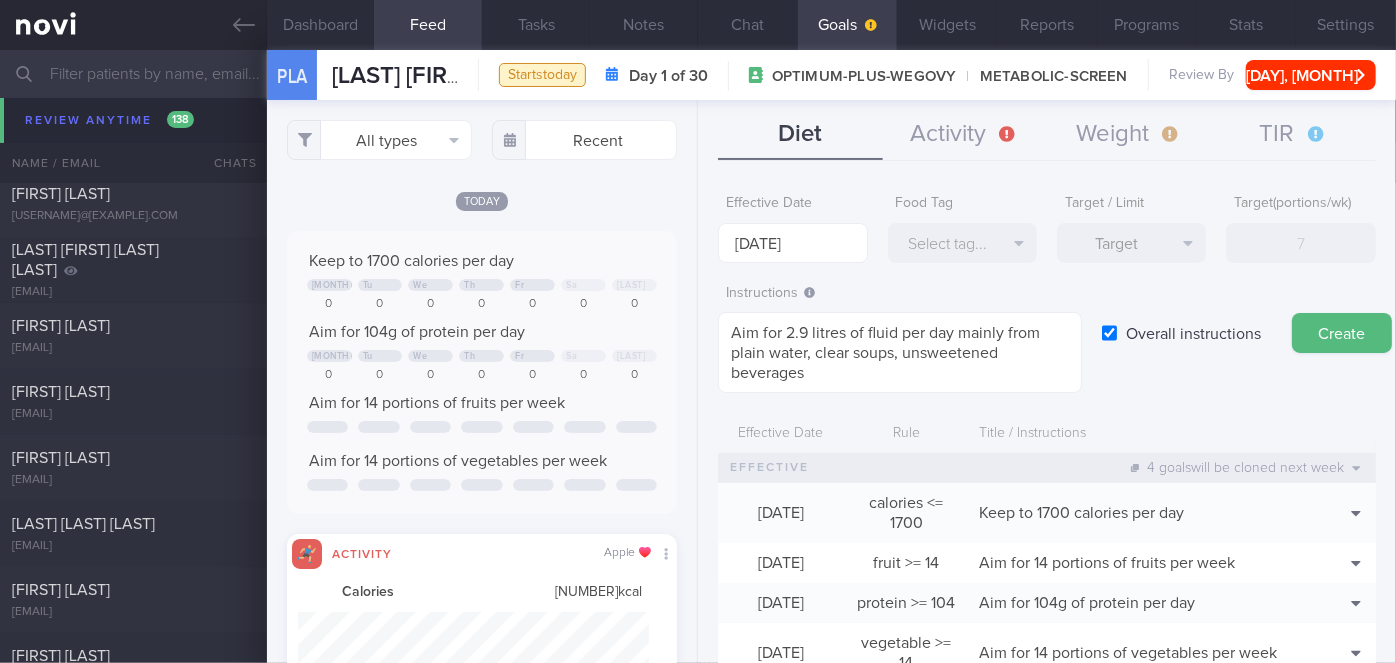 click on "Create" at bounding box center [1342, 333] 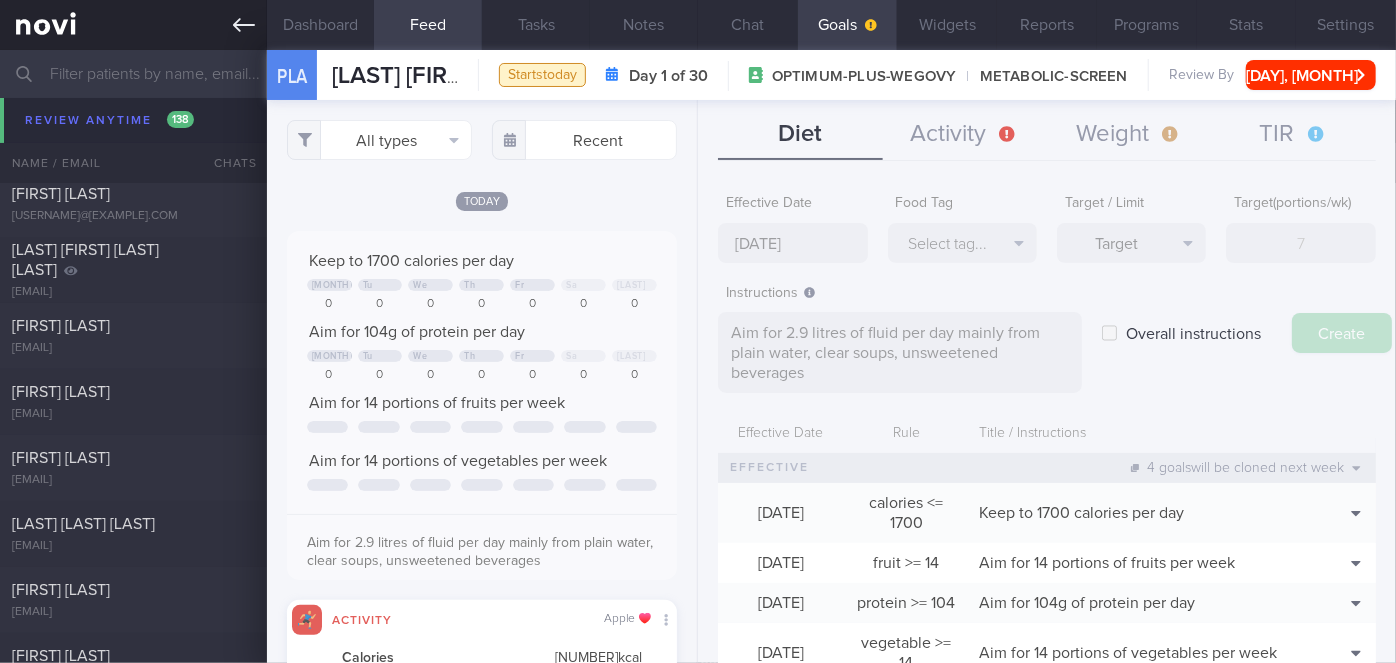 type on "[NUMBER] [MONTH] [YEAR]" 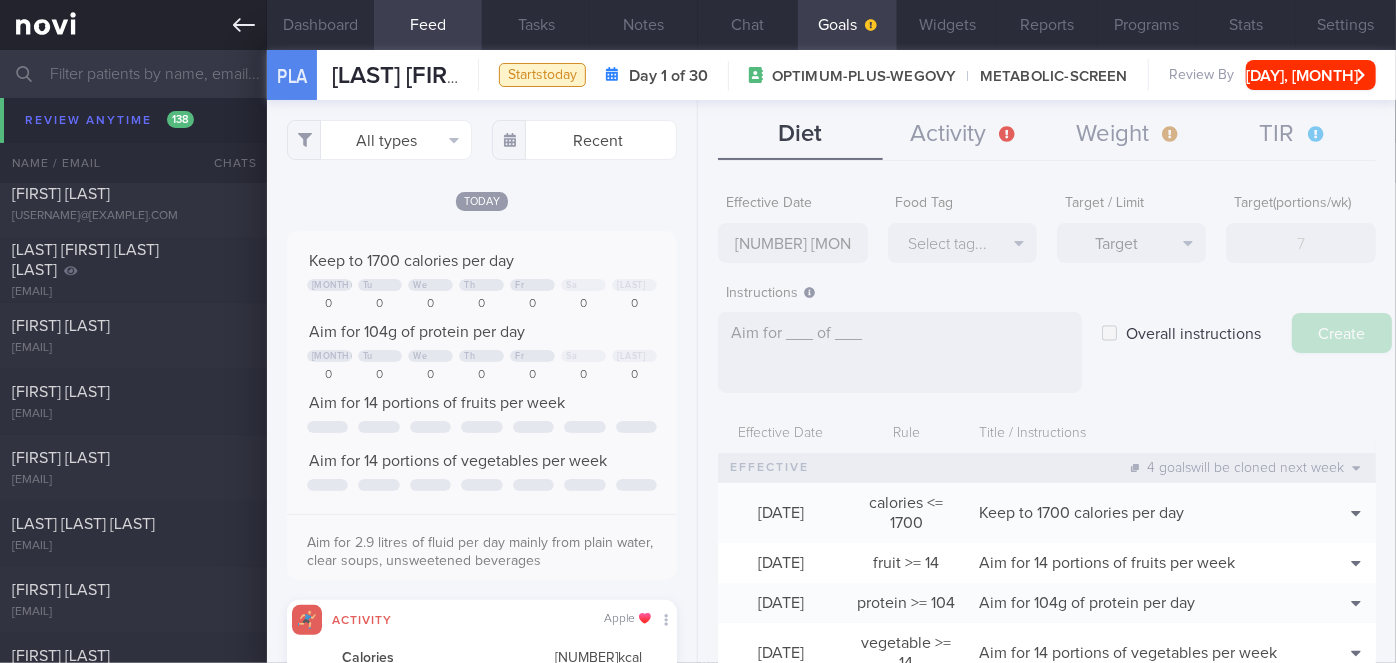 scroll, scrollTop: 0, scrollLeft: 0, axis: both 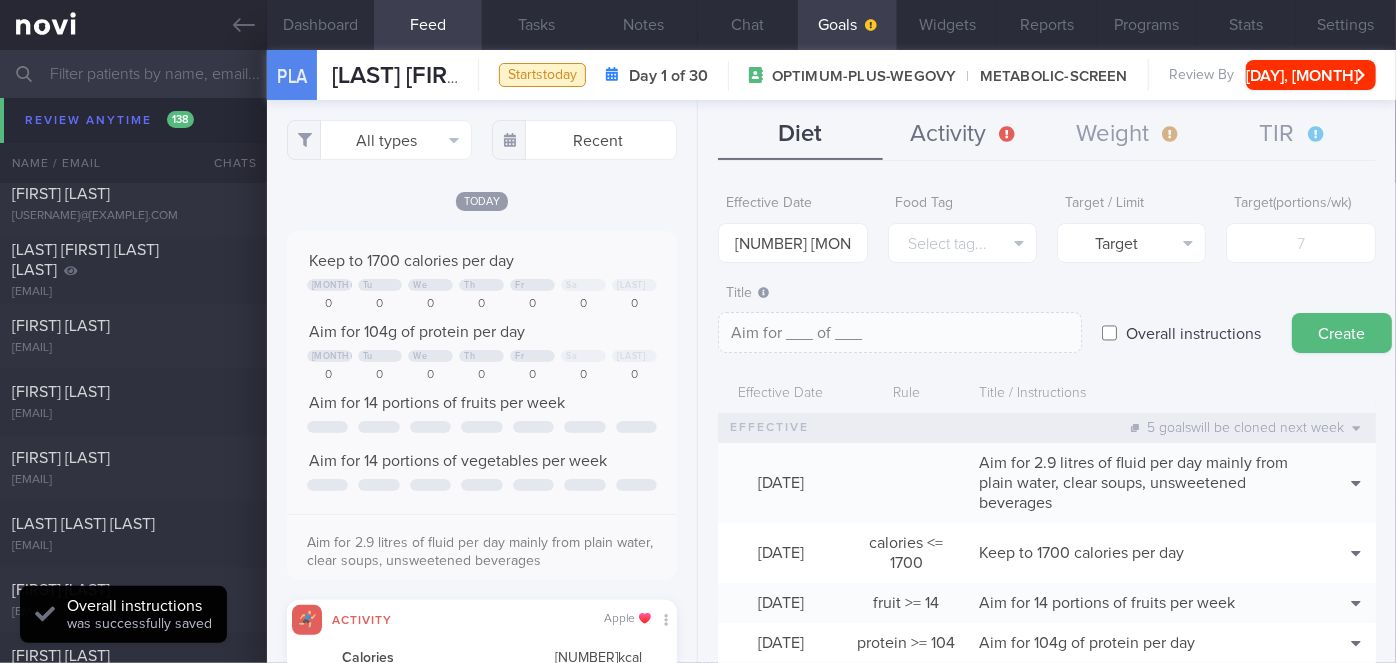 click 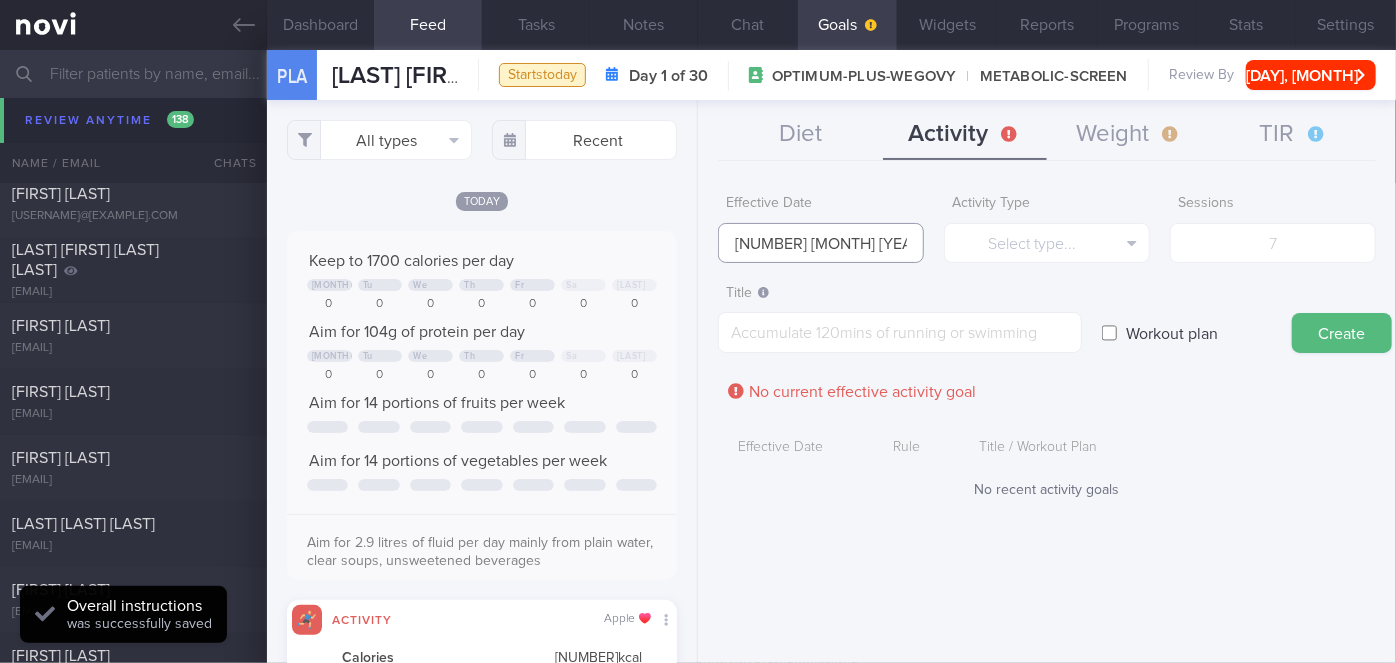 click on "[NUMBER] [MONTH] [YEAR]" at bounding box center (821, 243) 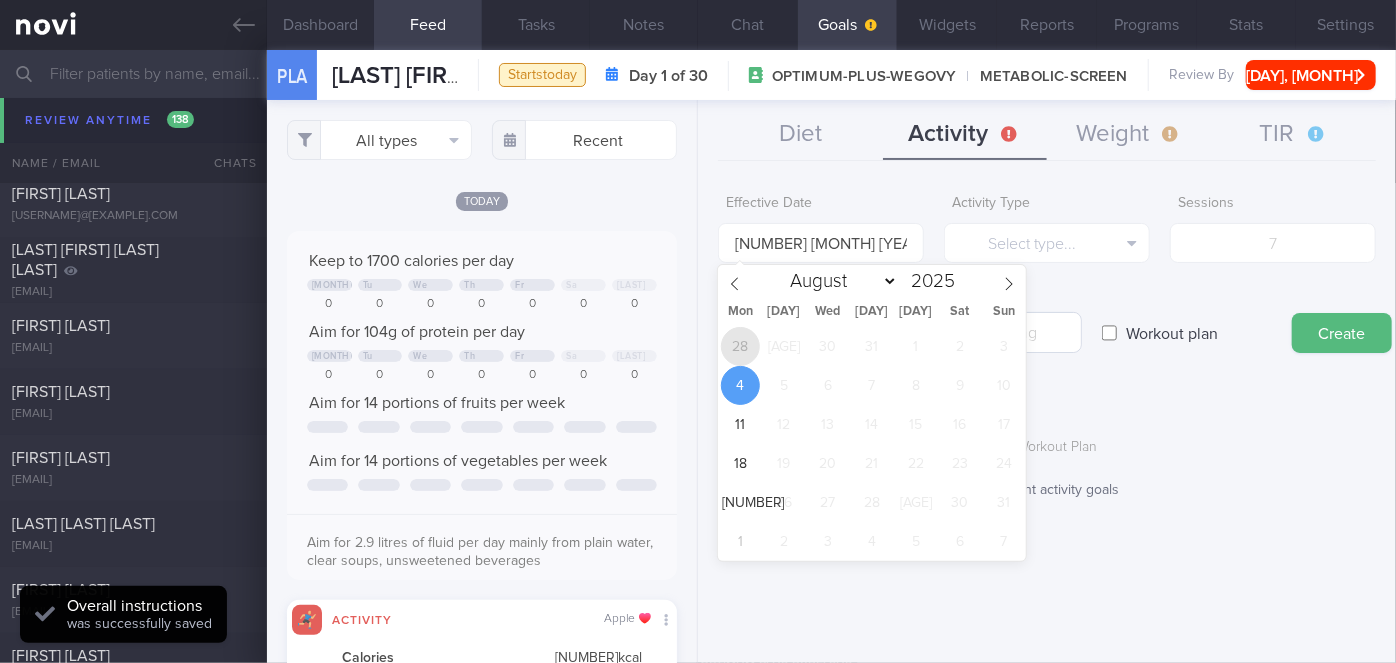 click on "28" at bounding box center (740, 346) 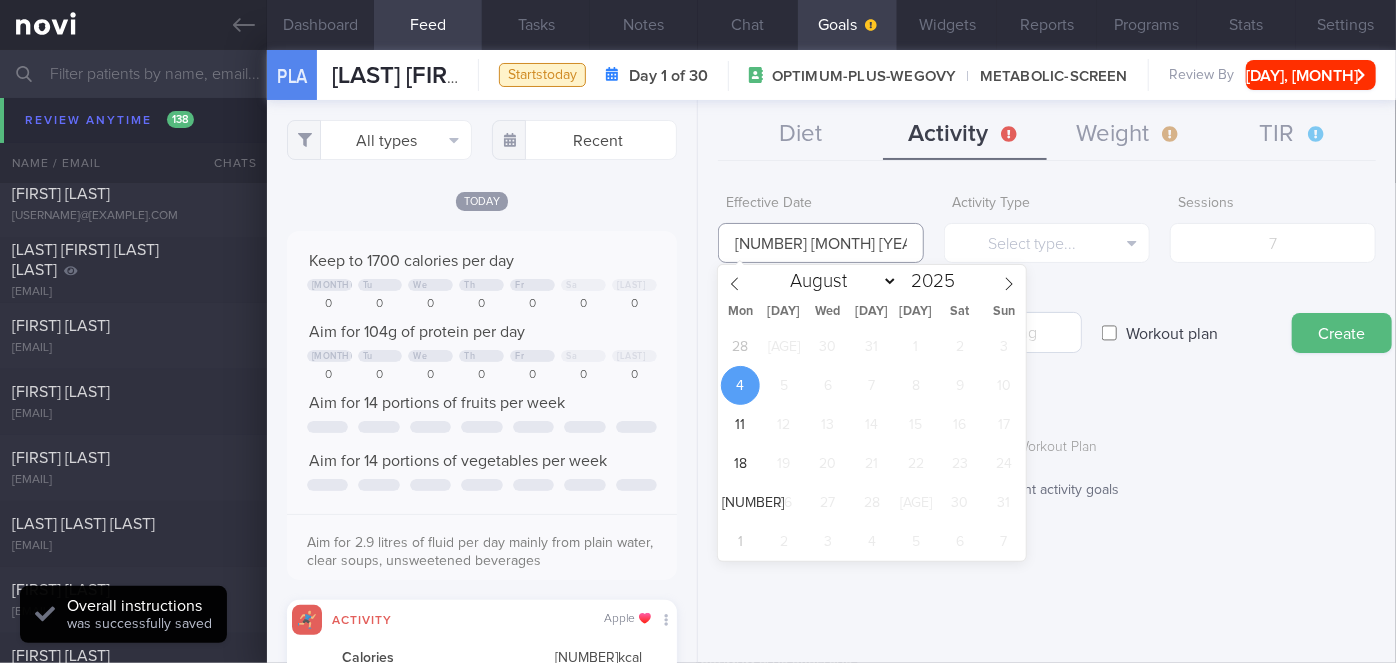 type on "[DATE]" 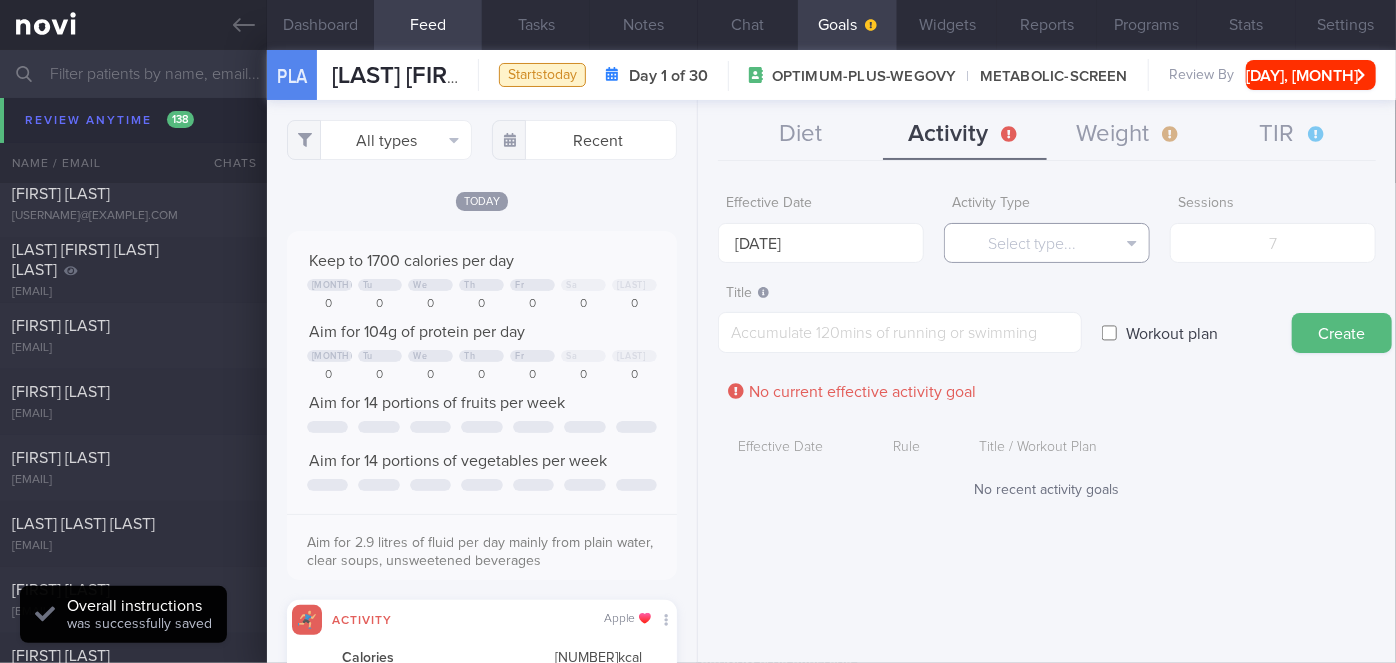 click on "Select type..." at bounding box center (1047, 243) 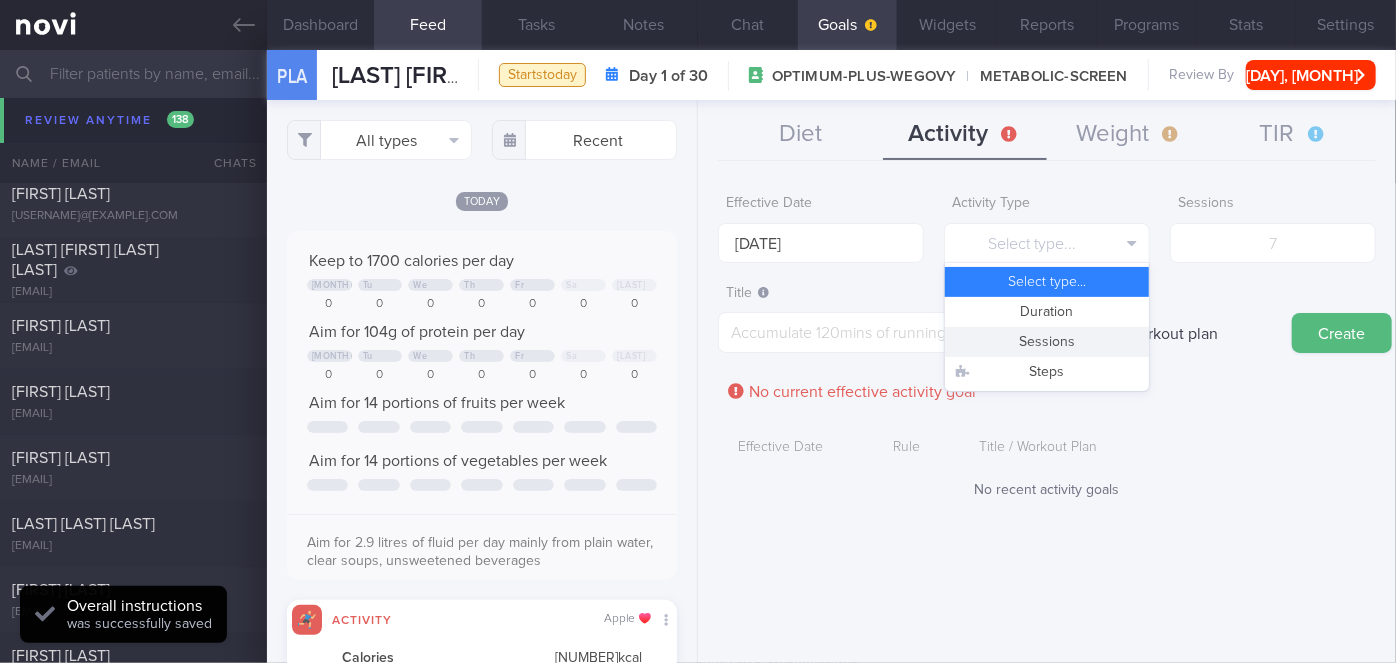 click on "Sessions" at bounding box center (1047, 342) 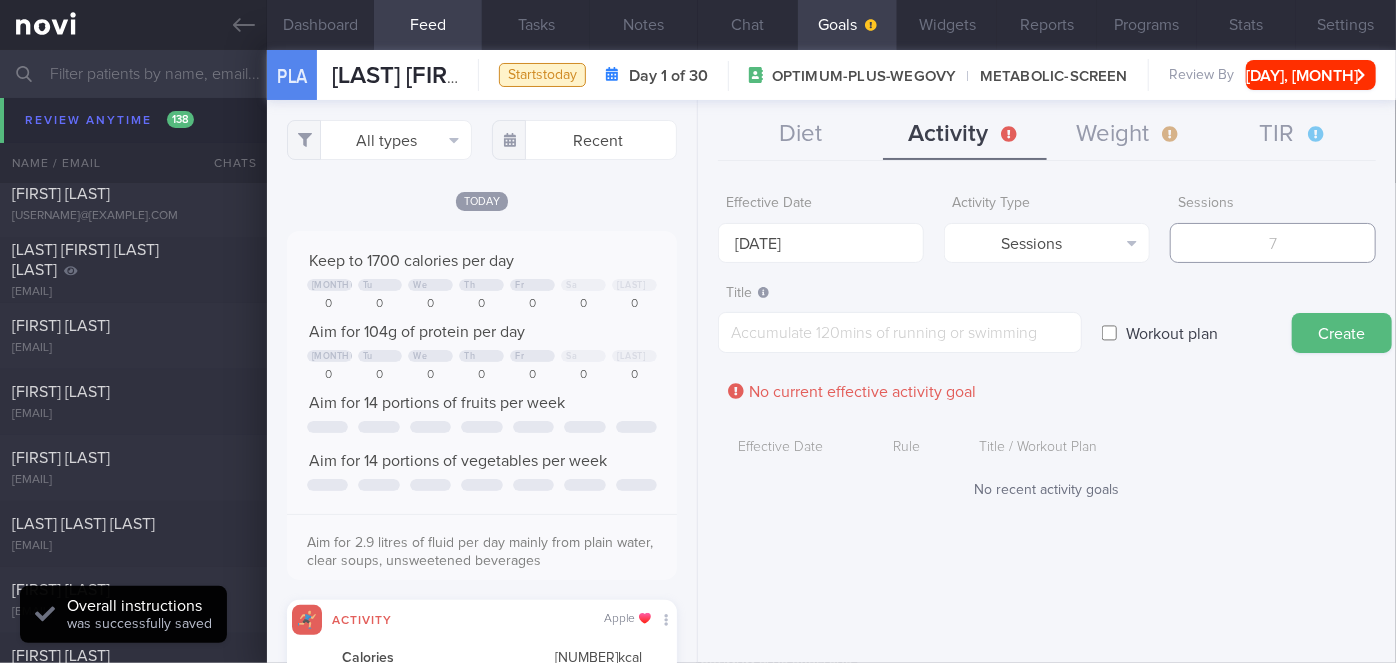 click at bounding box center [1273, 243] 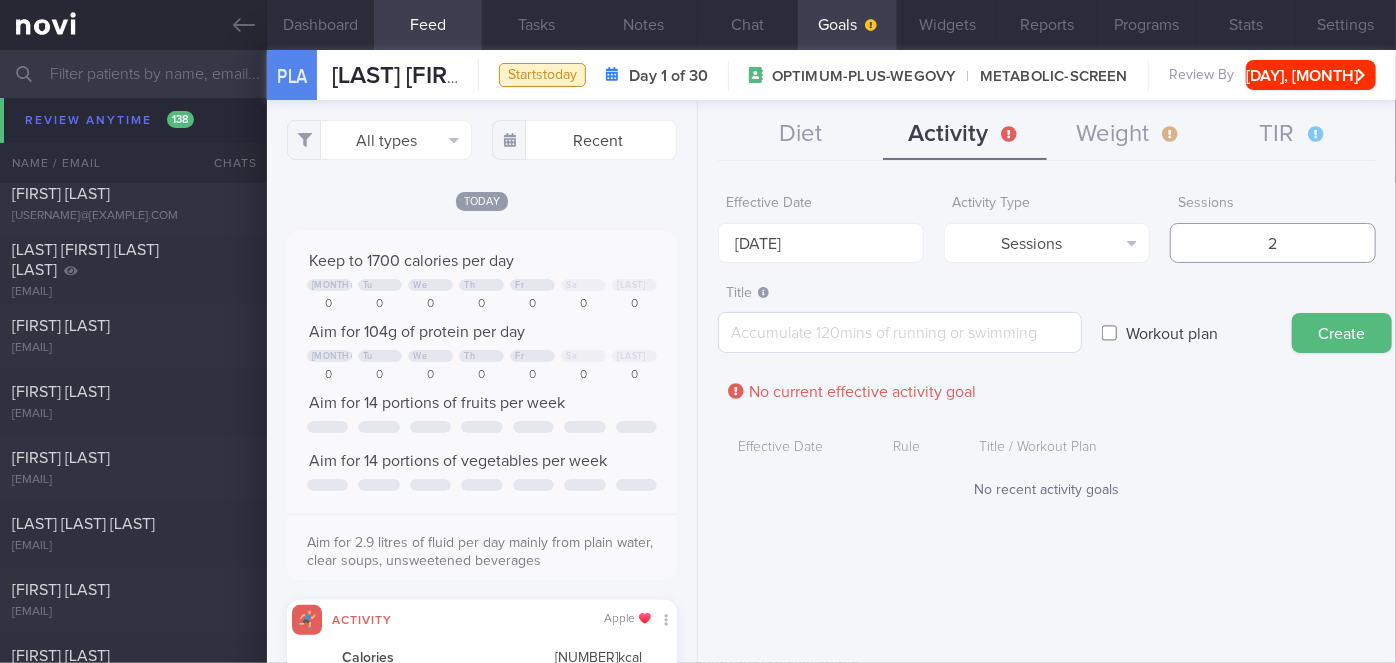 type on "2" 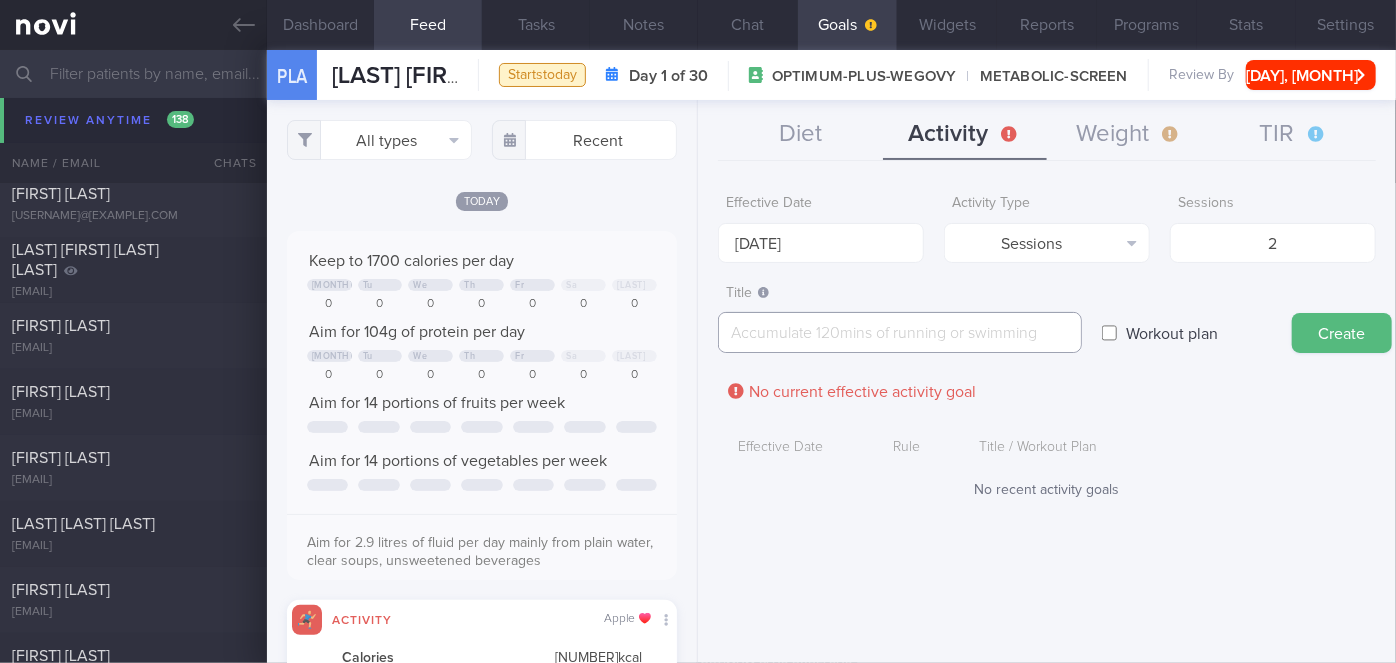 click at bounding box center [900, 332] 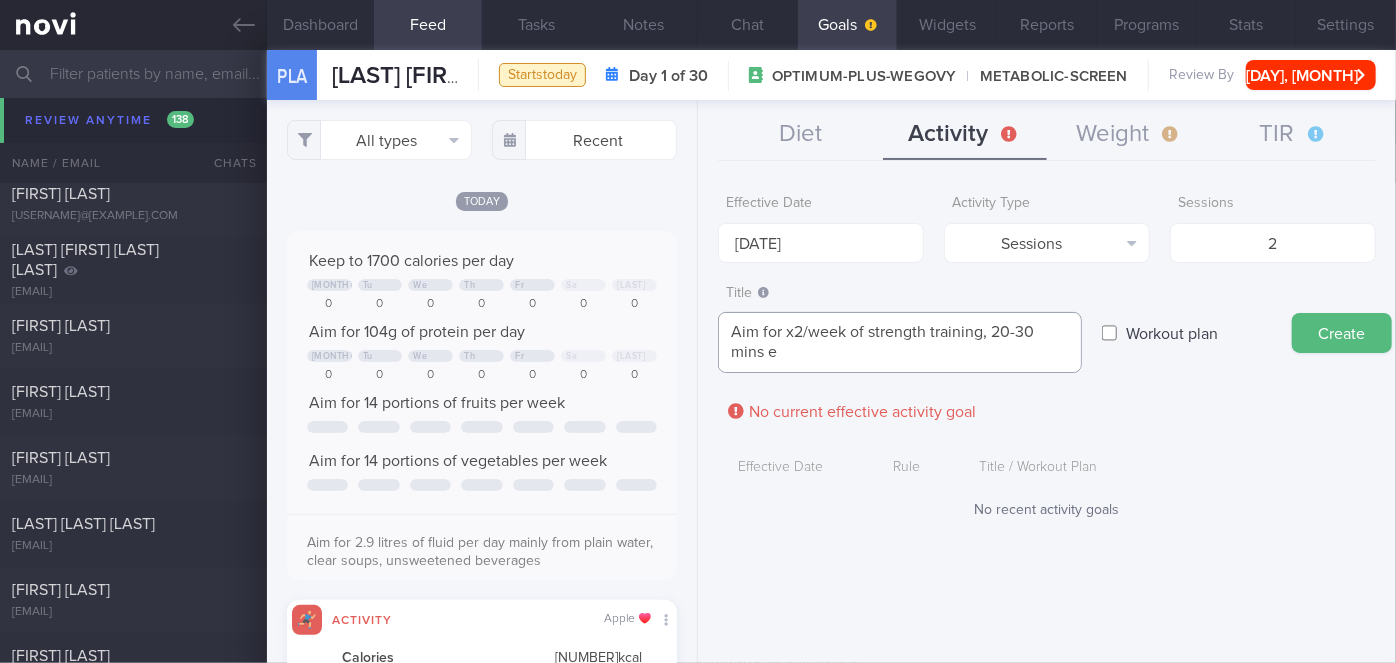 scroll, scrollTop: 0, scrollLeft: 0, axis: both 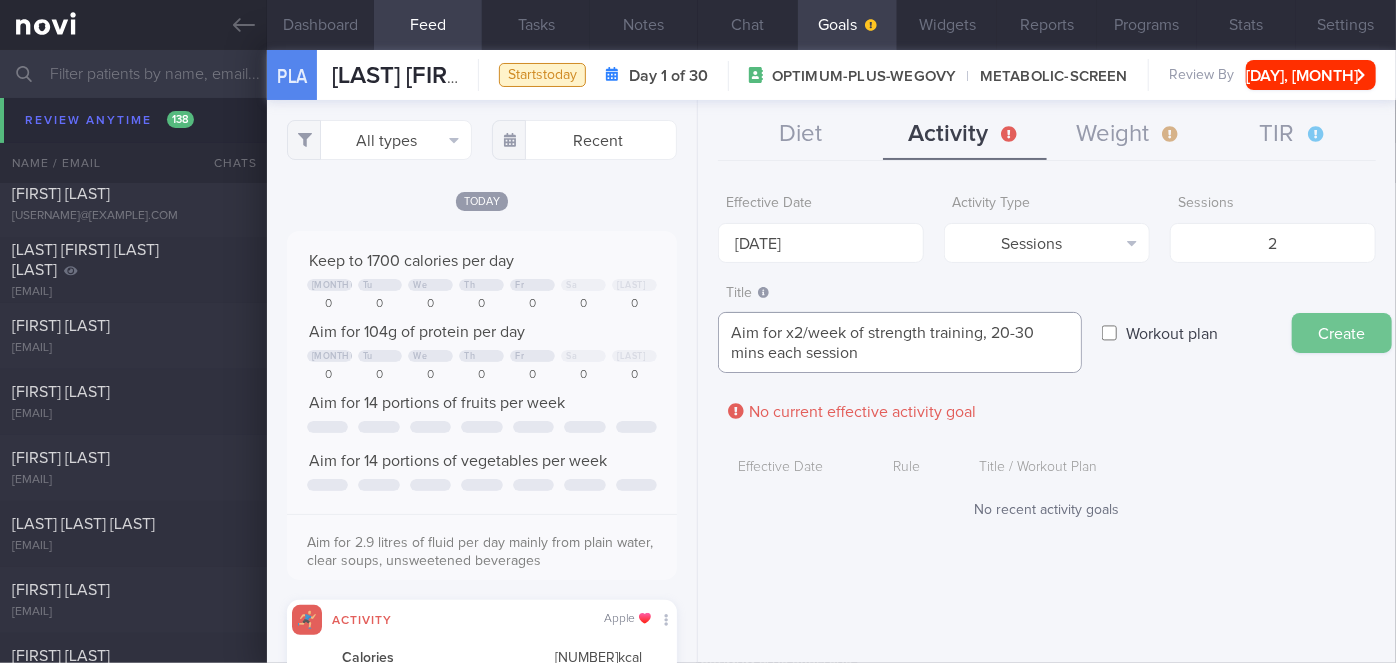 type on "Aim for x2/week of strength training, 20-30 mins each session" 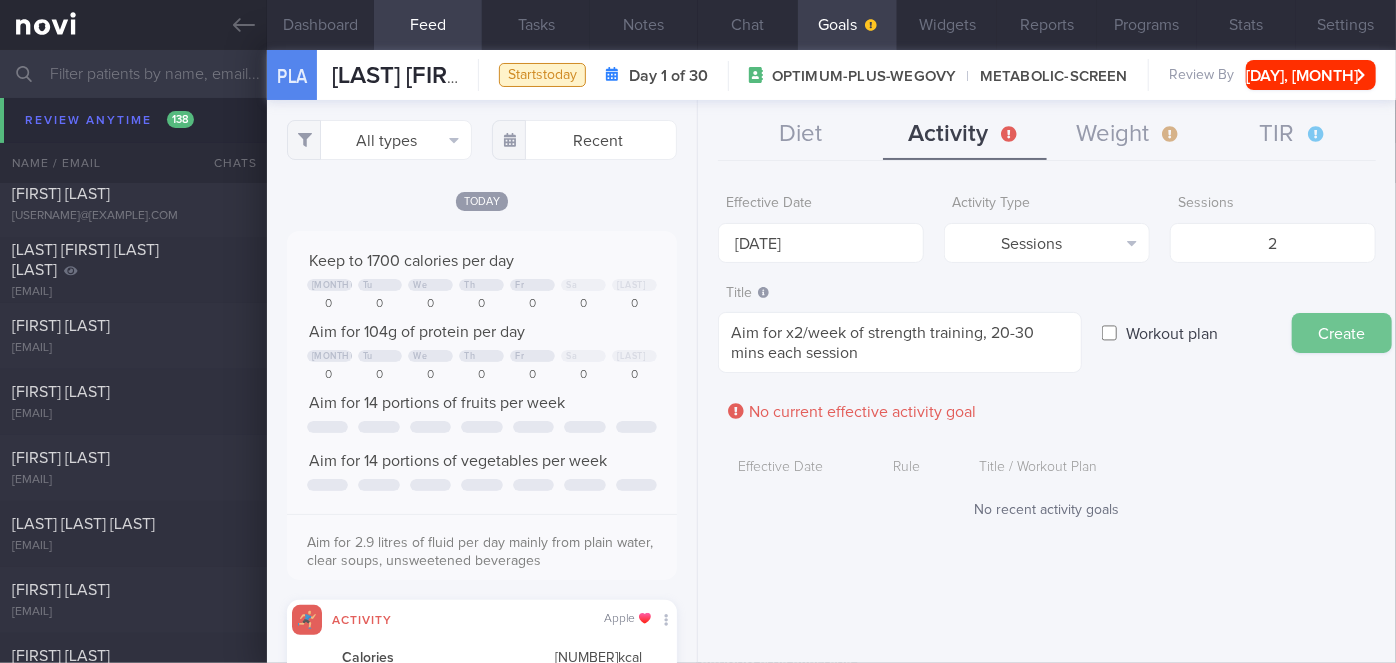 click on "Create" at bounding box center [1342, 333] 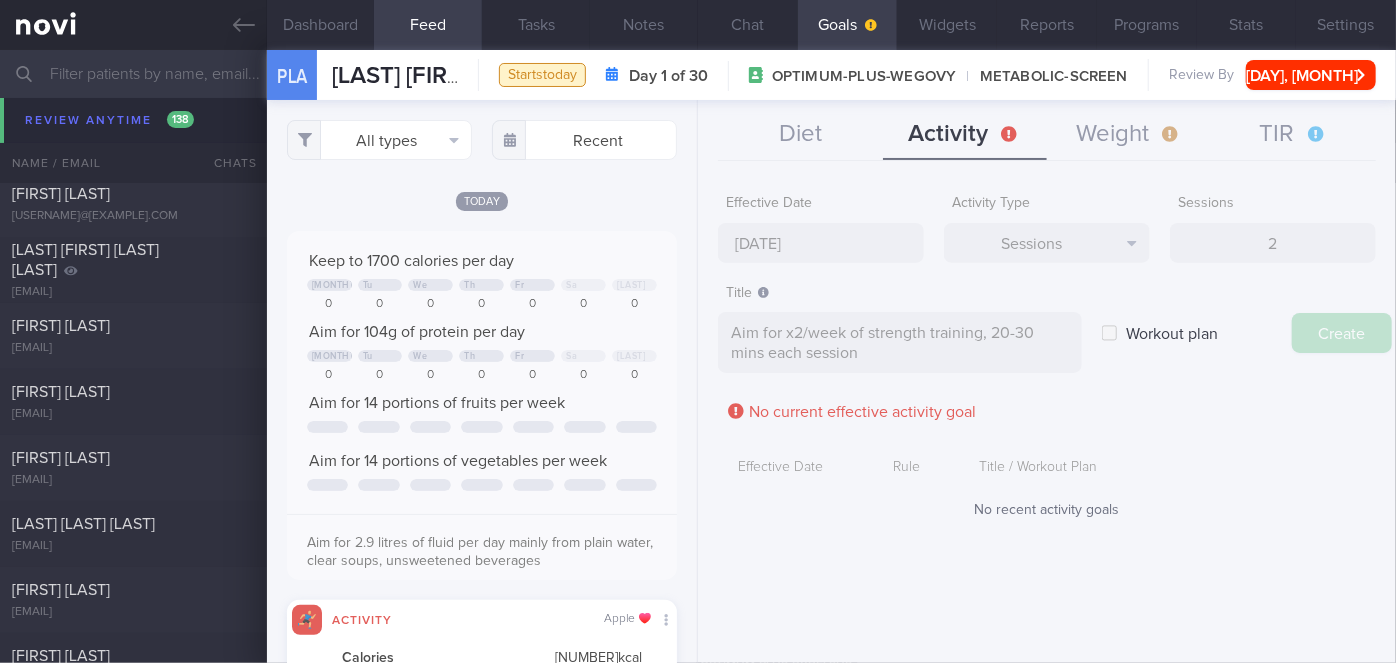 type on "[NUMBER] [MONTH] [YEAR]" 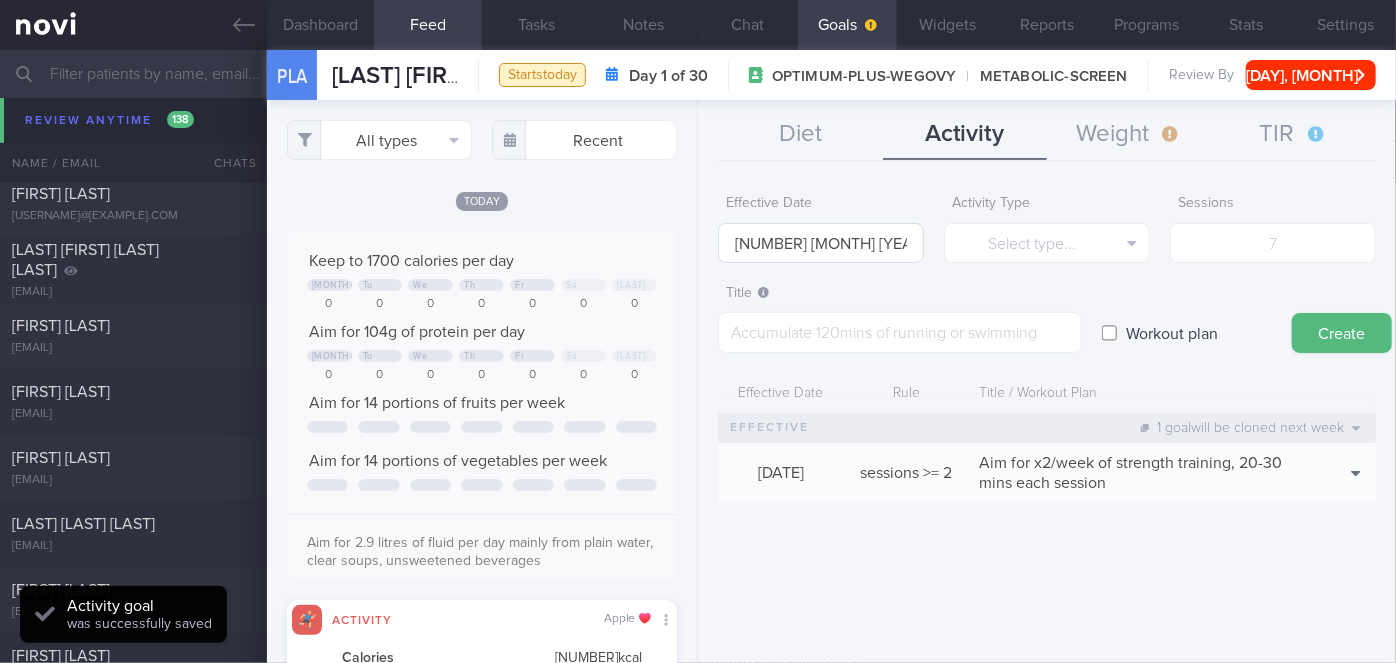 scroll, scrollTop: 0, scrollLeft: 0, axis: both 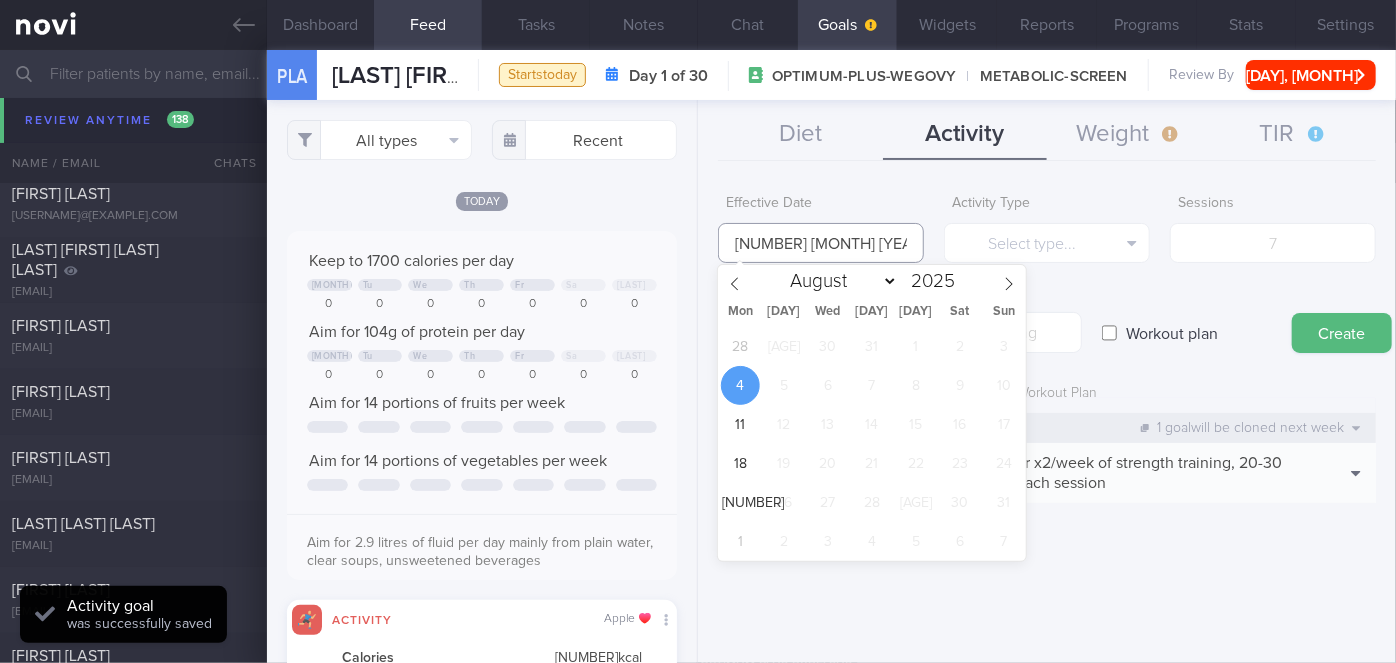 click on "[NUMBER] [MONTH] [YEAR]" at bounding box center (821, 243) 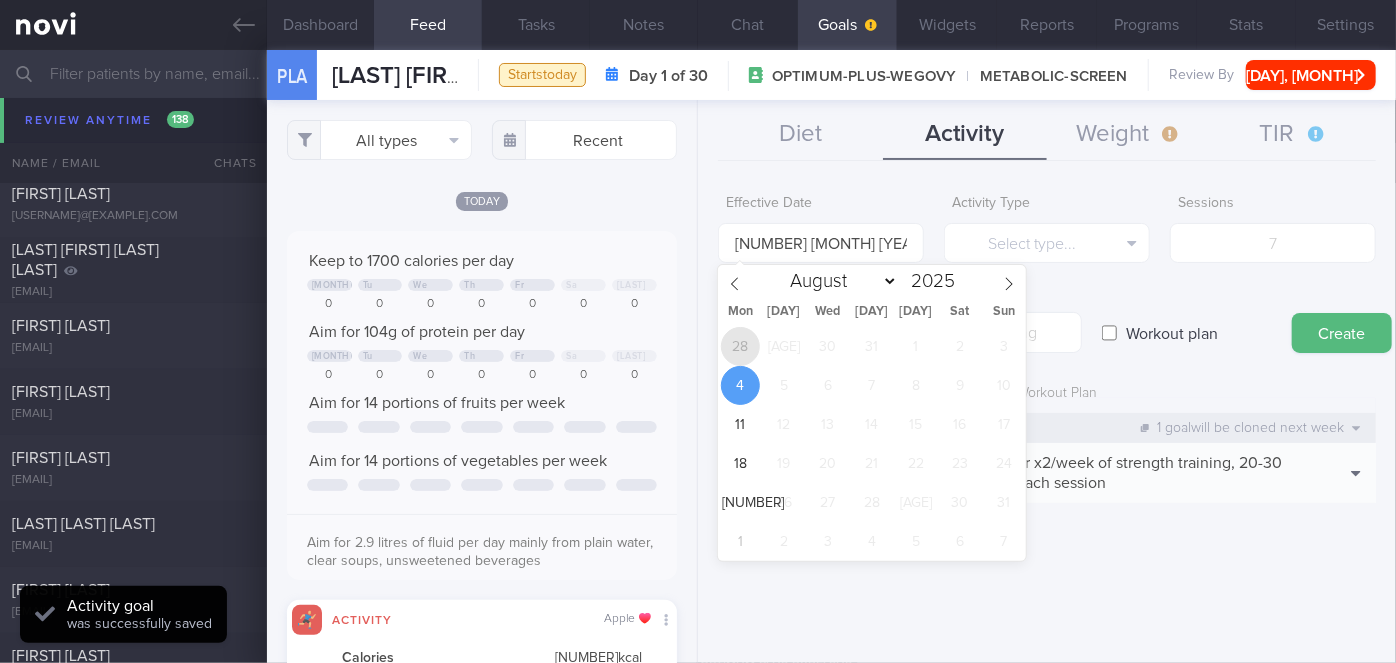 click on "28" at bounding box center [740, 346] 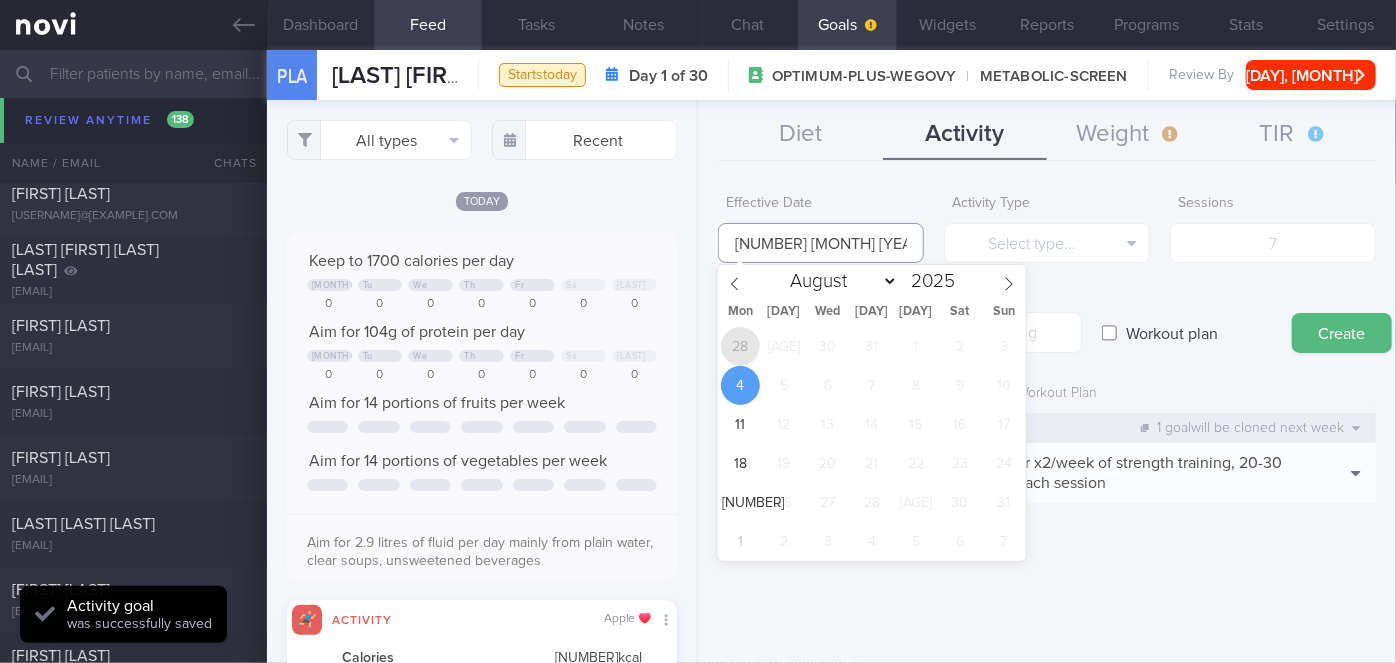 type on "[DATE]" 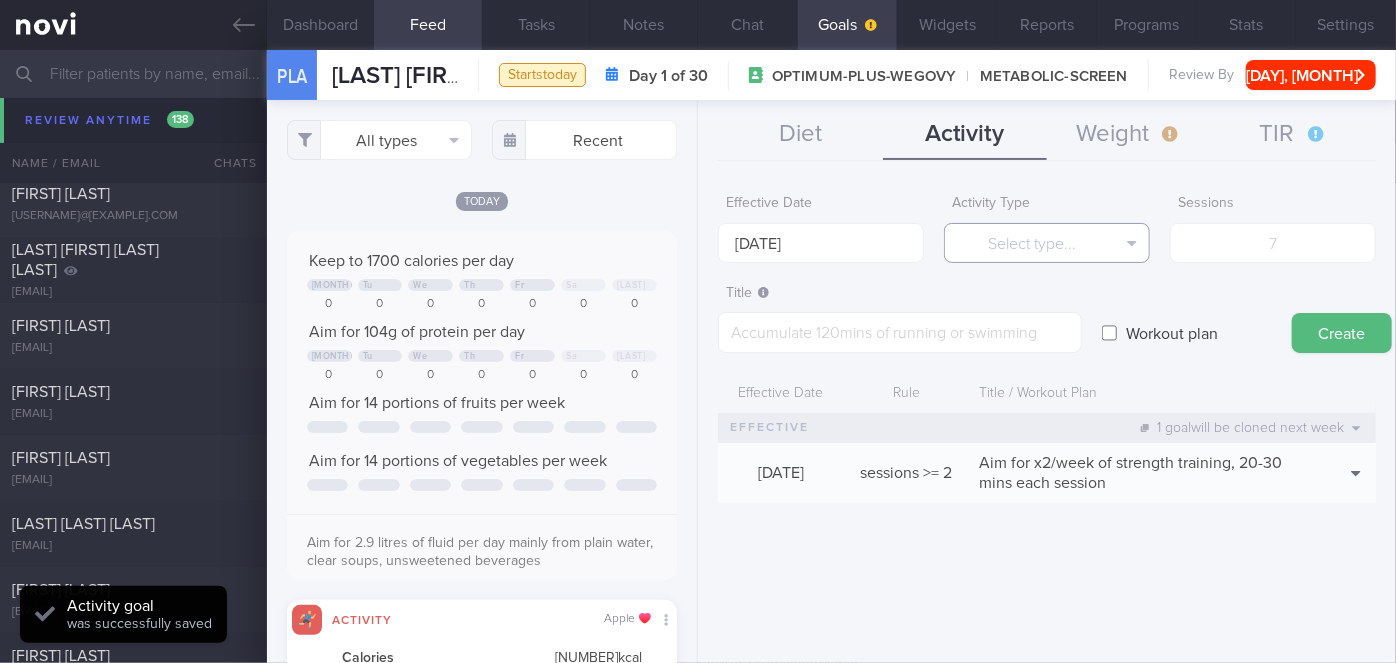 click on "Select type..." at bounding box center (1047, 243) 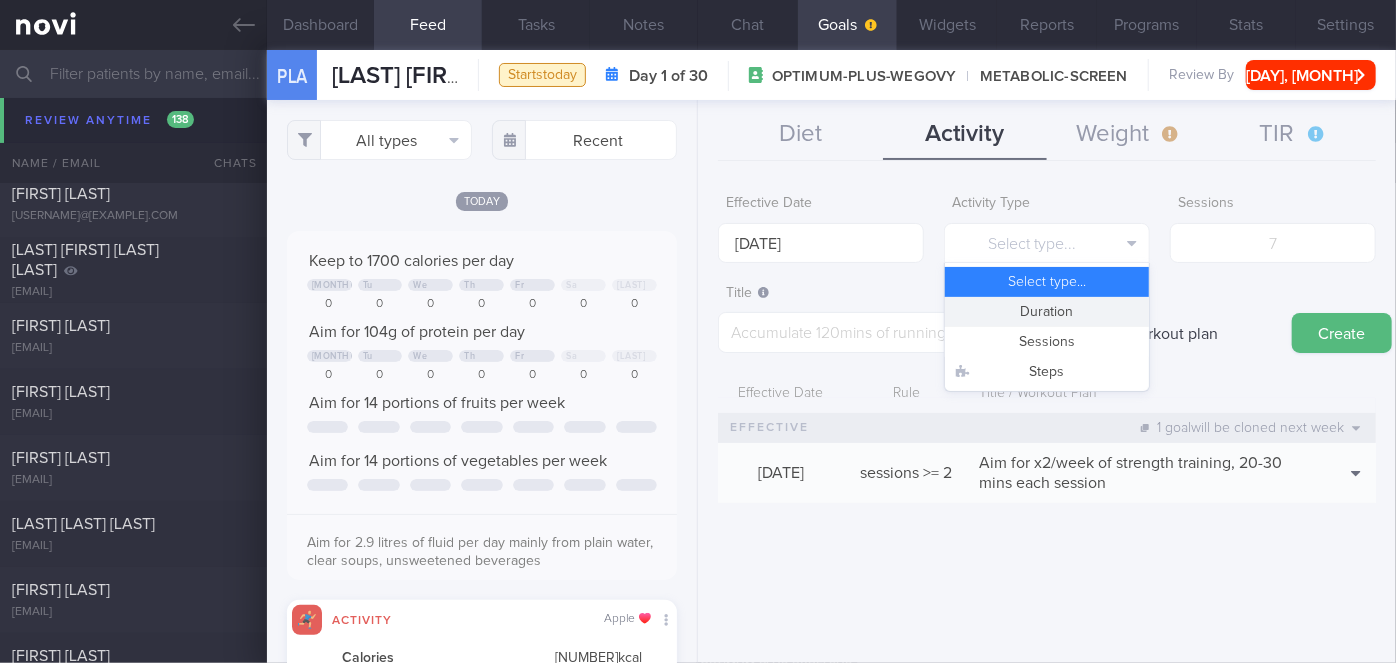 click on "Duration" at bounding box center [1047, 312] 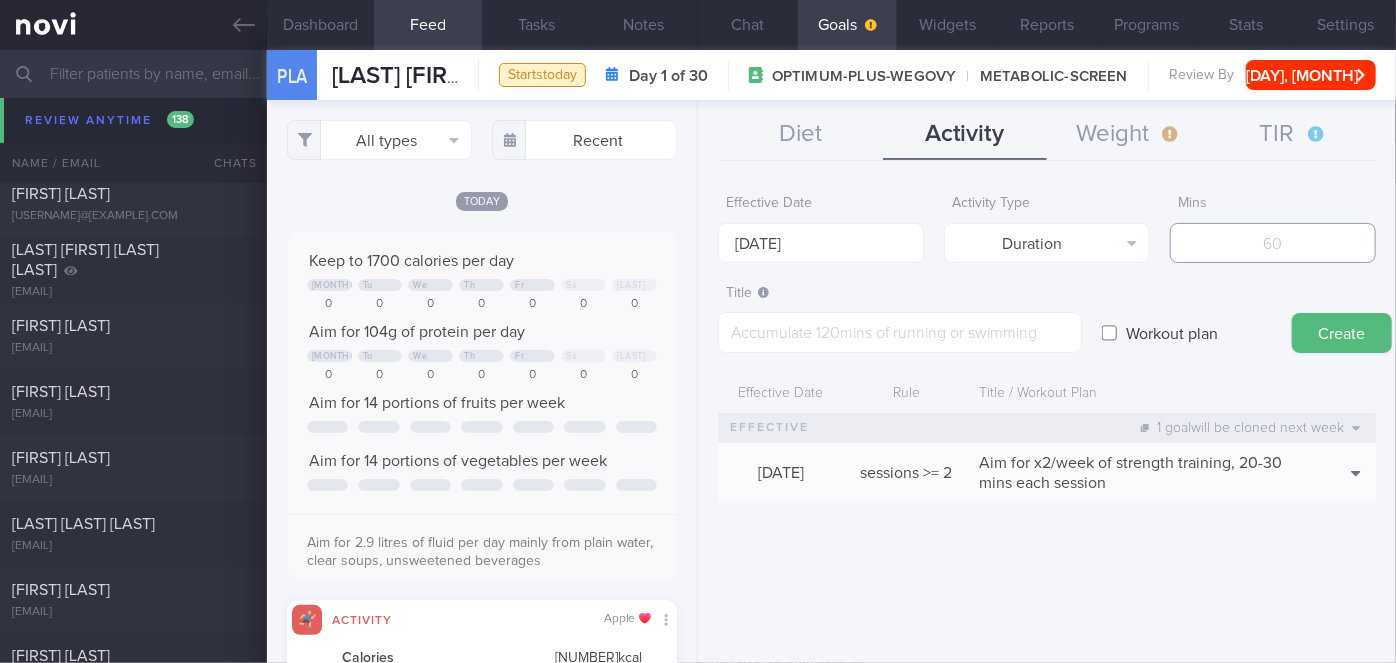 click at bounding box center [1273, 243] 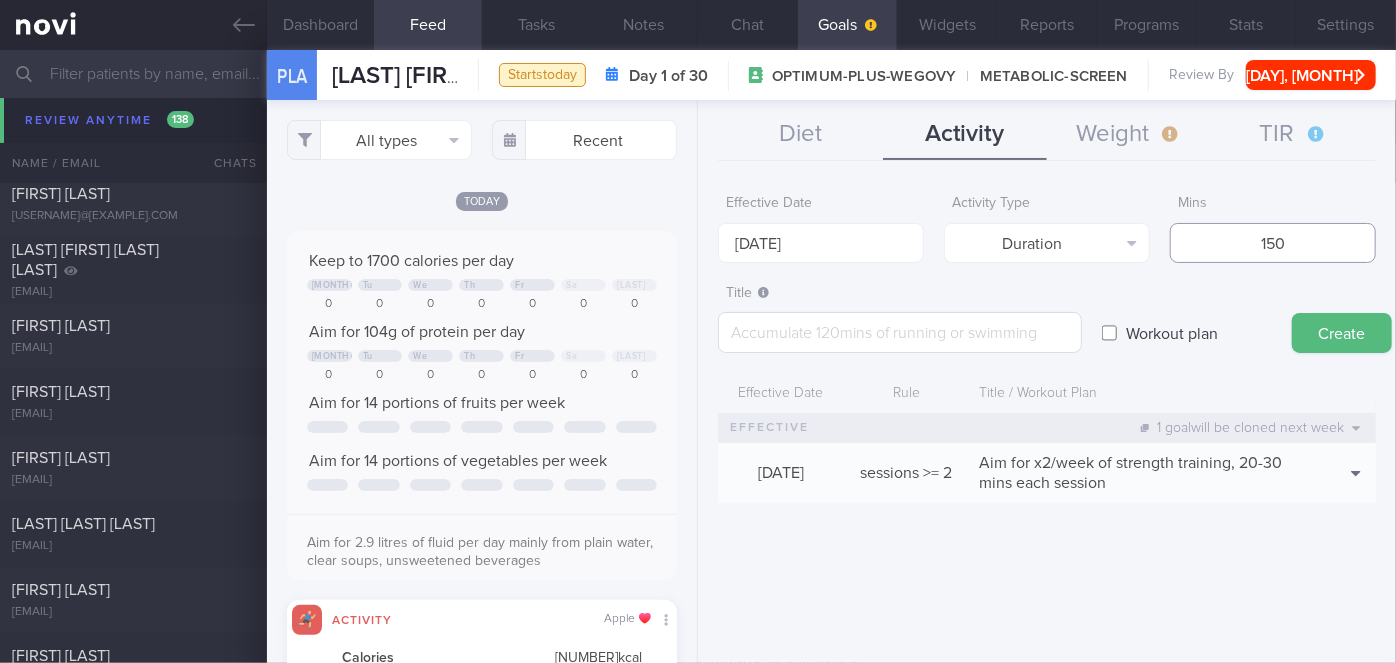 type on "150" 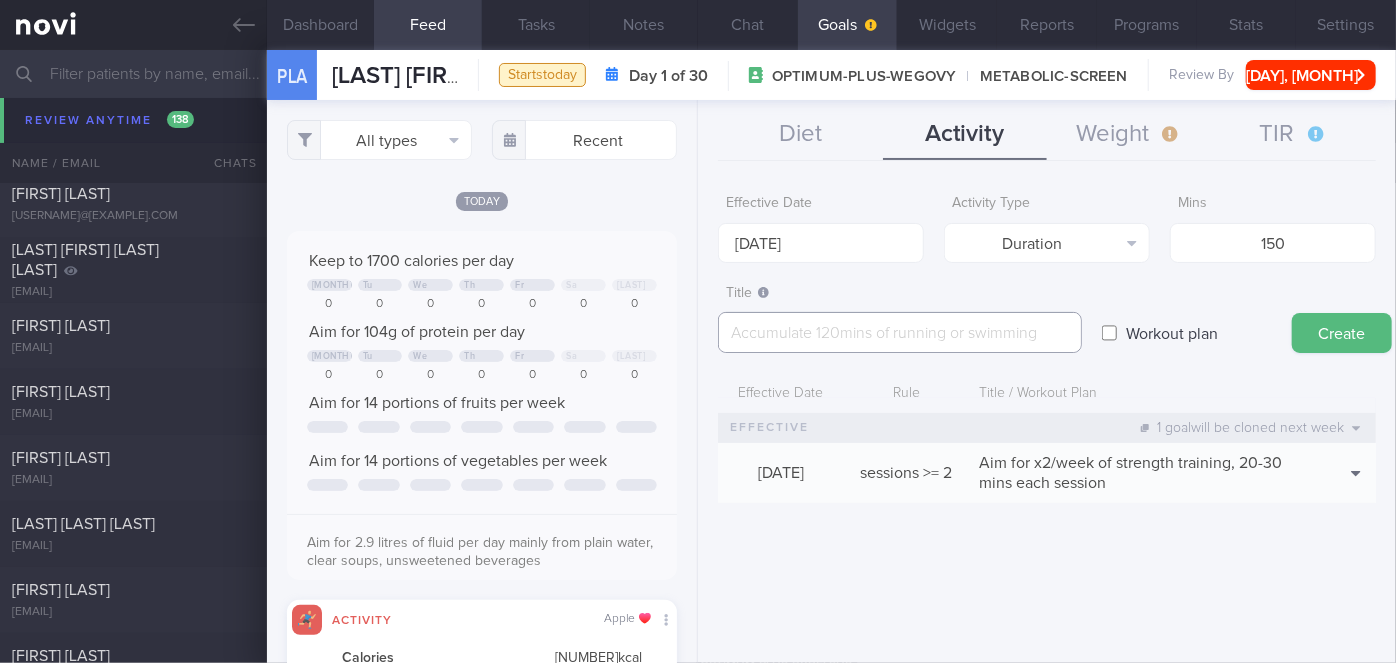 click at bounding box center [900, 332] 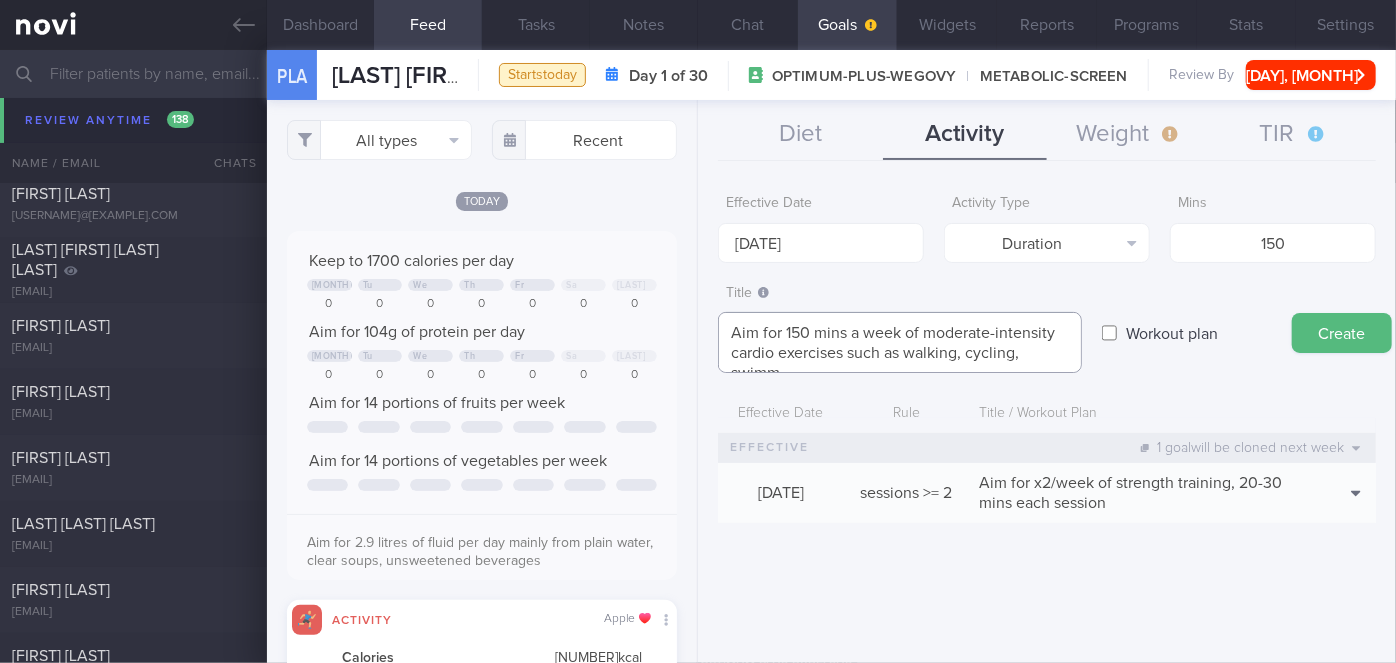 scroll, scrollTop: 0, scrollLeft: 0, axis: both 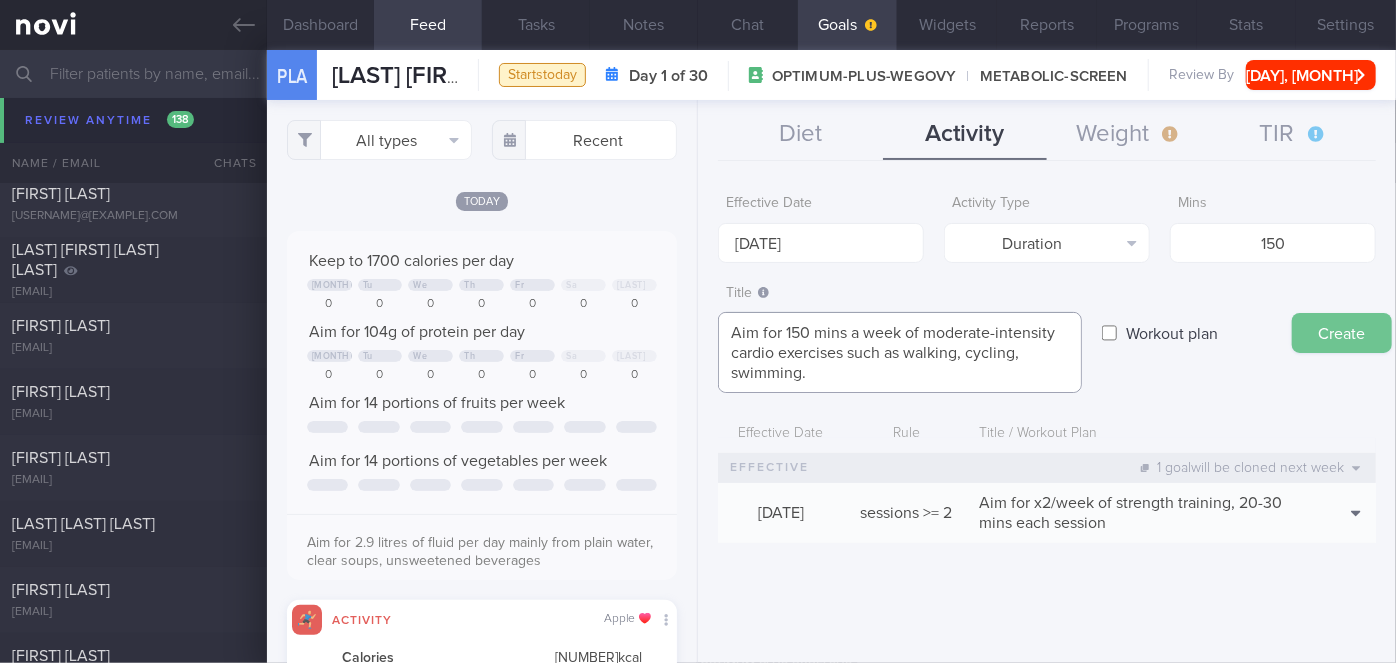 type on "Aim for 150 mins a week of moderate-intensity cardio exercises such as walking, cycling, swimming." 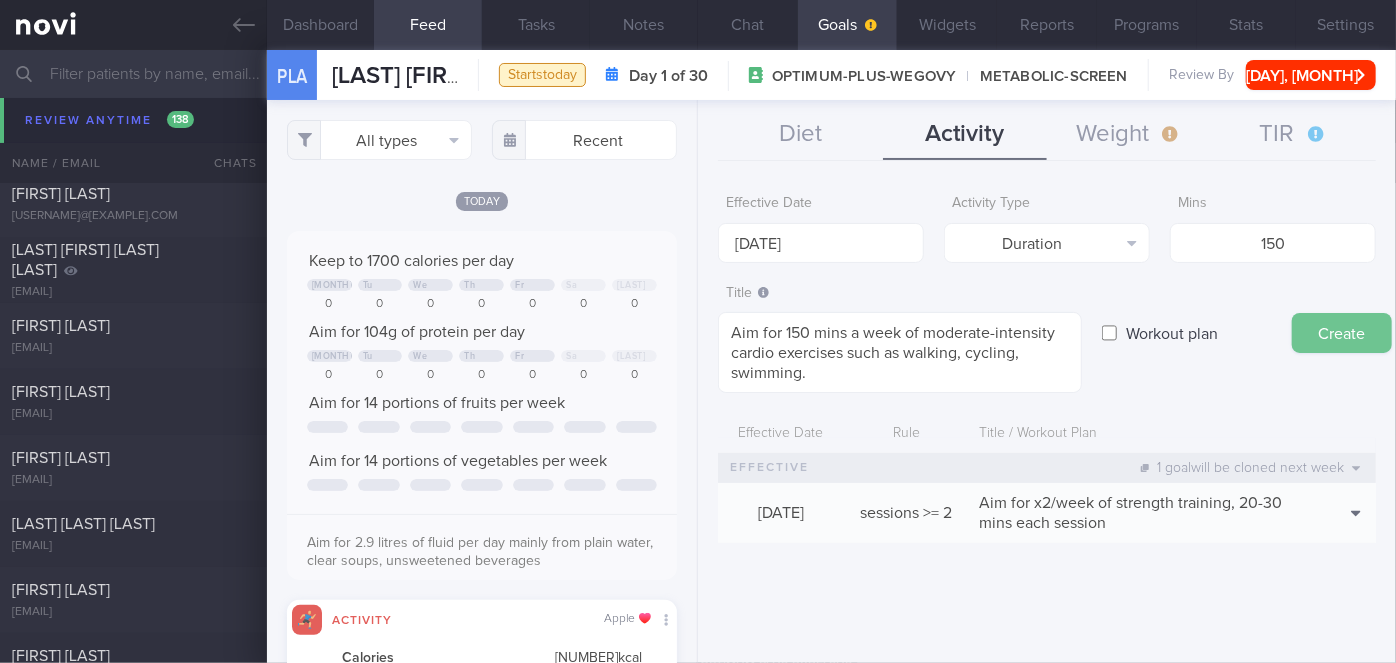 click on "Create" at bounding box center [1342, 333] 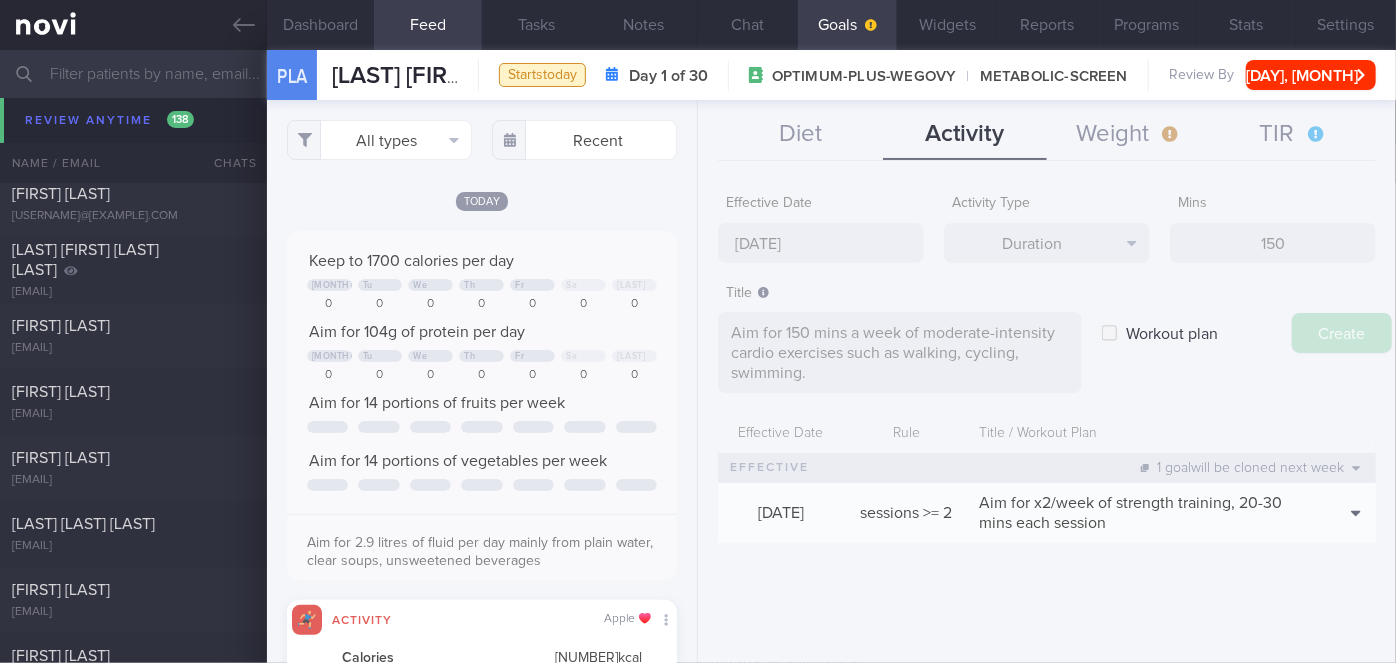 type on "[NUMBER] [MONTH] [YEAR]" 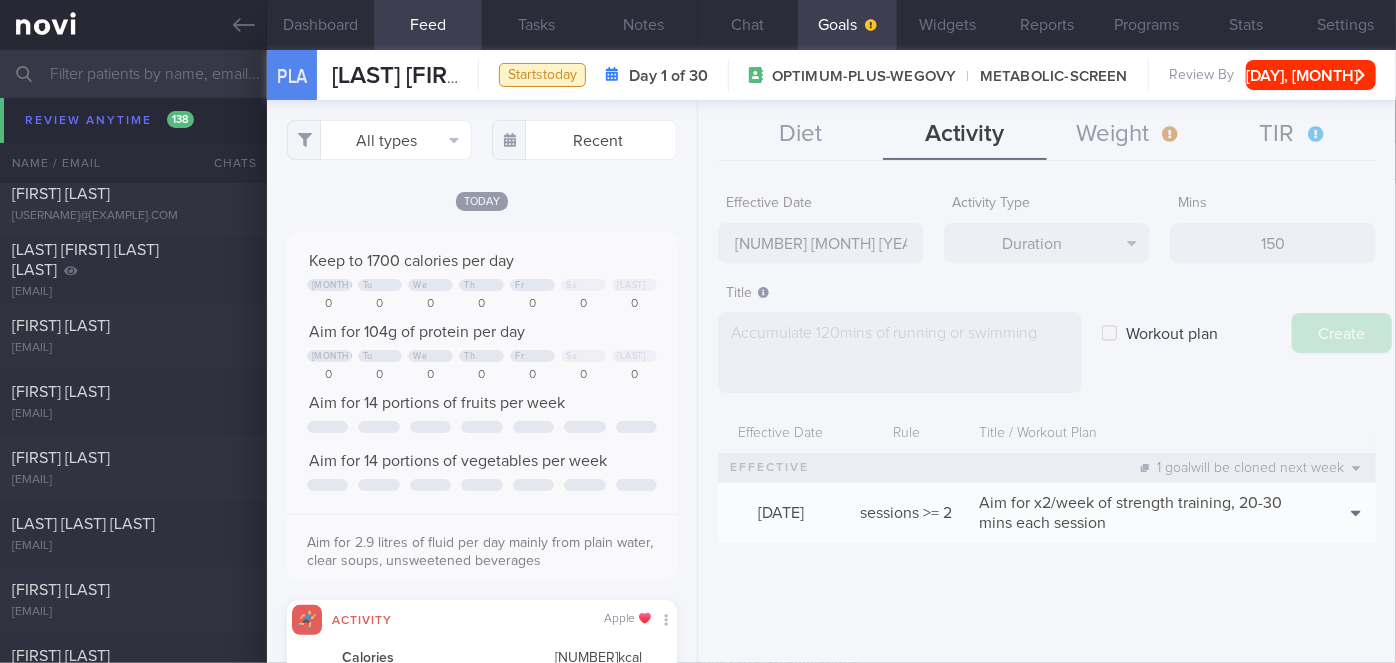 scroll, scrollTop: 0, scrollLeft: 0, axis: both 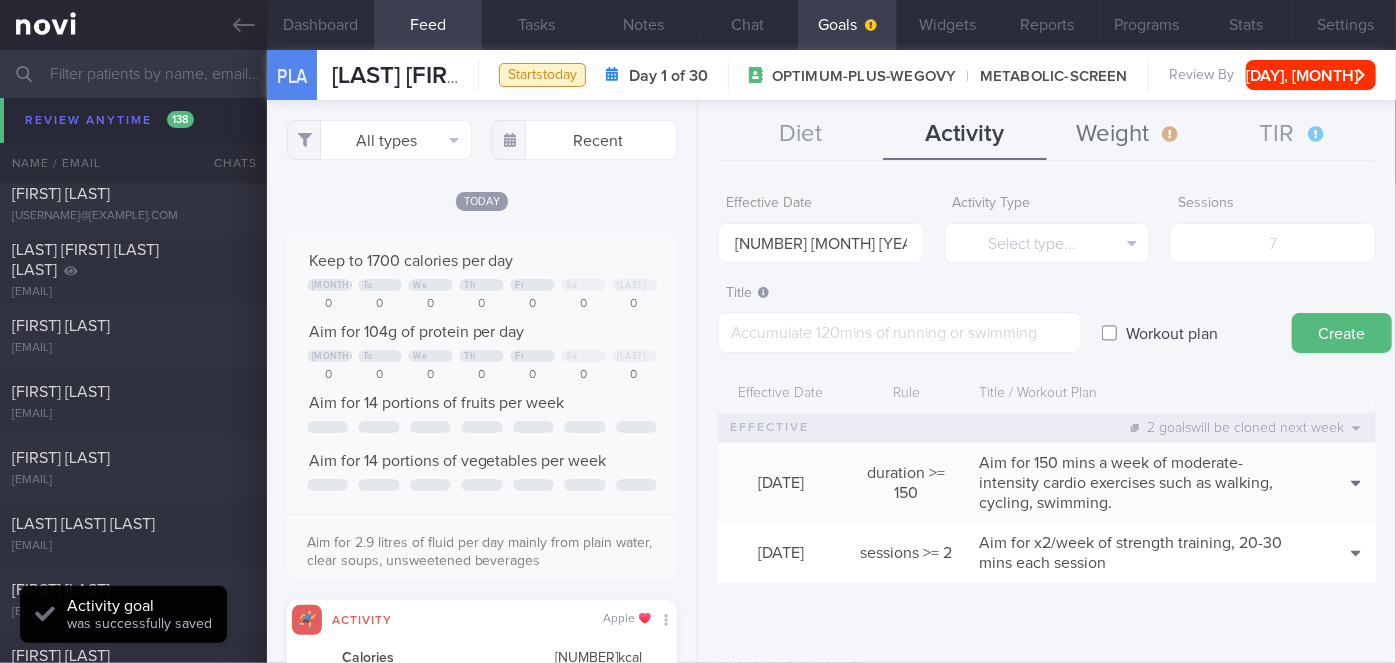 click on "Weight" at bounding box center [1129, 135] 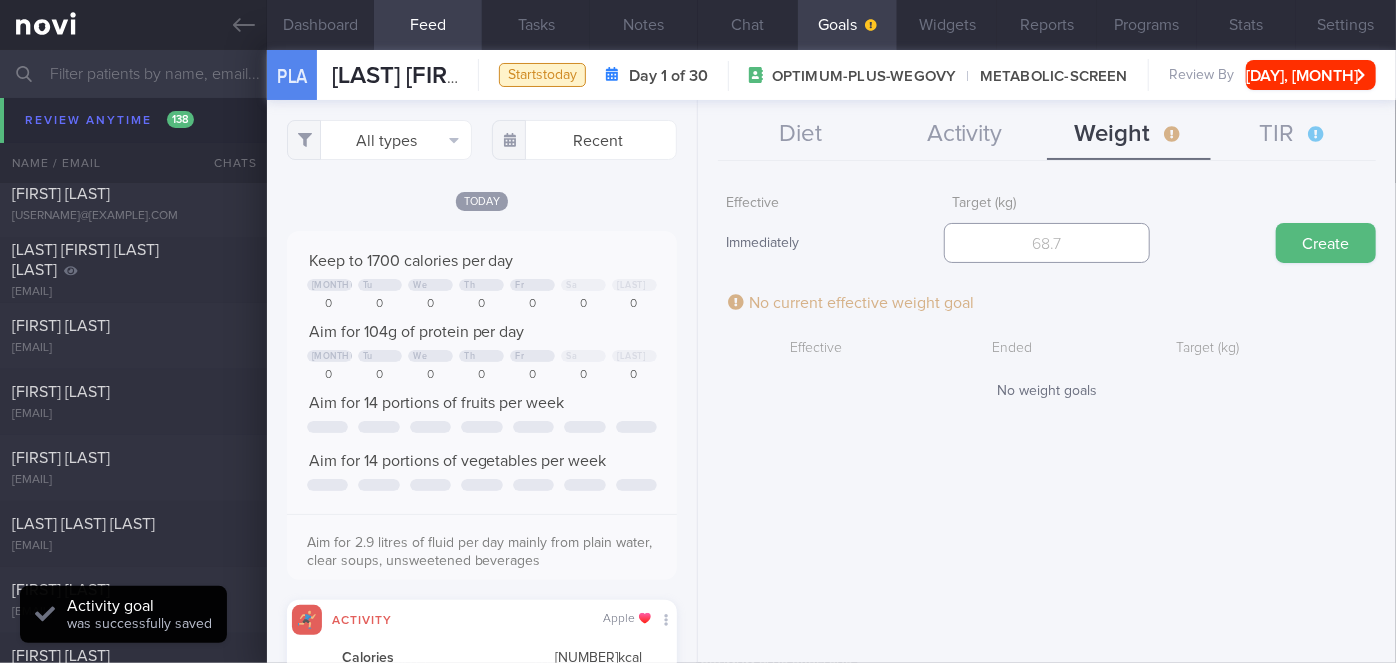 click at bounding box center (1047, 243) 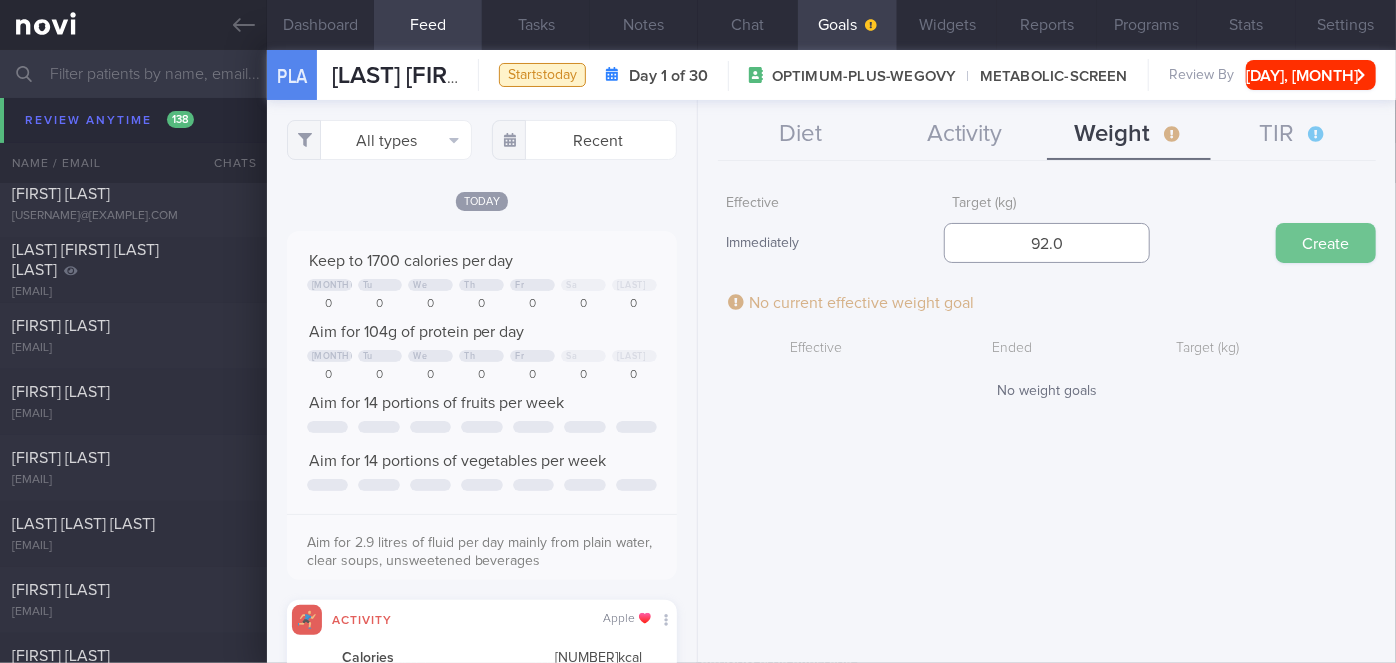 type on "92.0" 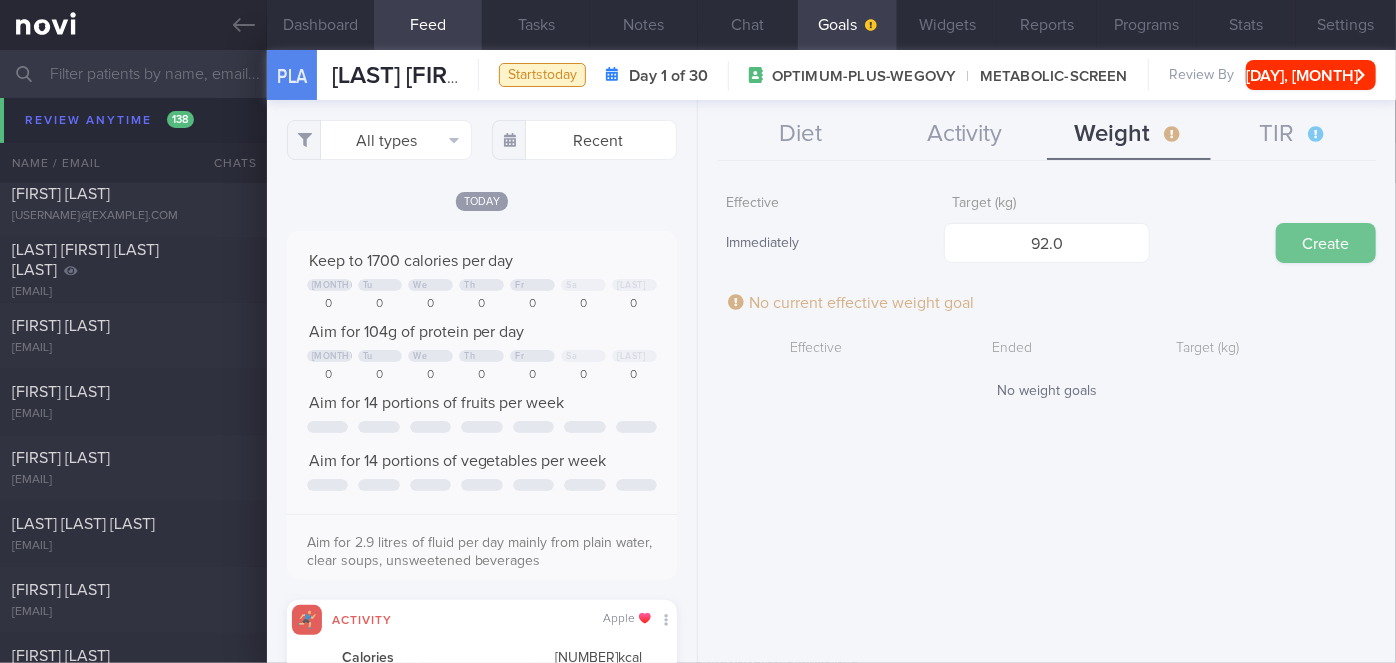 click on "Create" at bounding box center (1326, 243) 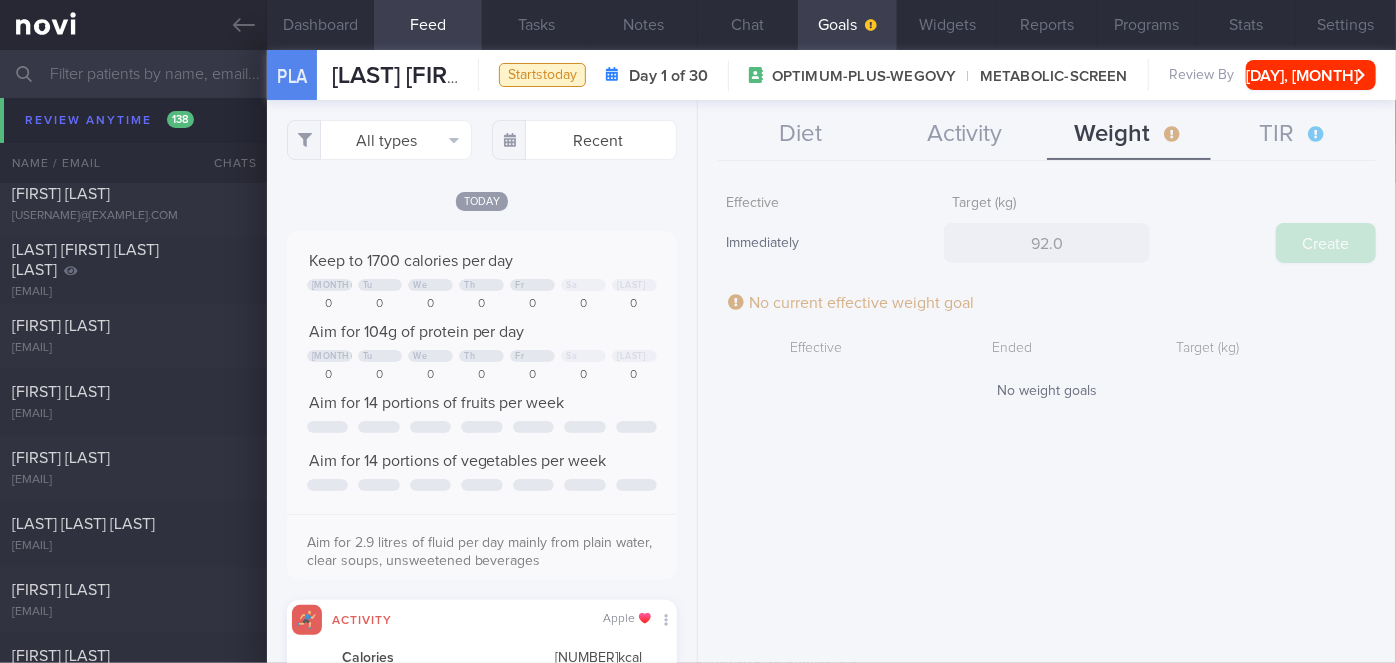 type 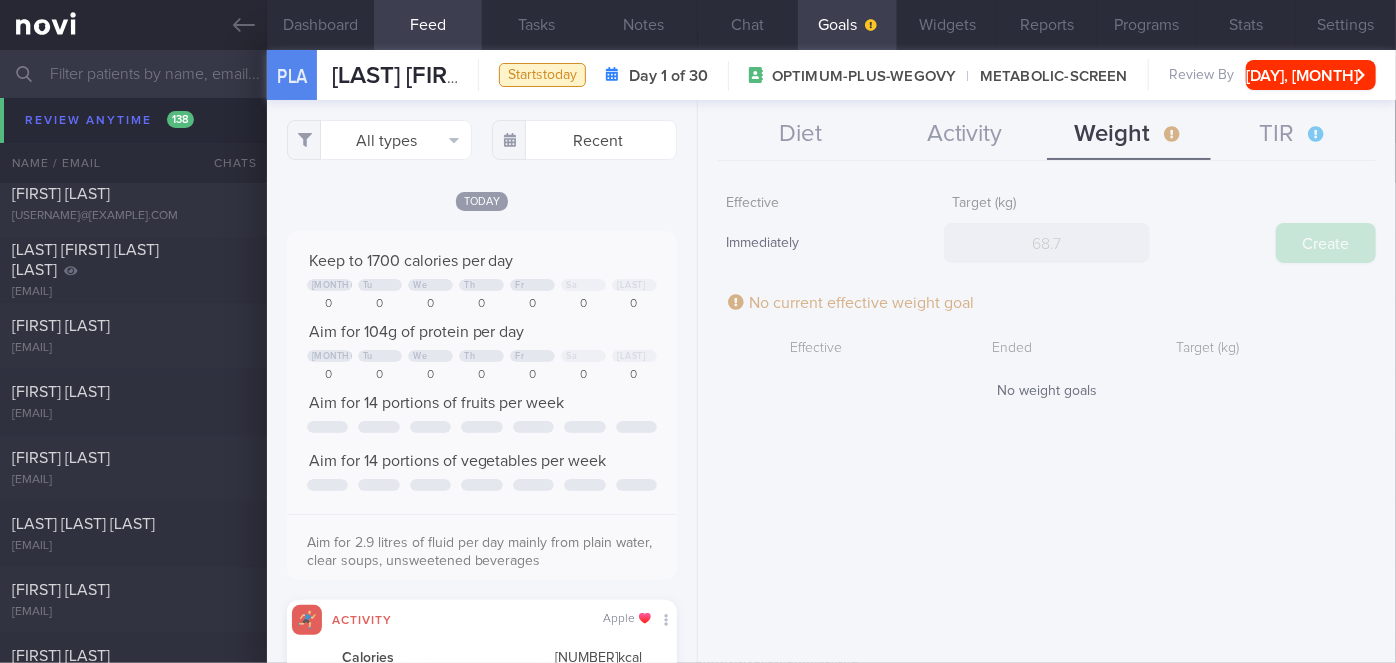 scroll, scrollTop: 999800, scrollLeft: 999658, axis: both 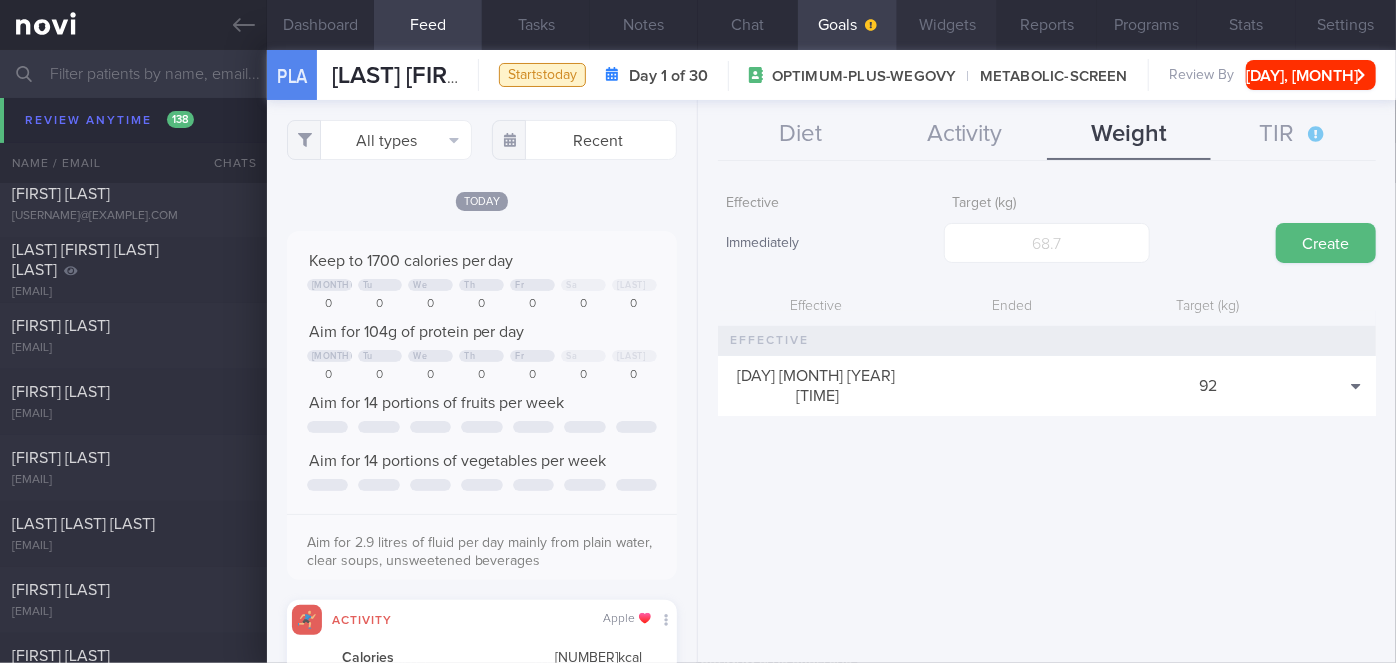 click on "Widgets" at bounding box center [947, 25] 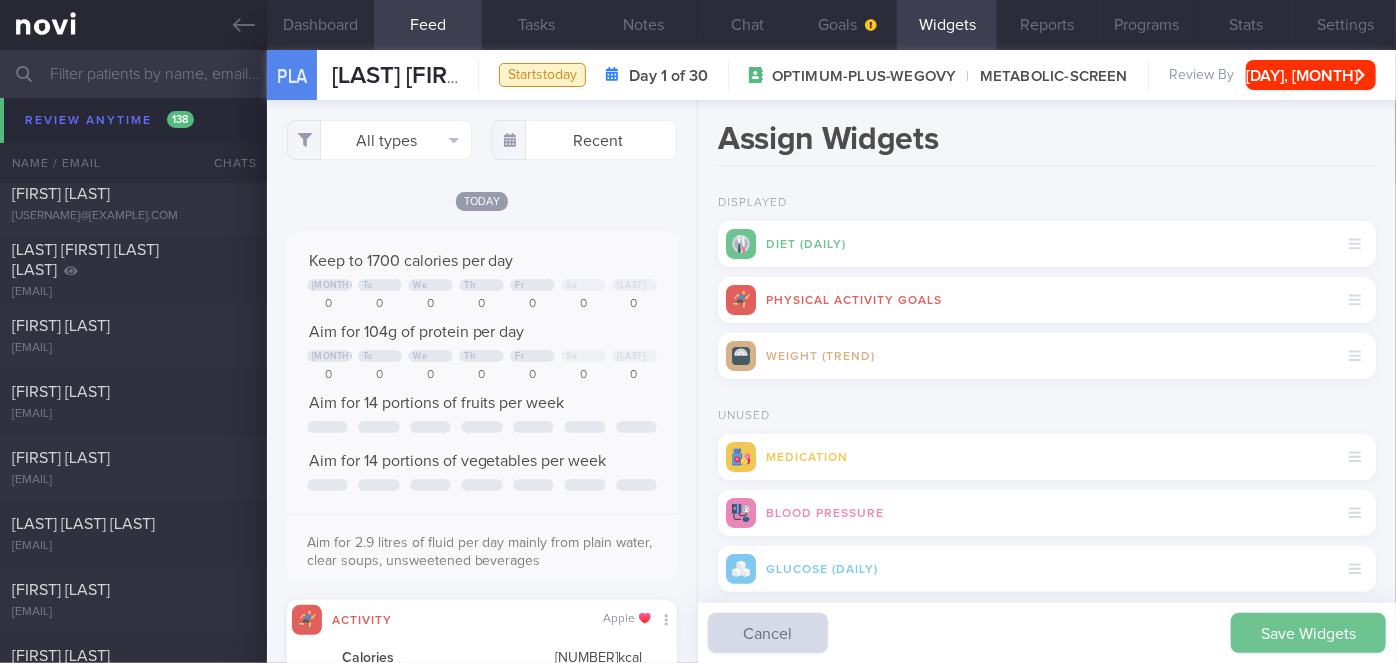 click on "Save Widgets" at bounding box center [1308, 633] 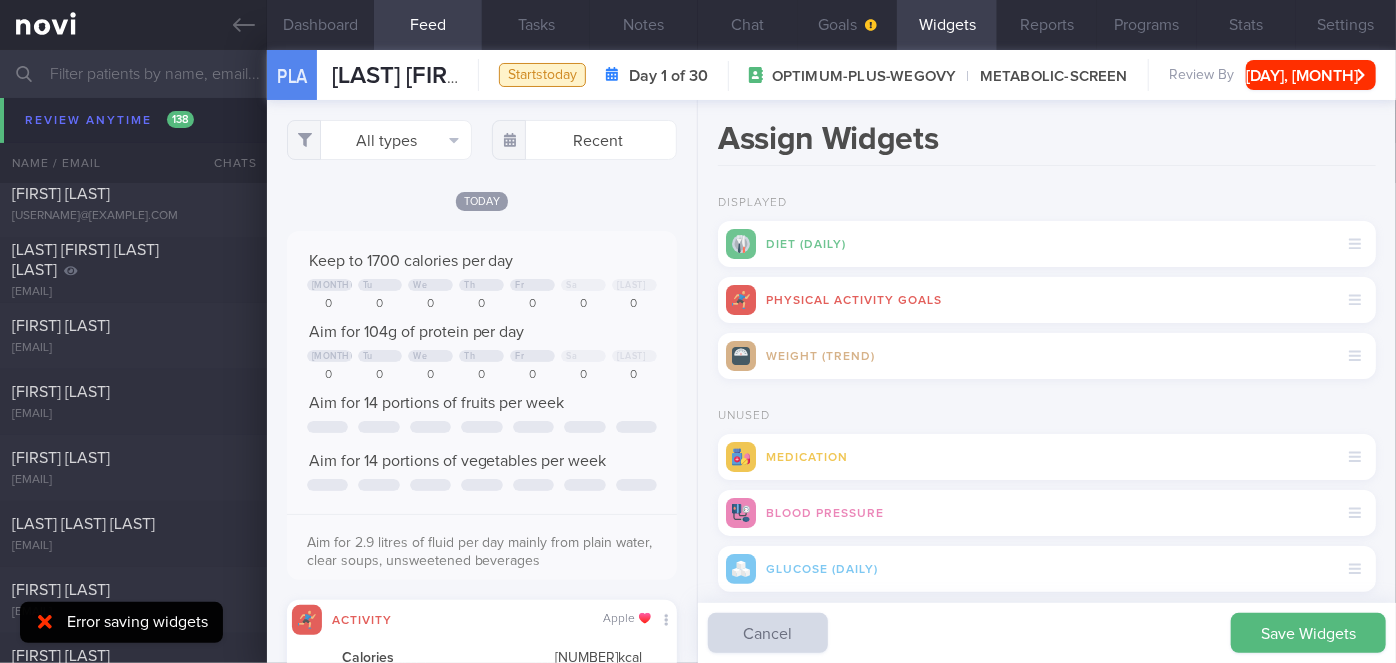 scroll, scrollTop: 999826, scrollLeft: 999650, axis: both 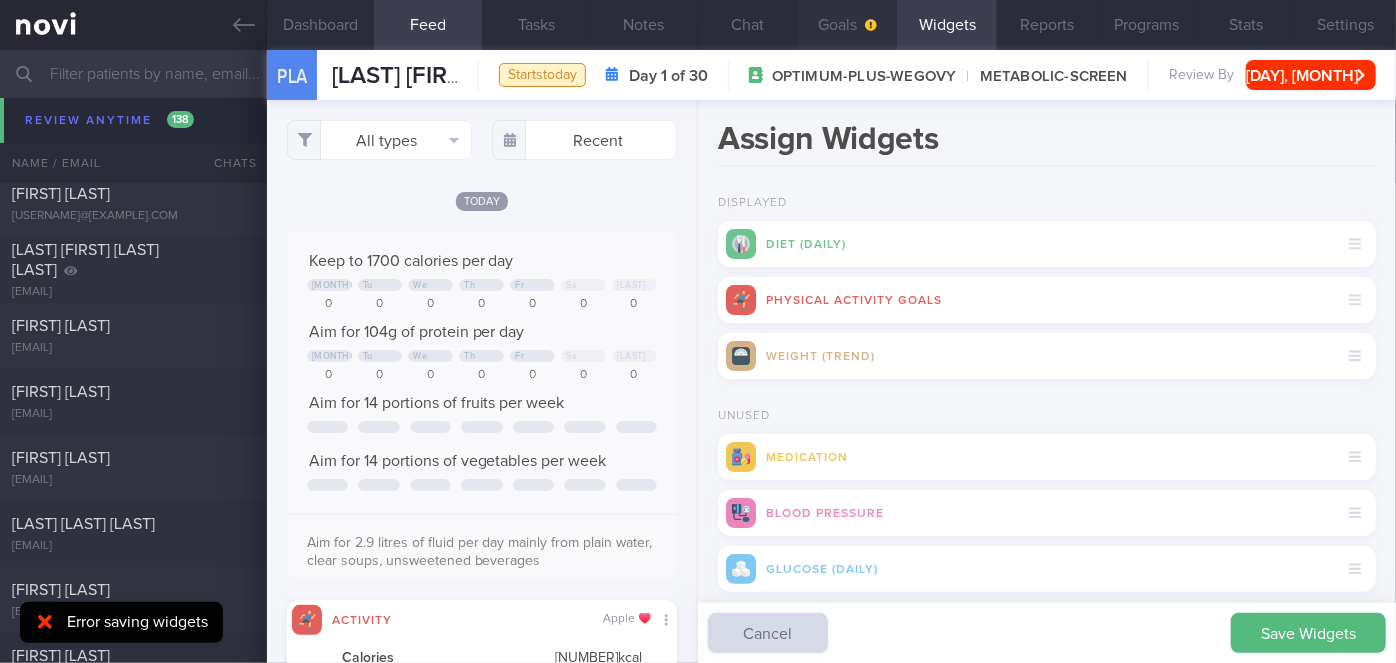click on "Goals" at bounding box center (848, 25) 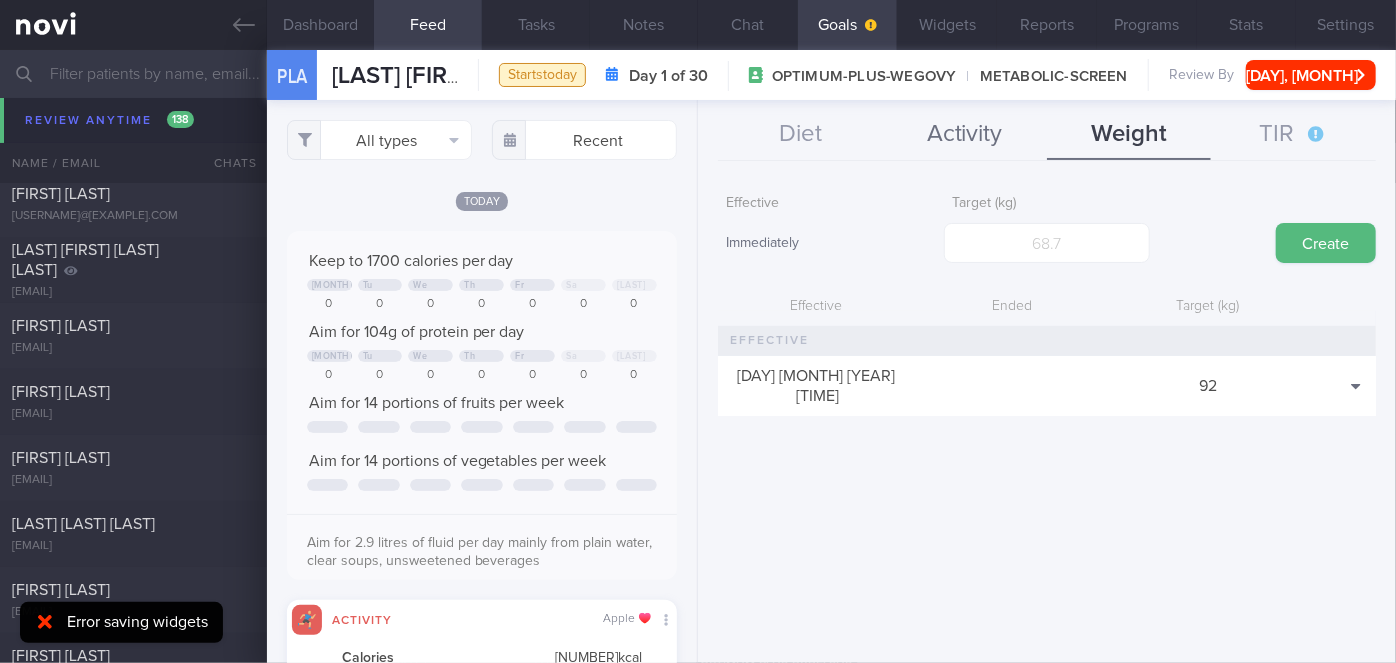 click on "Activity" at bounding box center [965, 135] 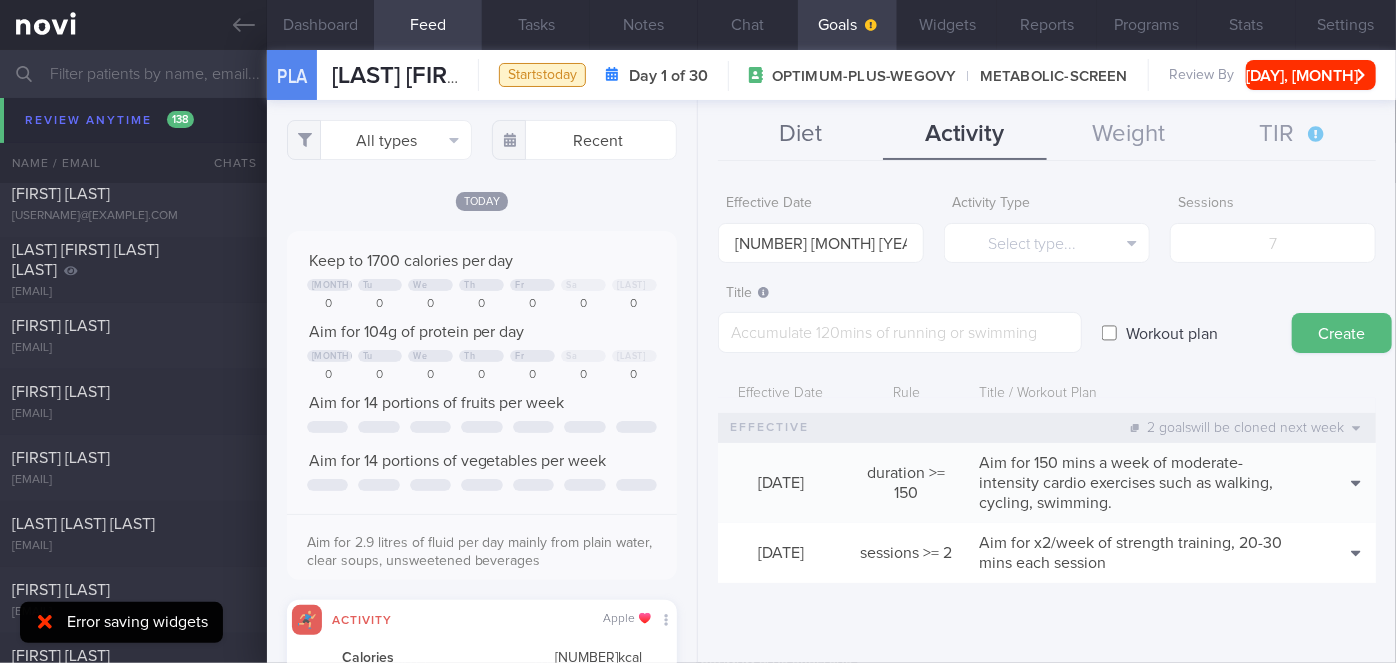 click on "Diet" at bounding box center [800, 135] 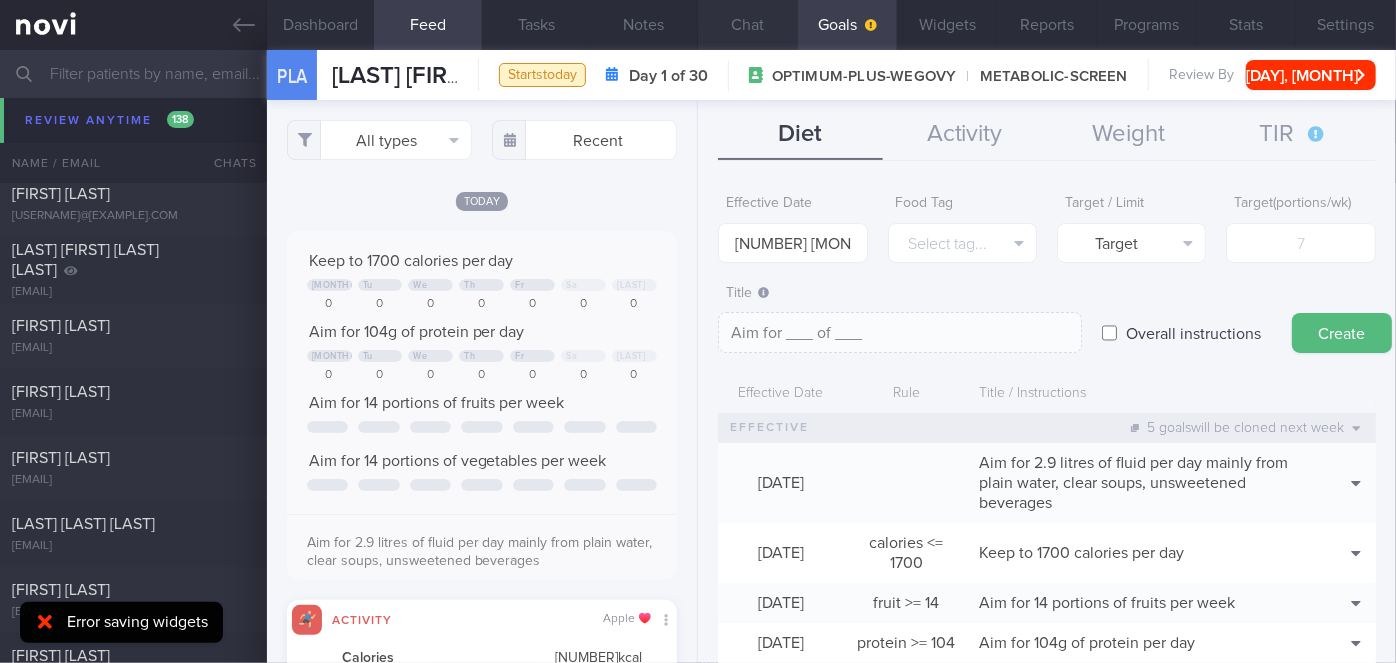 click on "Chat" at bounding box center (748, 25) 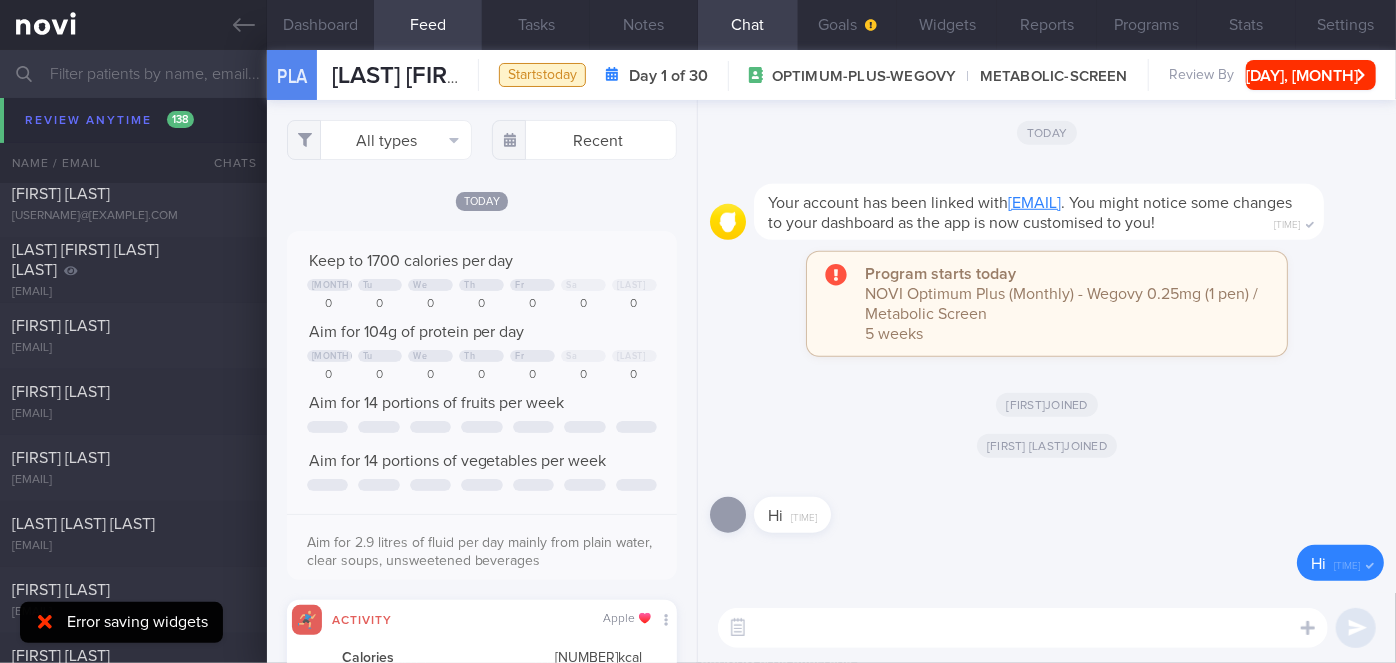 click at bounding box center (1023, 628) 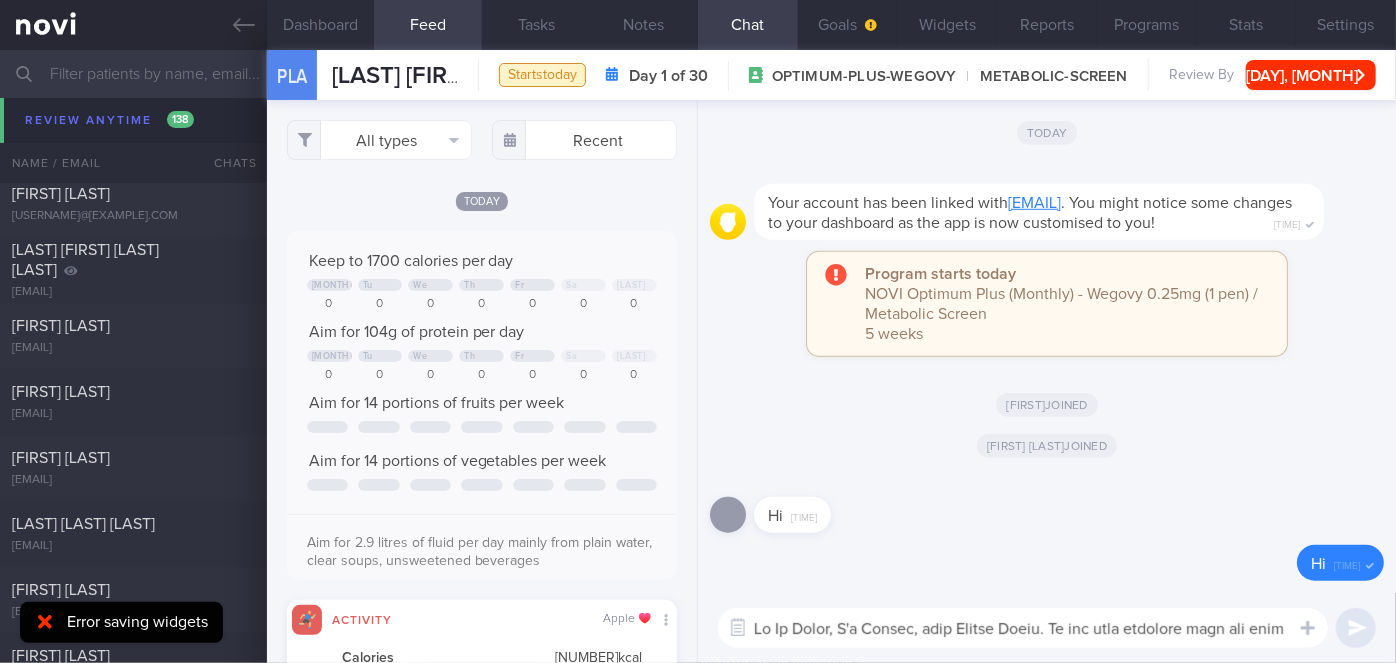 scroll, scrollTop: 119, scrollLeft: 0, axis: vertical 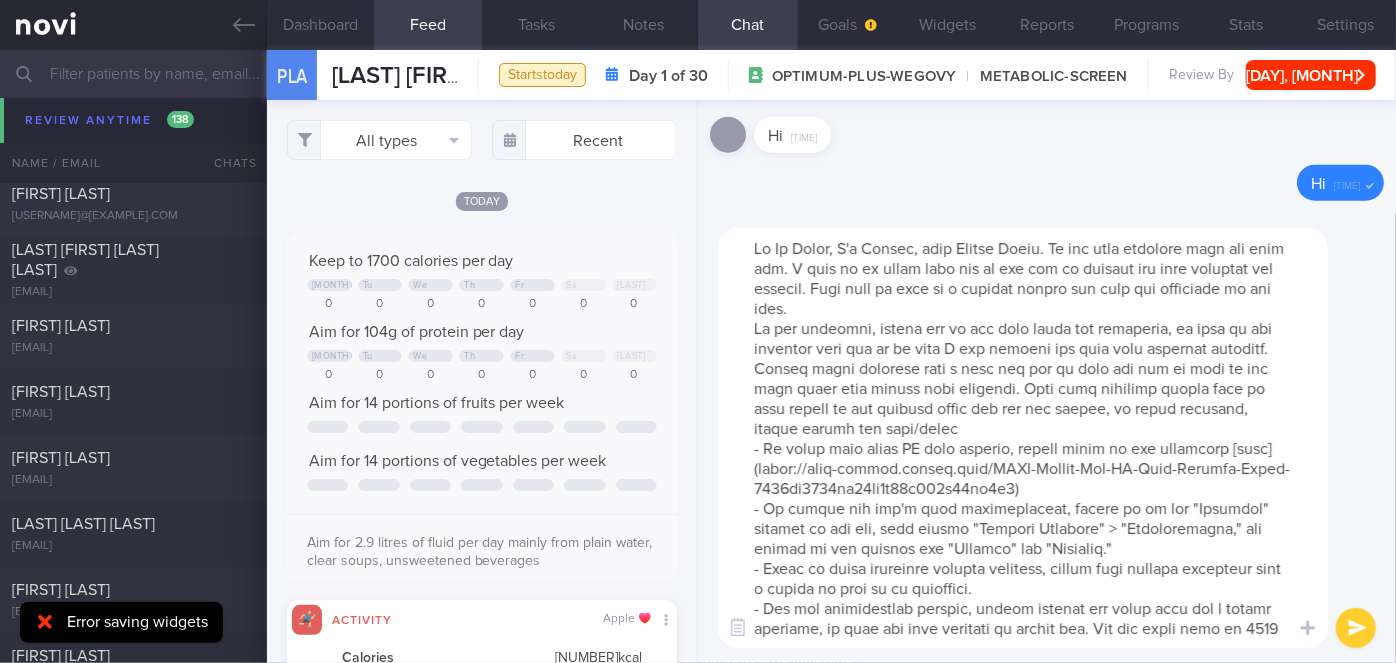 drag, startPoint x: 835, startPoint y: 244, endPoint x: 786, endPoint y: 244, distance: 49 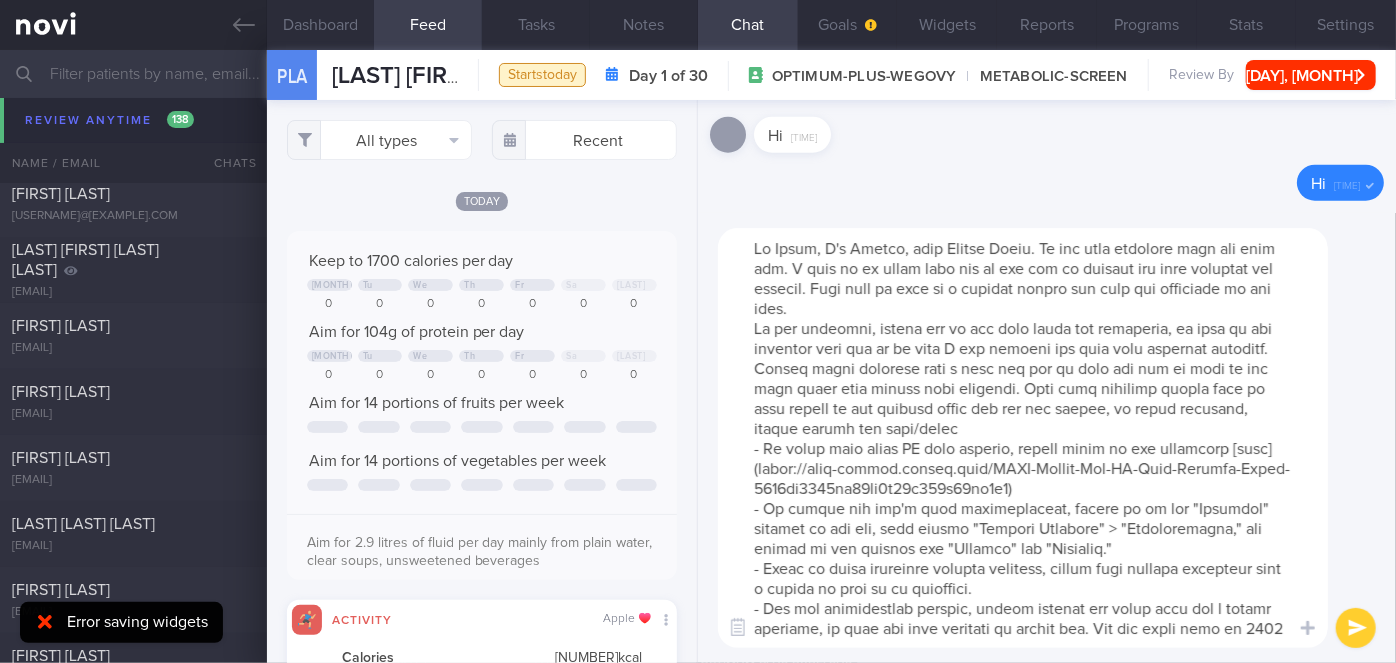 click at bounding box center (1023, 438) 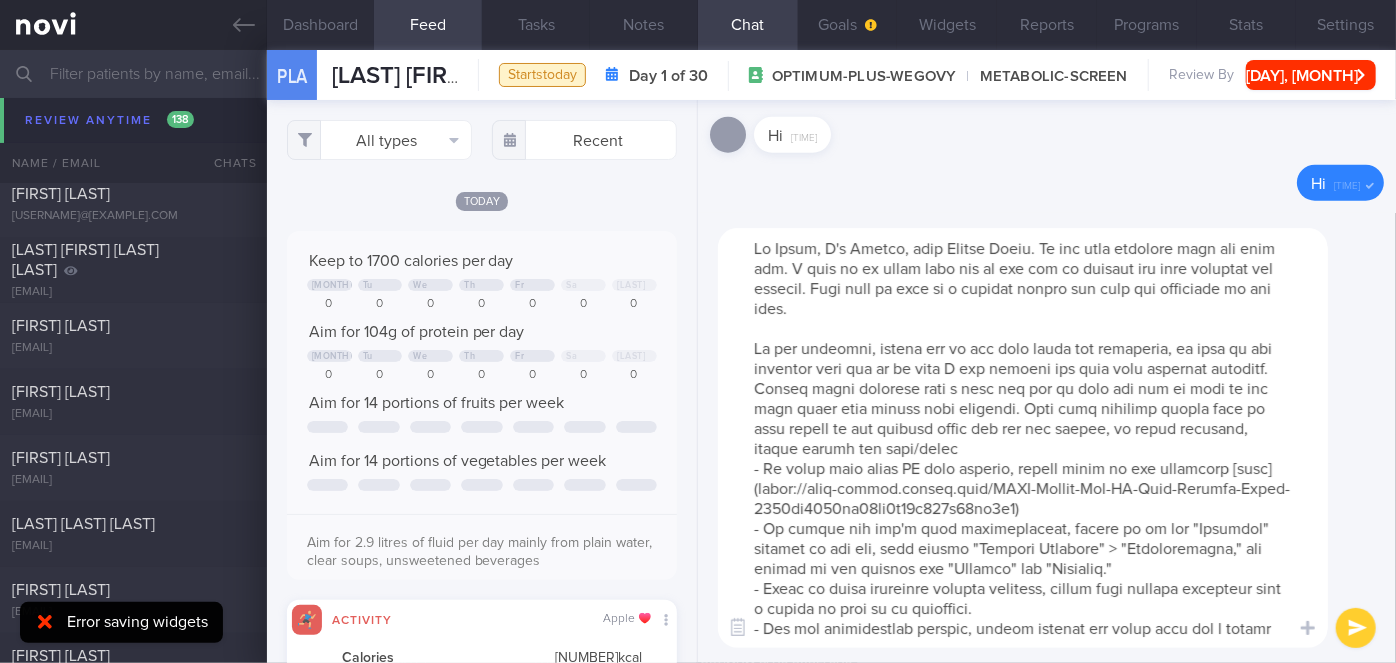 click at bounding box center [1023, 438] 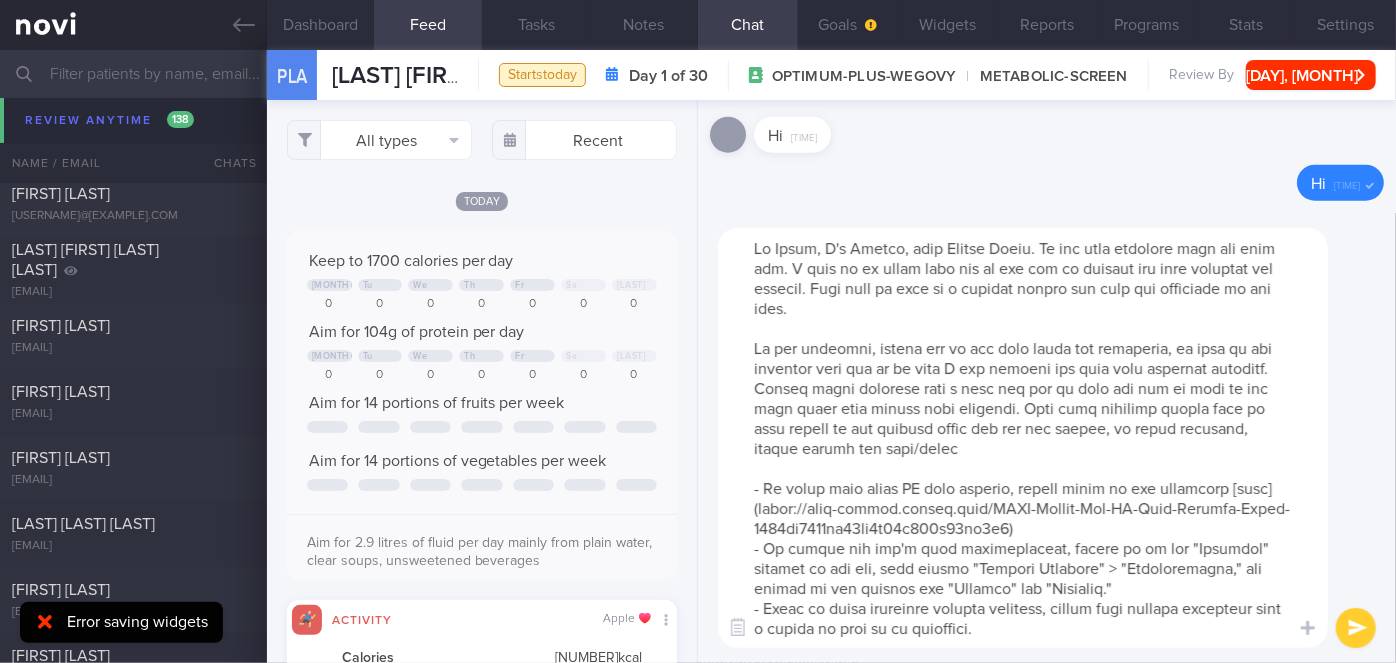 scroll, scrollTop: 159, scrollLeft: 0, axis: vertical 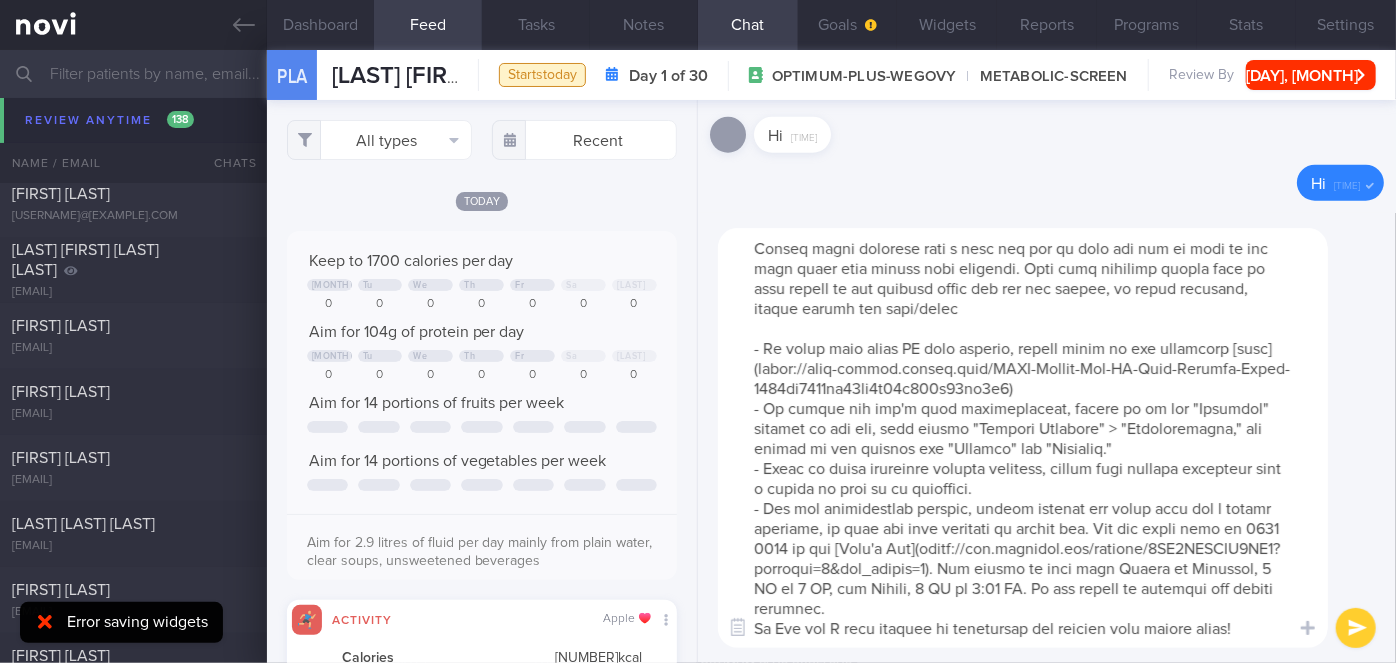 click at bounding box center (1023, 438) 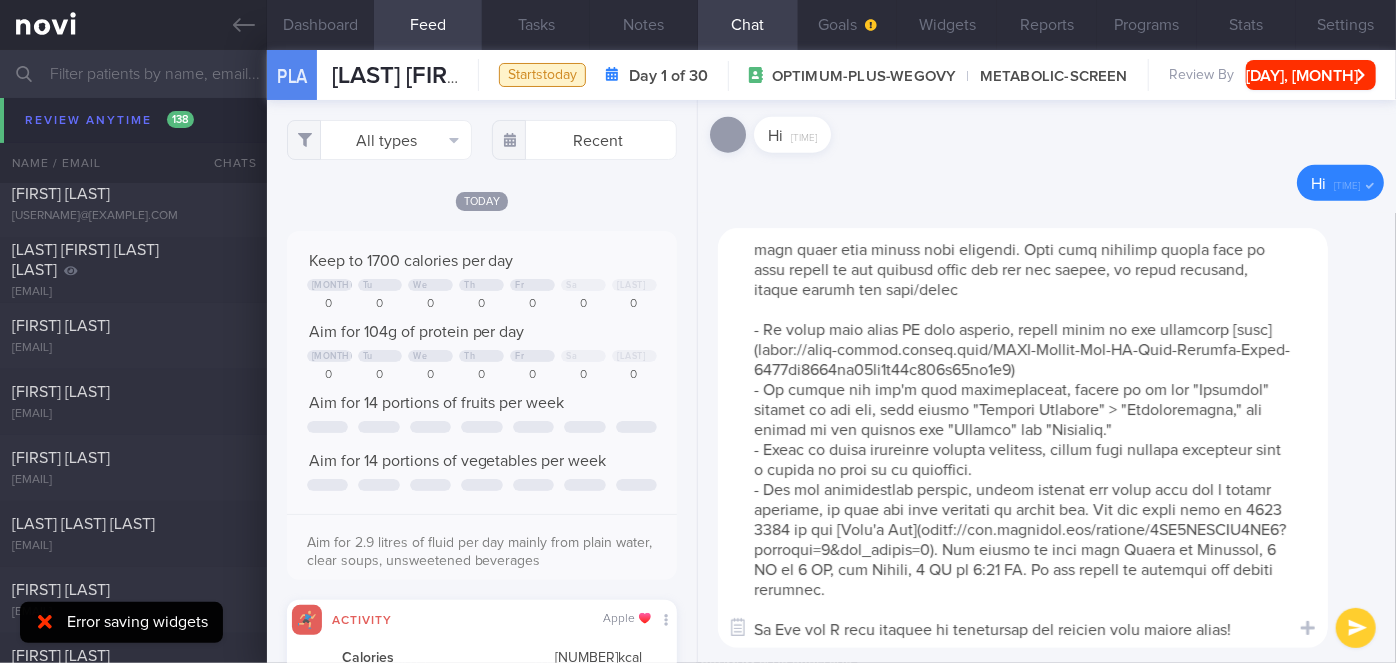 scroll, scrollTop: 32, scrollLeft: 0, axis: vertical 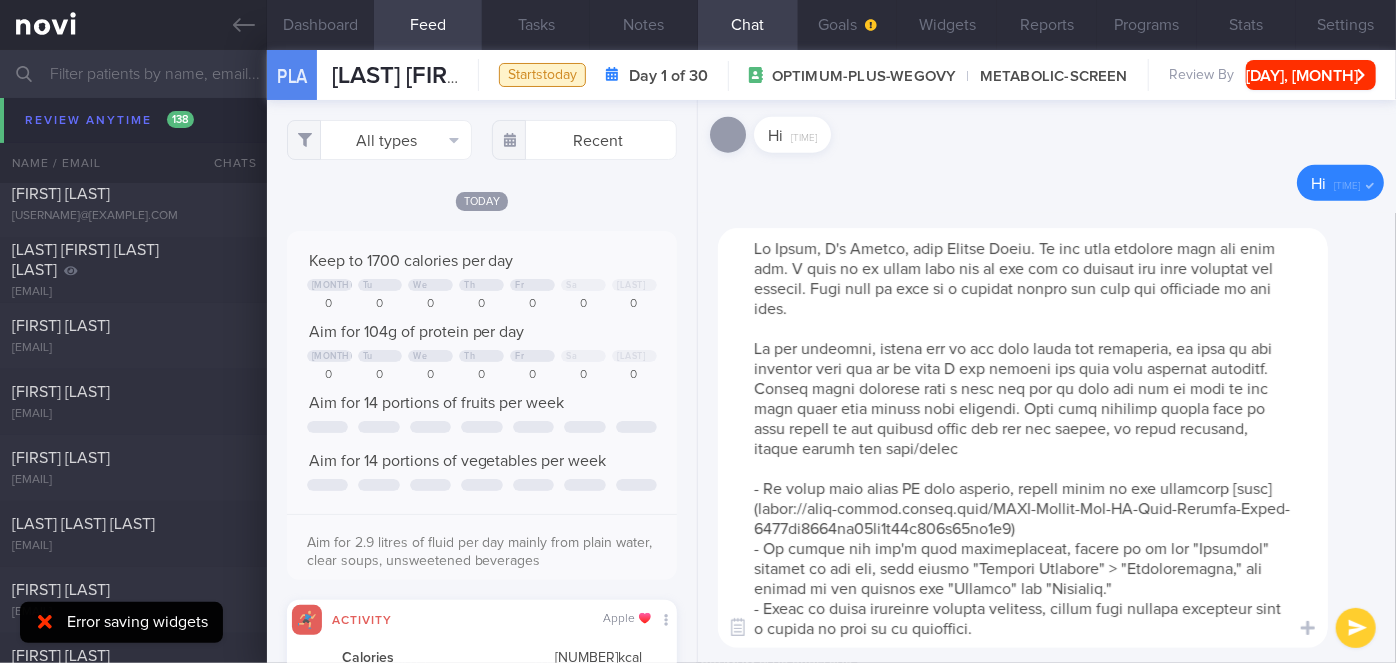 type on "Hi [FIRST] [LAST], I'm [FIRST] [LAST], your Health Coach. It was nice speaking with you just now. I will be in touch with you on the app to provide you with guidance and support. Feel free to drop me a message should you have any questions at any time.
In the meantime, please log in all your meals and beverages, as well as the exercise that you do so that I can provide you with more specific feedback. Please weigh yourself once a week and log it into the app so that we can also track your weight loss progress. Your most accurate weight will be your weight in the morning after you use the toilet, in light clothing, before taking any food/drink
- To learn more about AI food logging, please click on the following [link](https://novi-health.notion.site/NOVI-Health-App-AI-Food-Logging-Guide-1273ed7319fc80ca8a78d543a26dc6d2)
- To ensure you don't miss notifications, please go to the "Settings" section of the app, then select "Account Settings" > "Notifications," and toggle on all options for "General" and "Coaching."
- Since w..." 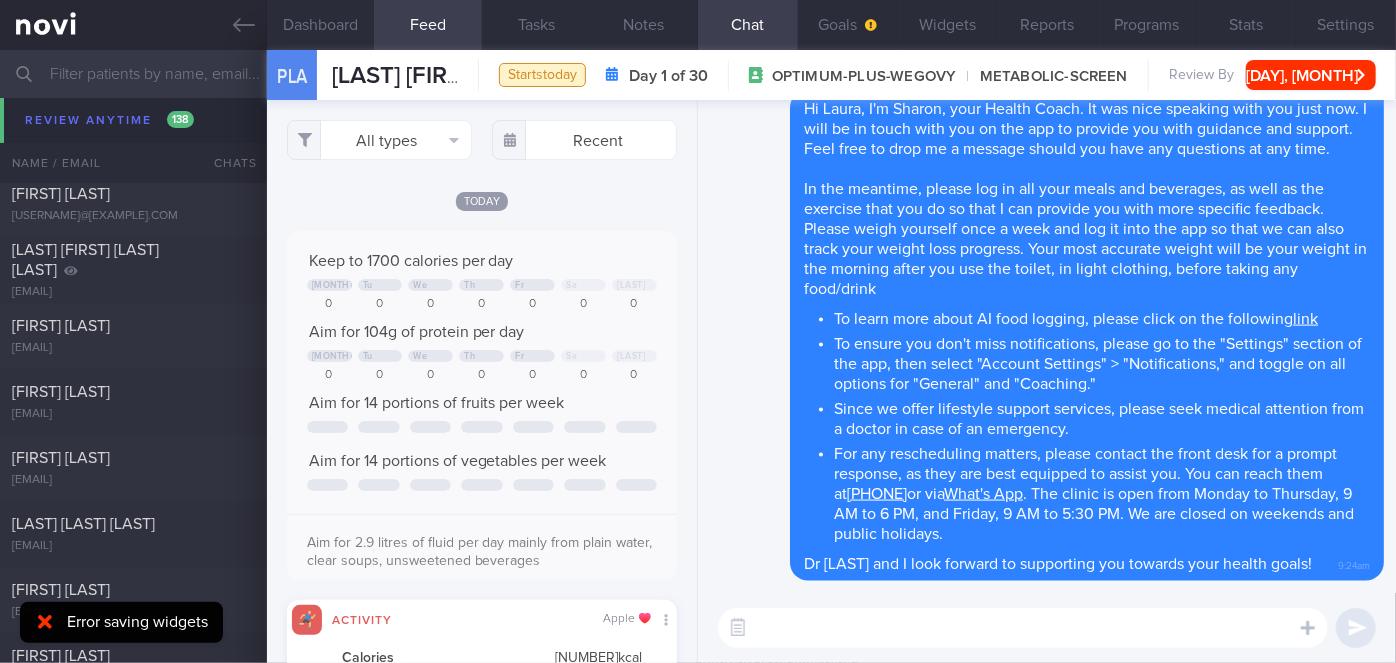 scroll, scrollTop: 0, scrollLeft: 0, axis: both 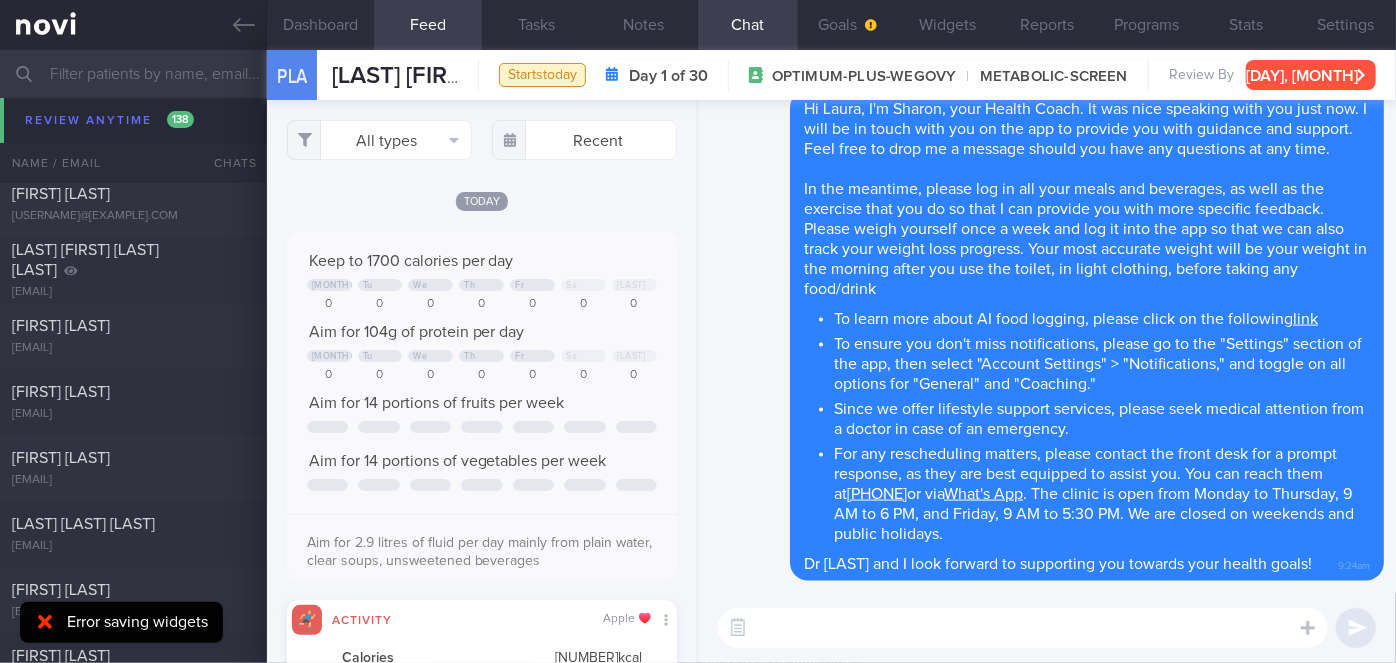 click on "[DAY], [MONTH]" at bounding box center [1311, 75] 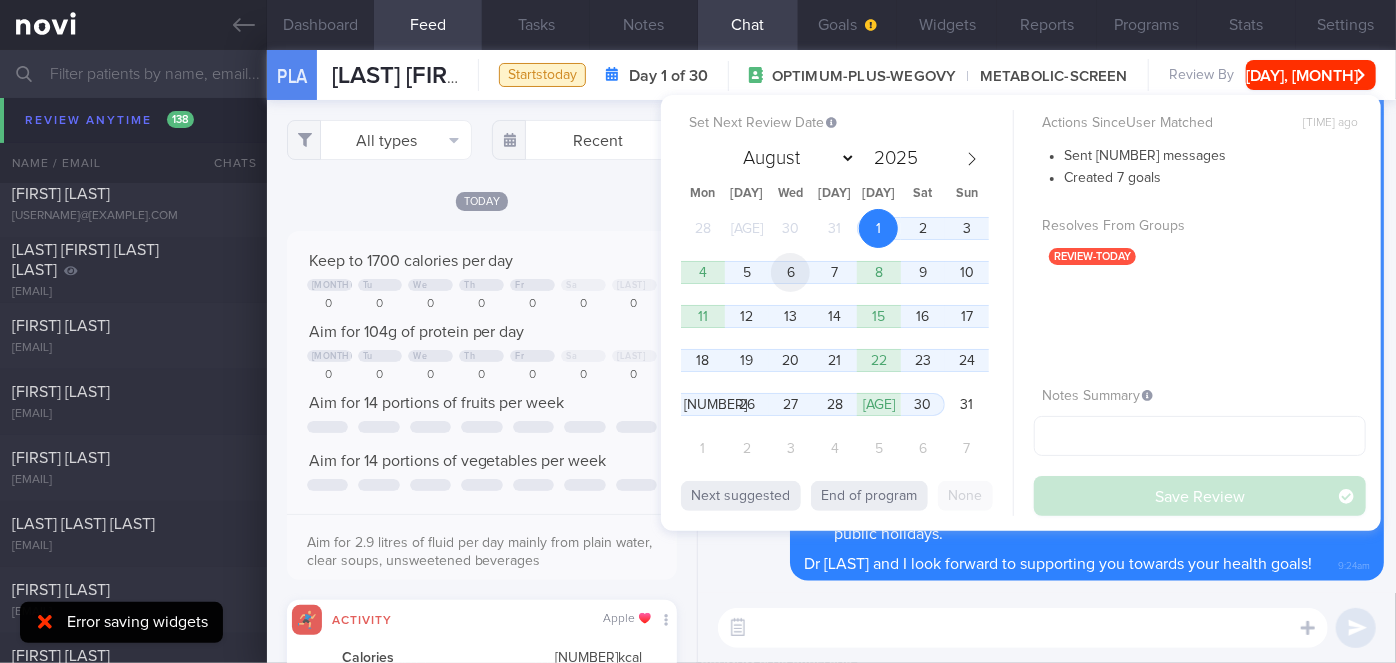 click on "6" at bounding box center [790, 272] 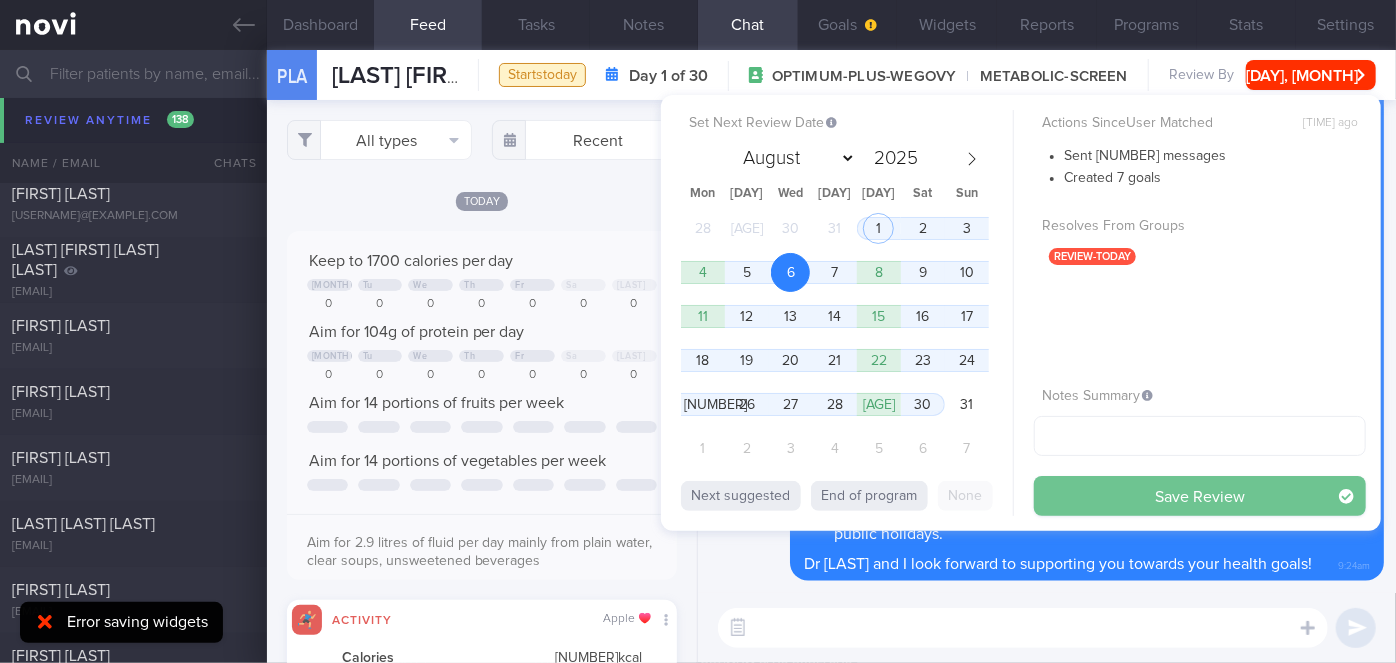 click on "Save Review" at bounding box center [1200, 496] 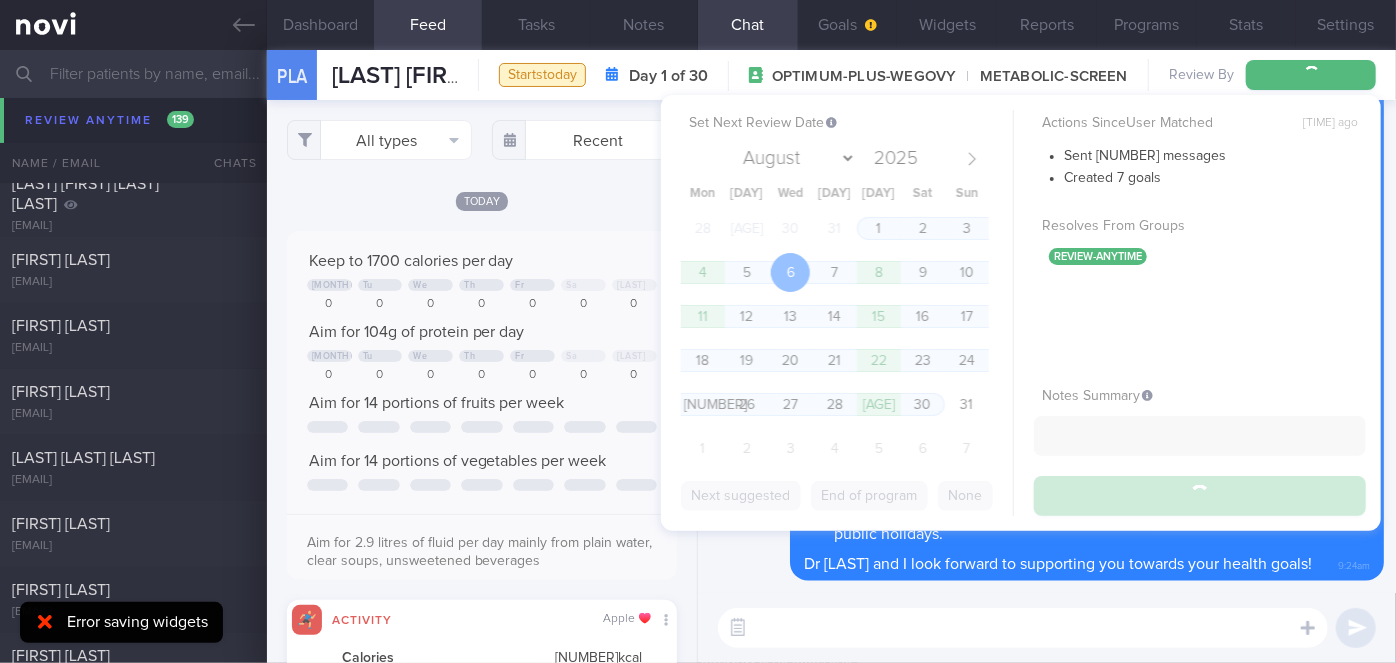 scroll, scrollTop: 8181, scrollLeft: 0, axis: vertical 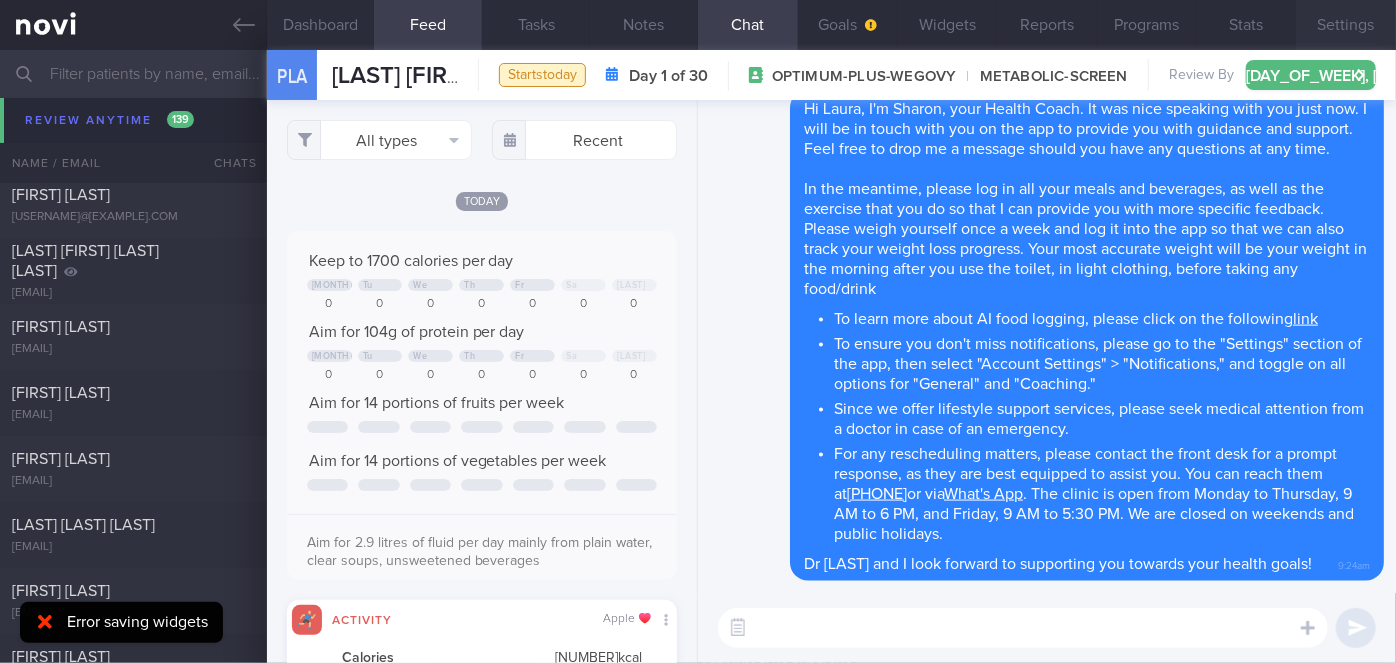 click on "Settings" at bounding box center (1346, 25) 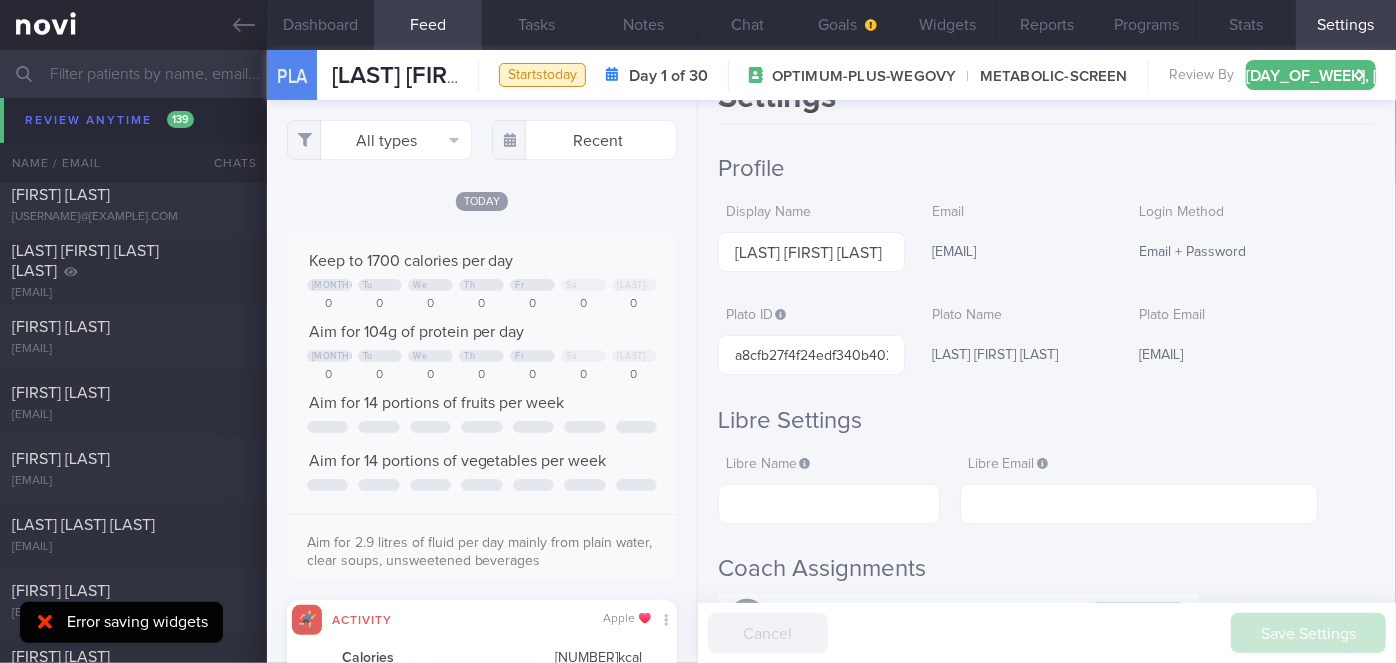 scroll, scrollTop: 0, scrollLeft: 0, axis: both 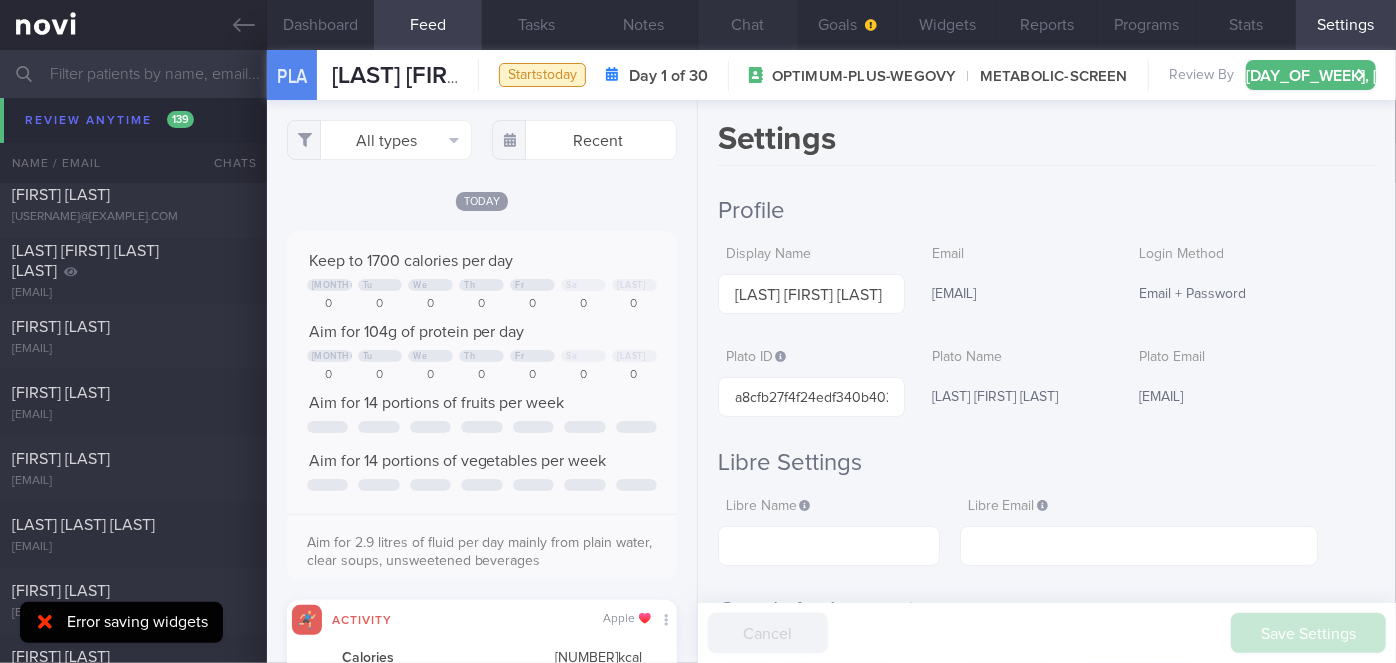 click on "Chat" at bounding box center (748, 25) 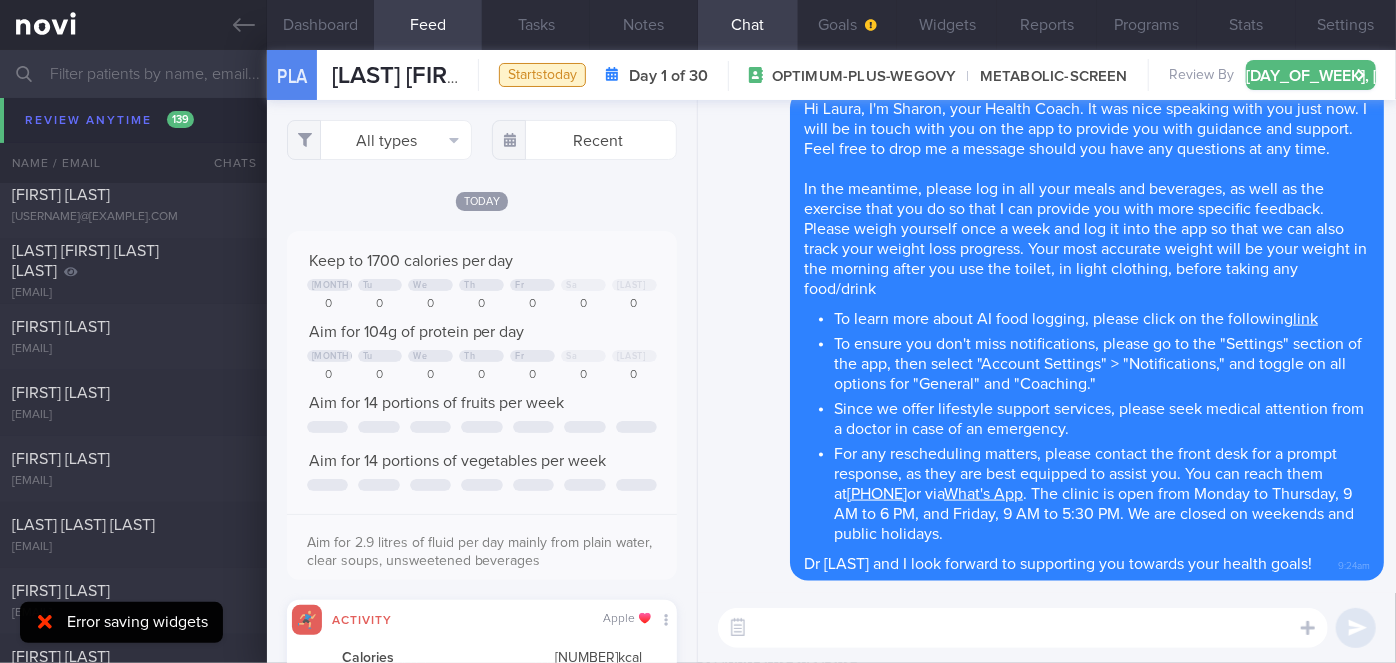 click at bounding box center (1023, 628) 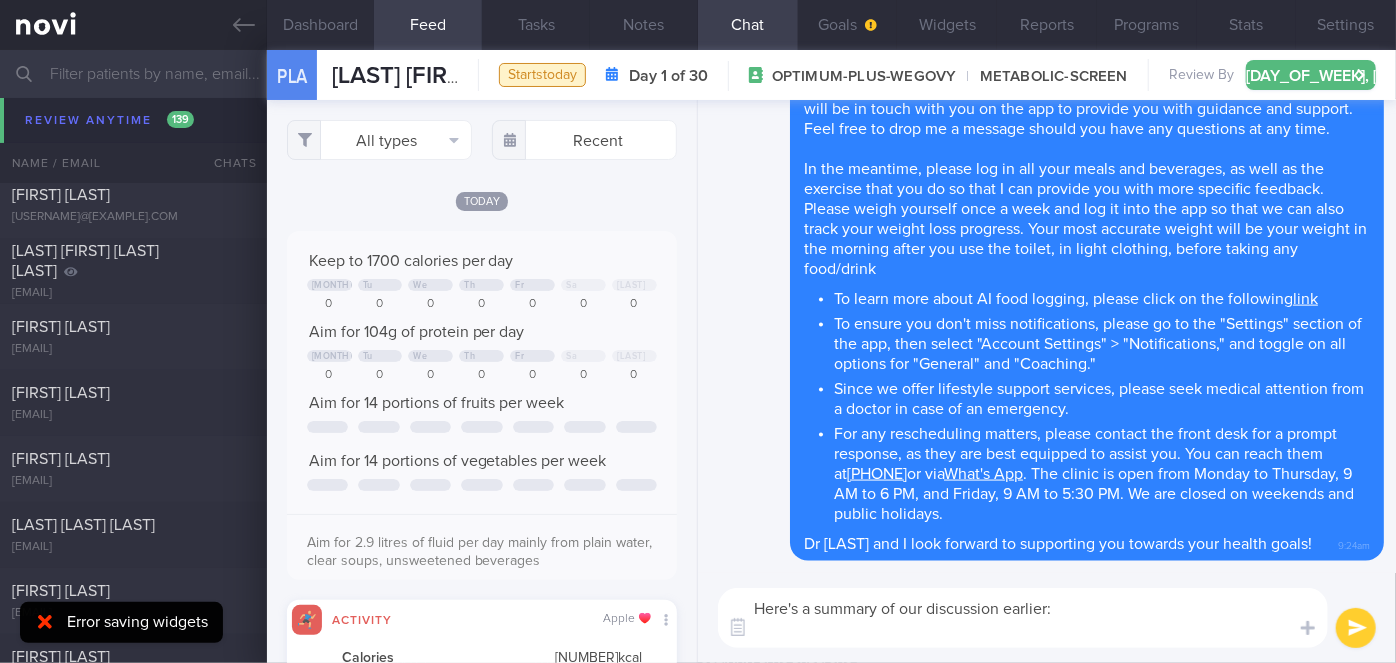 paste on "Practice mindful eating if snacking excessively especially if out of boredom
Explained the importance of adequate protein intake to minimize muscle loss. Aim to consume 1 palm size (~90g cooked) chicken/fish/lean pork/lean beef at lunch and dinner respectively.
Include high protein snacks in between main meals such as greek yogurt, unsalted edamame, unsweetened soy milk, protein pudding, protein shakes/powders, roasted chickpeas, protein water.
Aim to consume 2-3L of water per day.
Fiber:
Include resistance training x2/week with 20-30 minutes each session and aim for 5,000-10,0000 steps per day." 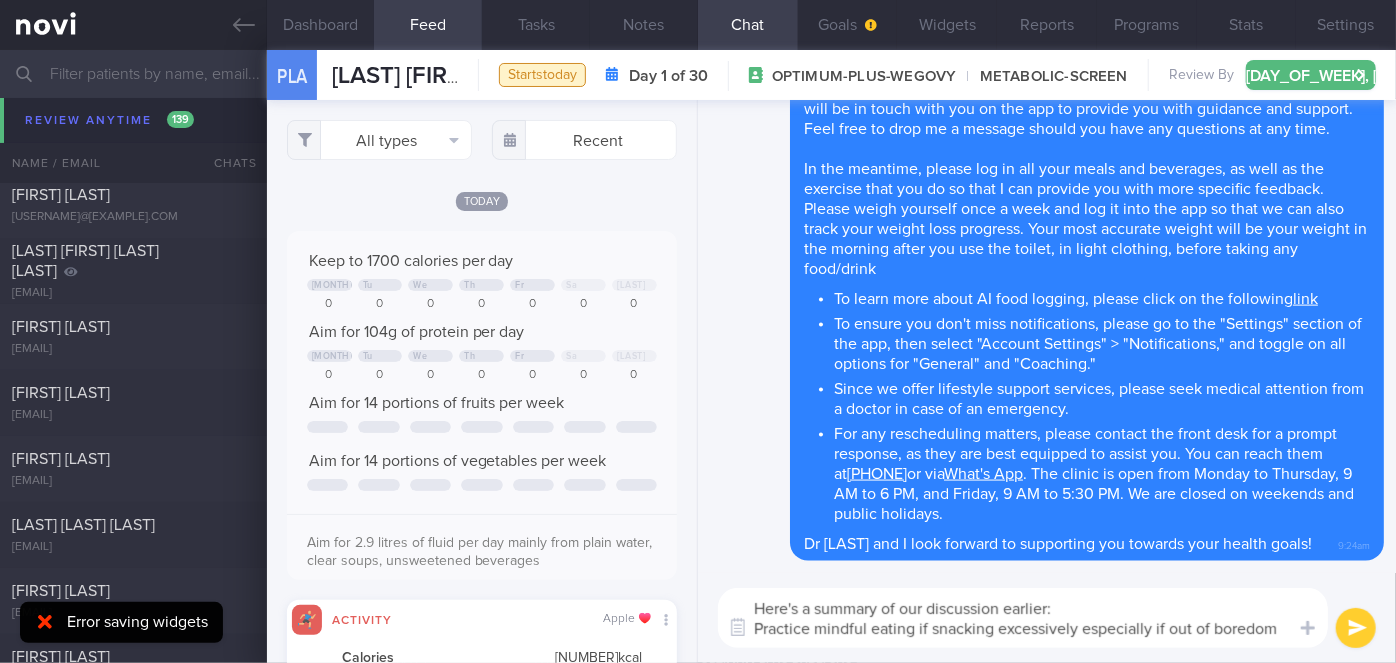 scroll, scrollTop: 0, scrollLeft: 0, axis: both 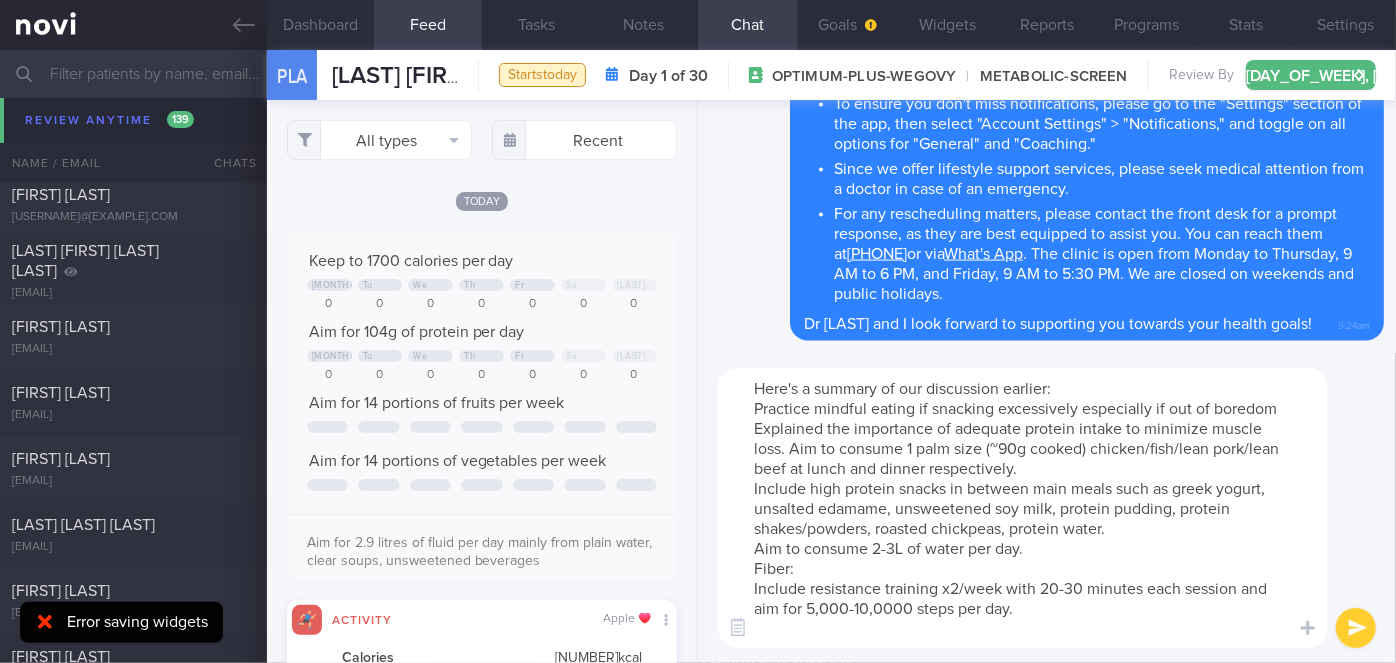 drag, startPoint x: 757, startPoint y: 403, endPoint x: 1274, endPoint y: 414, distance: 517.117 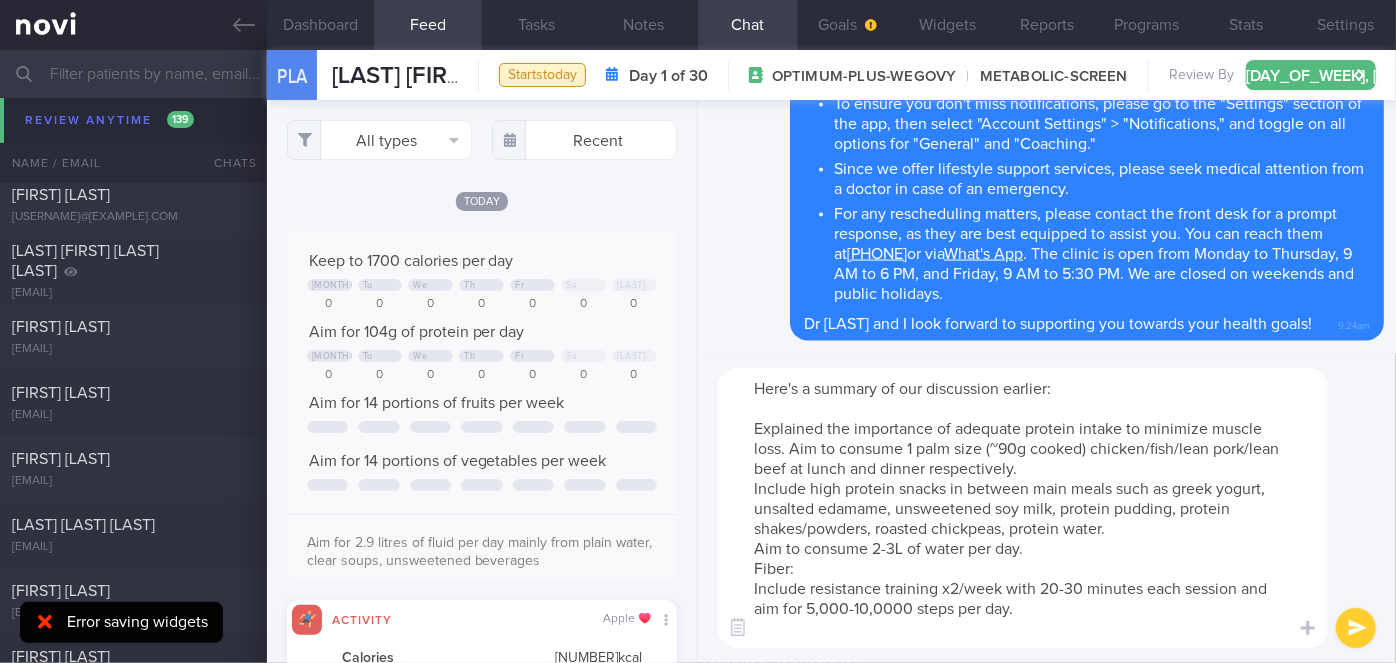 click on "Here's a summary of our discussion earlier:
Explained the importance of adequate protein intake to minimize muscle loss. Aim to consume 1 palm size (~90g cooked) chicken/fish/lean pork/lean beef at lunch and dinner respectively.
Include high protein snacks in between main meals such as greek yogurt, unsalted edamame, unsweetened soy milk, protein pudding, protein shakes/powders, roasted chickpeas, protein water.
Aim to consume 2-3L of water per day.
Fiber:
Include resistance training x2/week with 20-30 minutes each session and aim for 5,000-10,0000 steps per day." at bounding box center [1023, 508] 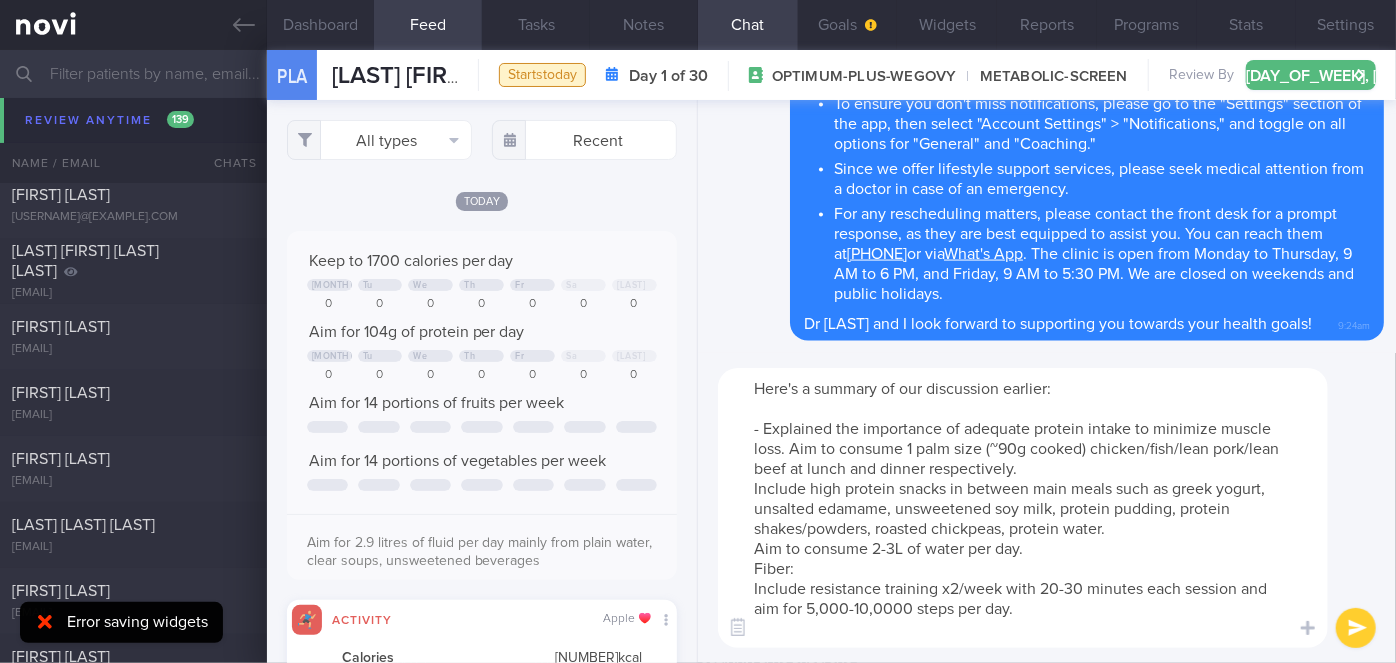 drag, startPoint x: 960, startPoint y: 425, endPoint x: 770, endPoint y: 430, distance: 190.06578 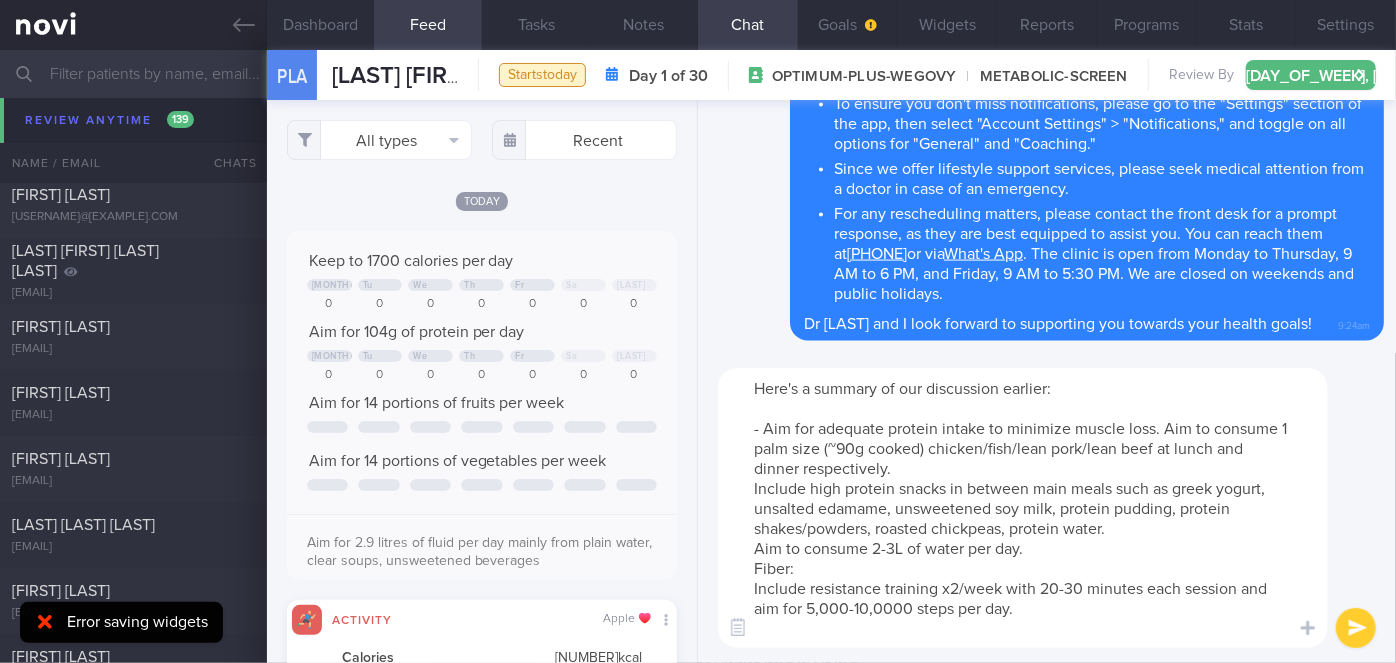 click on "Here's a summary of our discussion earlier:
- Aim for adequate protein intake to minimize muscle loss. Aim to consume 1 palm size (~90g cooked) chicken/fish/lean pork/lean beef at lunch and dinner respectively.
Include high protein snacks in between main meals such as greek yogurt, unsalted edamame, unsweetened soy milk, protein pudding, protein shakes/powders, roasted chickpeas, protein water.
Aim to consume 2-3L of water per day.
Fiber:
Include resistance training x2/week with 20-30 minutes each session and aim for 5,000-10,0000 steps per day." at bounding box center (1023, 508) 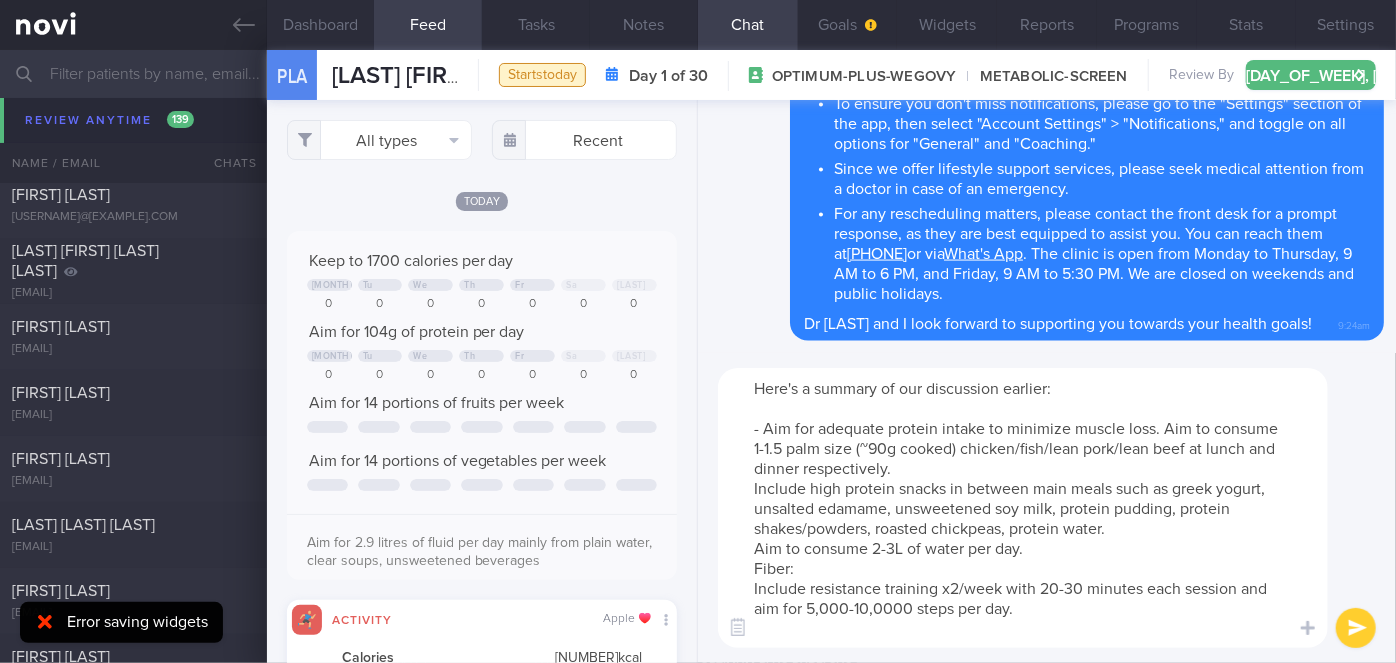 click on "Here's a summary of our discussion earlier:
- Aim for adequate protein intake to minimize muscle loss. Aim to consume 1-1.5 palm size (~90g cooked) chicken/fish/lean pork/lean beef at lunch and dinner respectively.
Include high protein snacks in between main meals such as greek yogurt, unsalted edamame, unsweetened soy milk, protein pudding, protein shakes/powders, roasted chickpeas, protein water.
Aim to consume 2-3L of water per day.
Fiber:
Include resistance training x2/week with 20-30 minutes each session and aim for 5,000-10,0000 steps per day." at bounding box center [1023, 508] 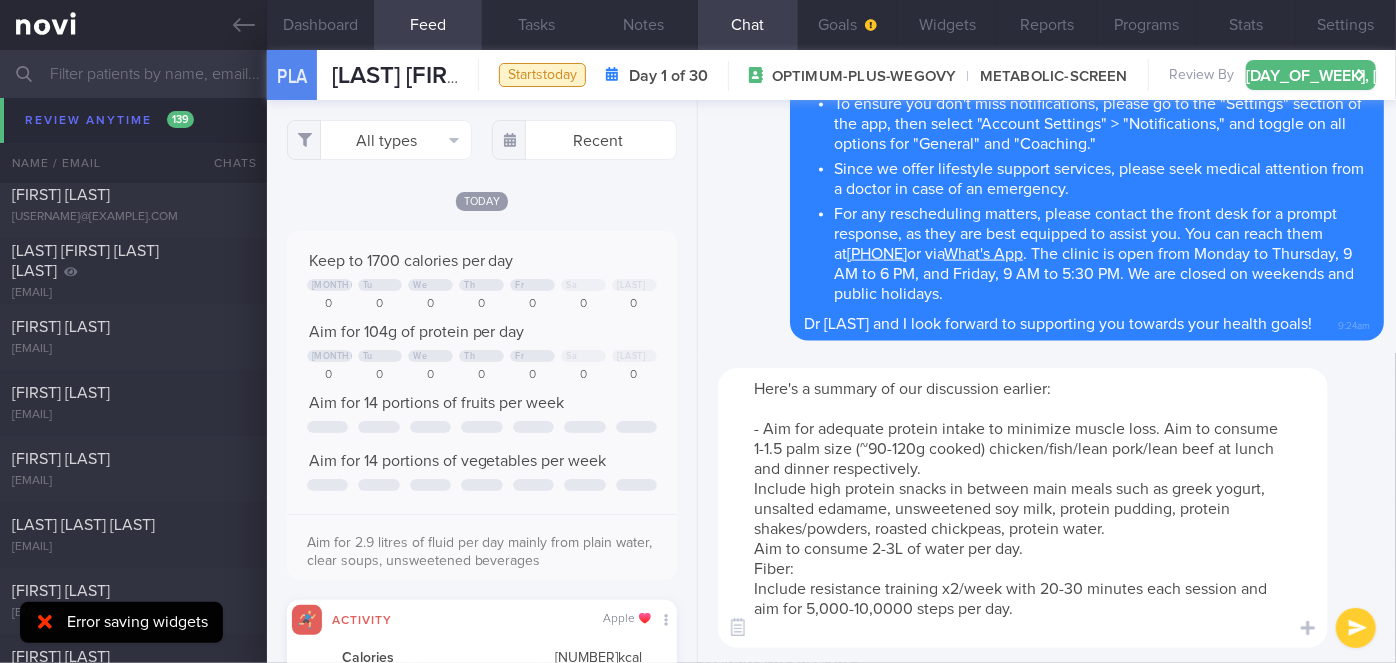 click on "Here's a summary of our discussion earlier:
- Aim for adequate protein intake to minimize muscle loss. Aim to consume 1-1.5 palm size (~90-120g cooked) chicken/fish/lean pork/lean beef at lunch and dinner respectively.
Include high protein snacks in between main meals such as greek yogurt, unsalted edamame, unsweetened soy milk, protein pudding, protein shakes/powders, roasted chickpeas, protein water.
Aim to consume 2-3L of water per day.
Fiber:
Include resistance training x2/week with 20-30 minutes each session and aim for 5,000-10,0000 steps per day." at bounding box center (1023, 508) 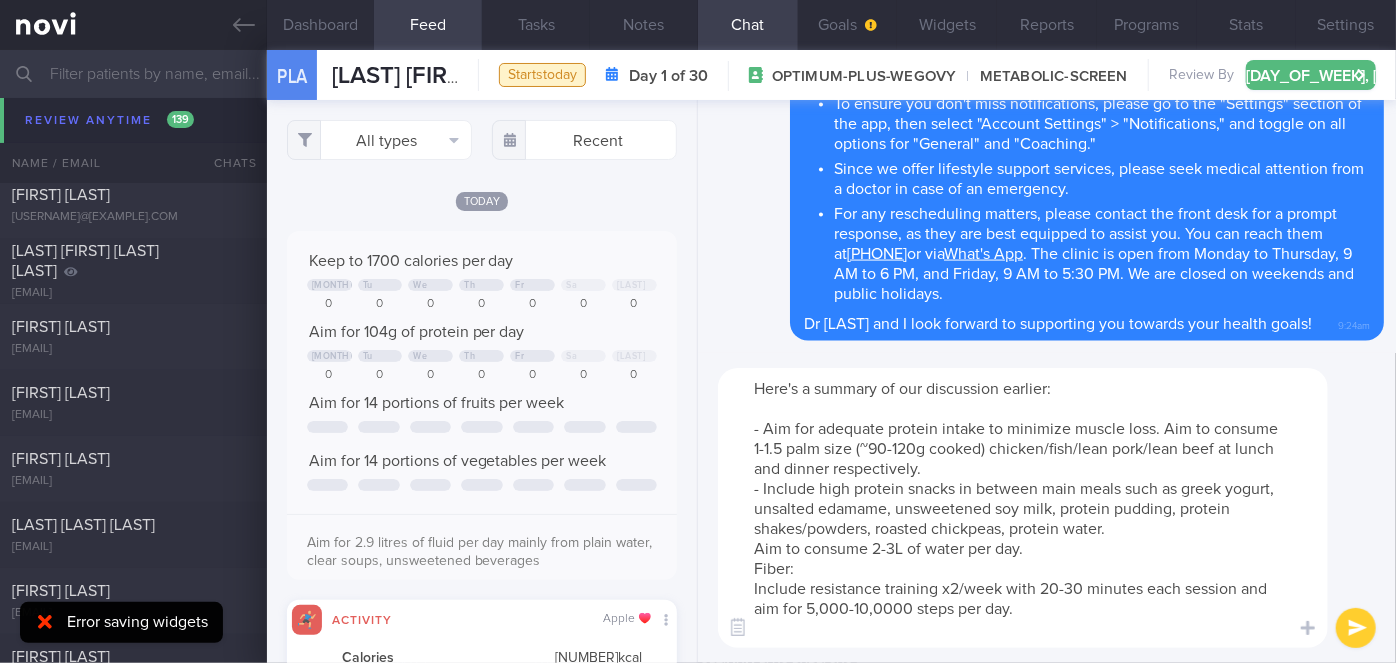 click on "Here's a summary of our discussion earlier:
- Aim for adequate protein intake to minimize muscle loss. Aim to consume 1-1.5 palm size (~90-120g cooked) chicken/fish/lean pork/lean beef at lunch and dinner respectively.
- Include high protein snacks in between main meals such as greek yogurt, unsalted edamame, unsweetened soy milk, protein pudding, protein shakes/powders, roasted chickpeas, protein water.
Aim to consume 2-3L of water per day.
Fiber:
Include resistance training x2/week with 20-30 minutes each session and aim for 5,000-10,0000 steps per day." at bounding box center (1023, 508) 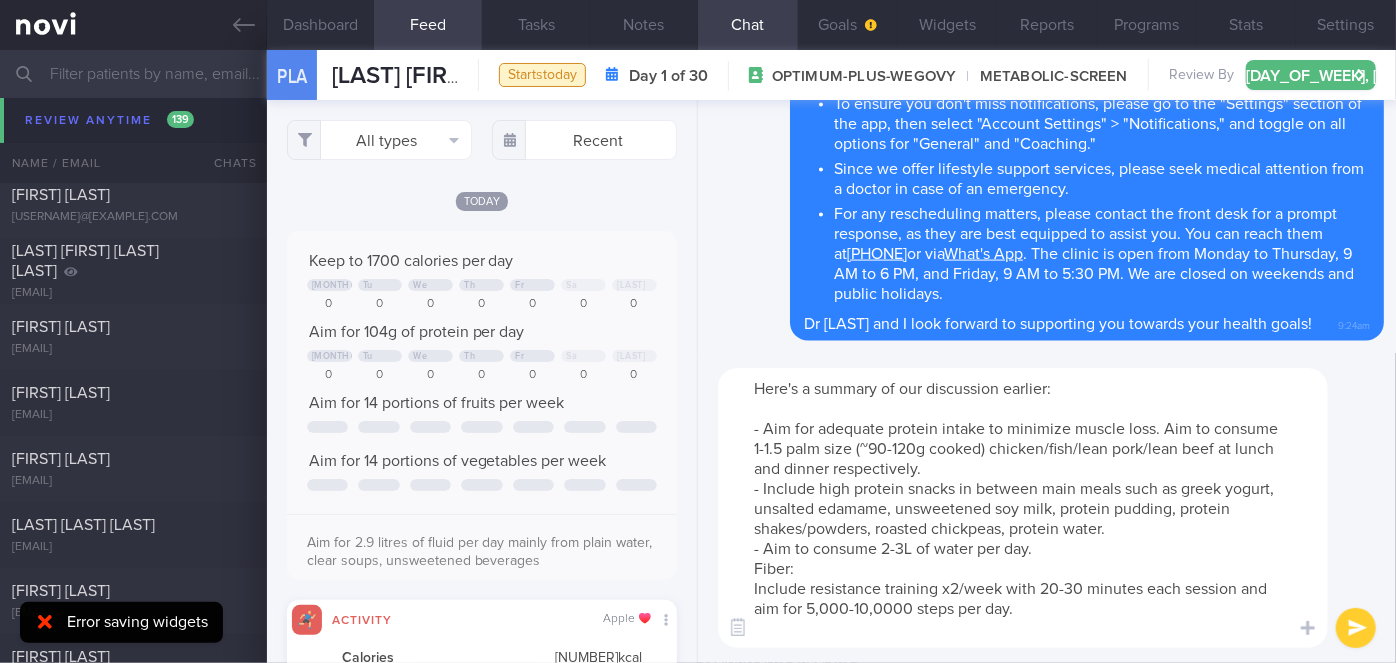 click on "Here's a summary of our discussion earlier:
- Aim for adequate protein intake to minimize muscle loss. Aim to consume 1-1.5 palm size (~90-120g cooked) chicken/fish/lean pork/lean beef at lunch and dinner respectively.
- Include high protein snacks in between main meals such as greek yogurt, unsalted edamame, unsweetened soy milk, protein pudding, protein shakes/powders, roasted chickpeas, protein water.
- Aim to consume 2-3L of water per day.
Fiber:
Include resistance training x2/week with 20-30 minutes each session and aim for 5,000-10,0000 steps per day." at bounding box center (1023, 508) 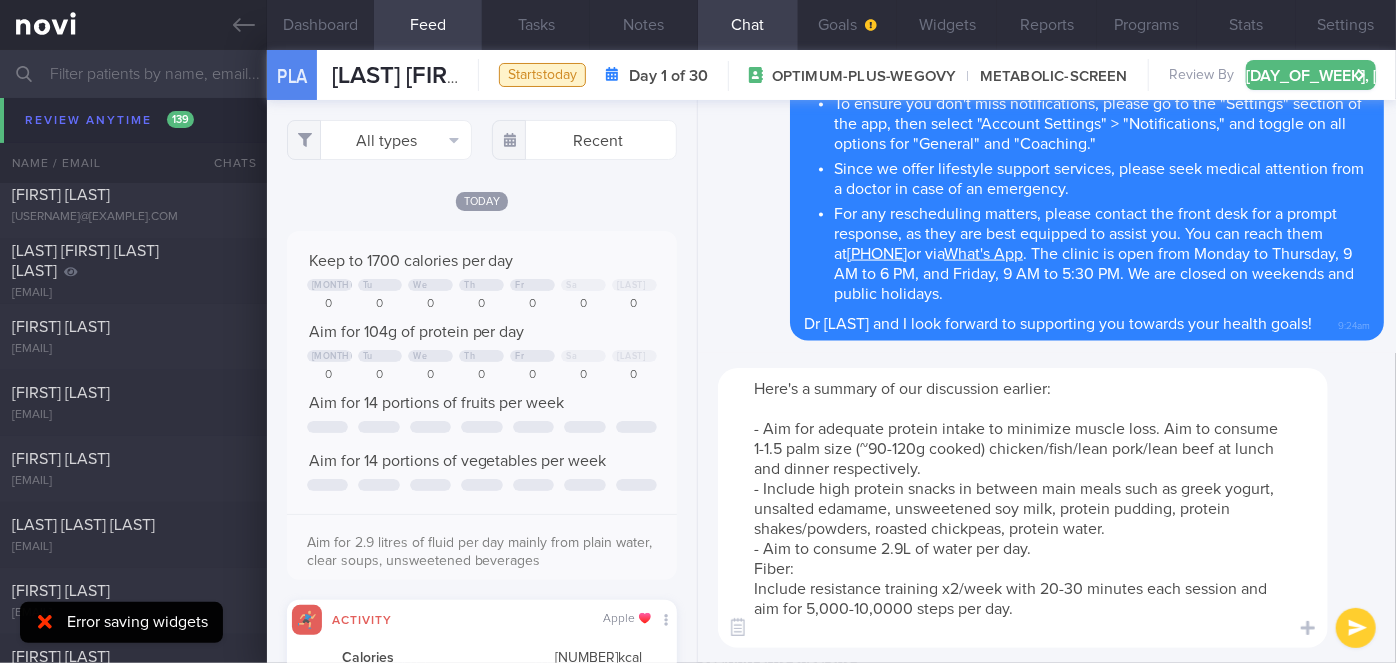 click on "Here's a summary of our discussion earlier:
- Aim for adequate protein intake to minimize muscle loss. Aim to consume 1-1.5 palm size (~90-120g cooked) chicken/fish/lean pork/lean beef at lunch and dinner respectively.
- Include high protein snacks in between main meals such as greek yogurt, unsalted edamame, unsweetened soy milk, protein pudding, protein shakes/powders, roasted chickpeas, protein water.
- Aim to consume 2.9L of water per day.
Fiber:
Include resistance training x2/week with 20-30 minutes each session and aim for 5,000-10,0000 steps per day." at bounding box center [1023, 508] 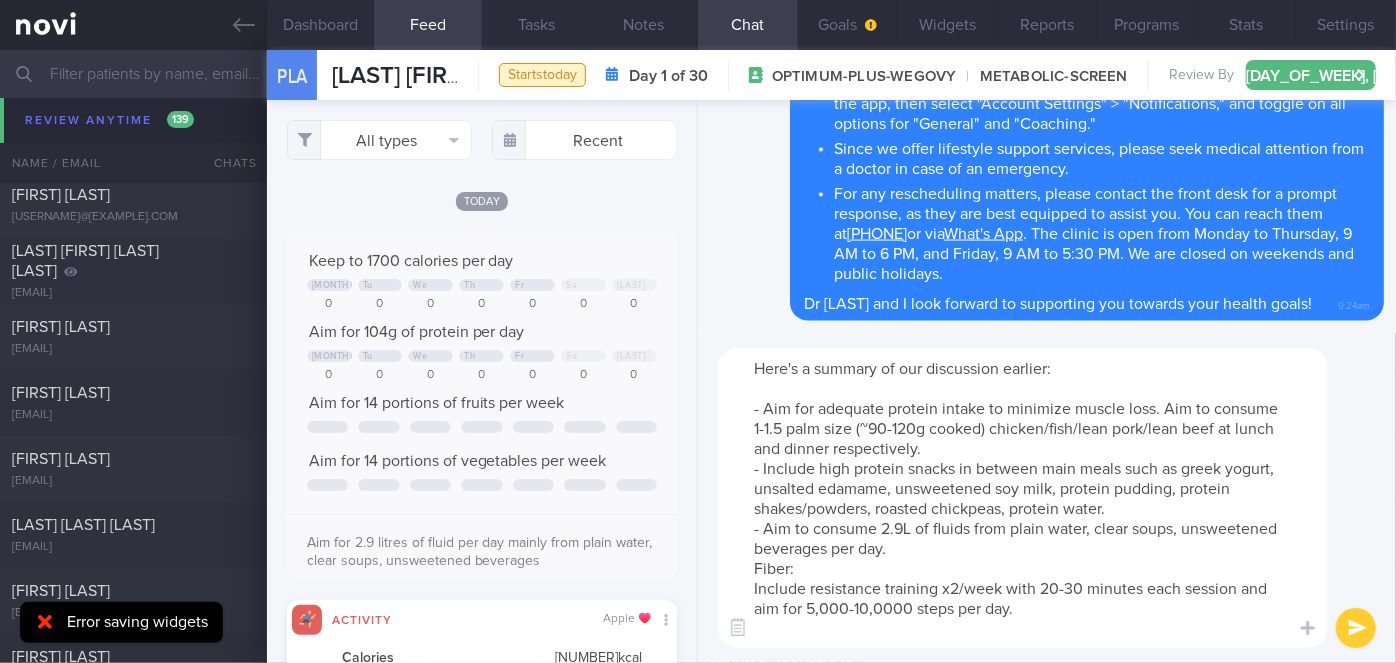 click on "Here's a summary of our discussion earlier:
- Aim for adequate protein intake to minimize muscle loss. Aim to consume 1-1.5 palm size (~90-120g cooked) chicken/fish/lean pork/lean beef at lunch and dinner respectively.
- Include high protein snacks in between main meals such as greek yogurt, unsalted edamame, unsweetened soy milk, protein pudding, protein shakes/powders, roasted chickpeas, protein water.
- Aim to consume 2.9L of fluids from plain water, clear soups, unsweetened beverages per day.
Fiber:
Include resistance training x2/week with 20-30 minutes each session and aim for 5,000-10,0000 steps per day." at bounding box center [1023, 498] 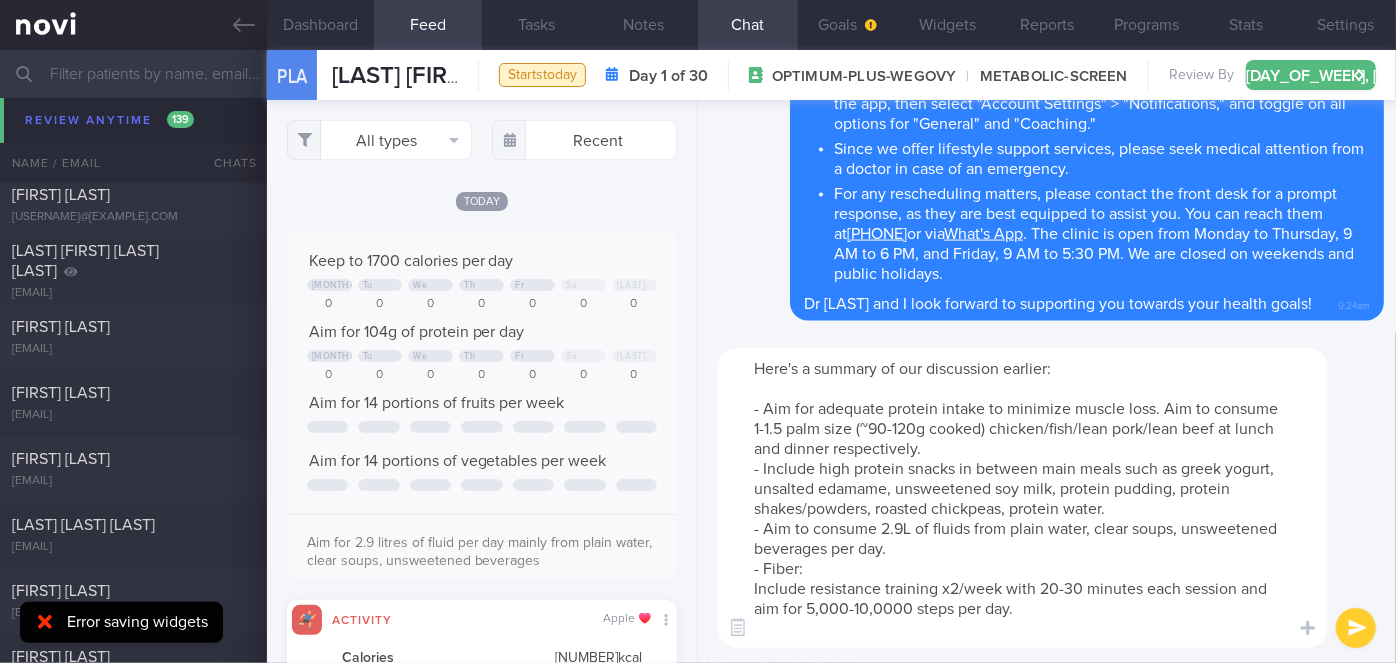 click on "Here's a summary of our discussion earlier:
- Aim for adequate protein intake to minimize muscle loss. Aim to consume 1-1.5 palm size (~90-120g cooked) chicken/fish/lean pork/lean beef at lunch and dinner respectively.
- Include high protein snacks in between main meals such as greek yogurt, unsalted edamame, unsweetened soy milk, protein pudding, protein shakes/powders, roasted chickpeas, protein water.
- Aim to consume 2.9L of fluids from plain water, clear soups, unsweetened beverages per day.
- Fiber:
Include resistance training x2/week with 20-30 minutes each session and aim for 5,000-10,0000 steps per day." at bounding box center [1023, 498] 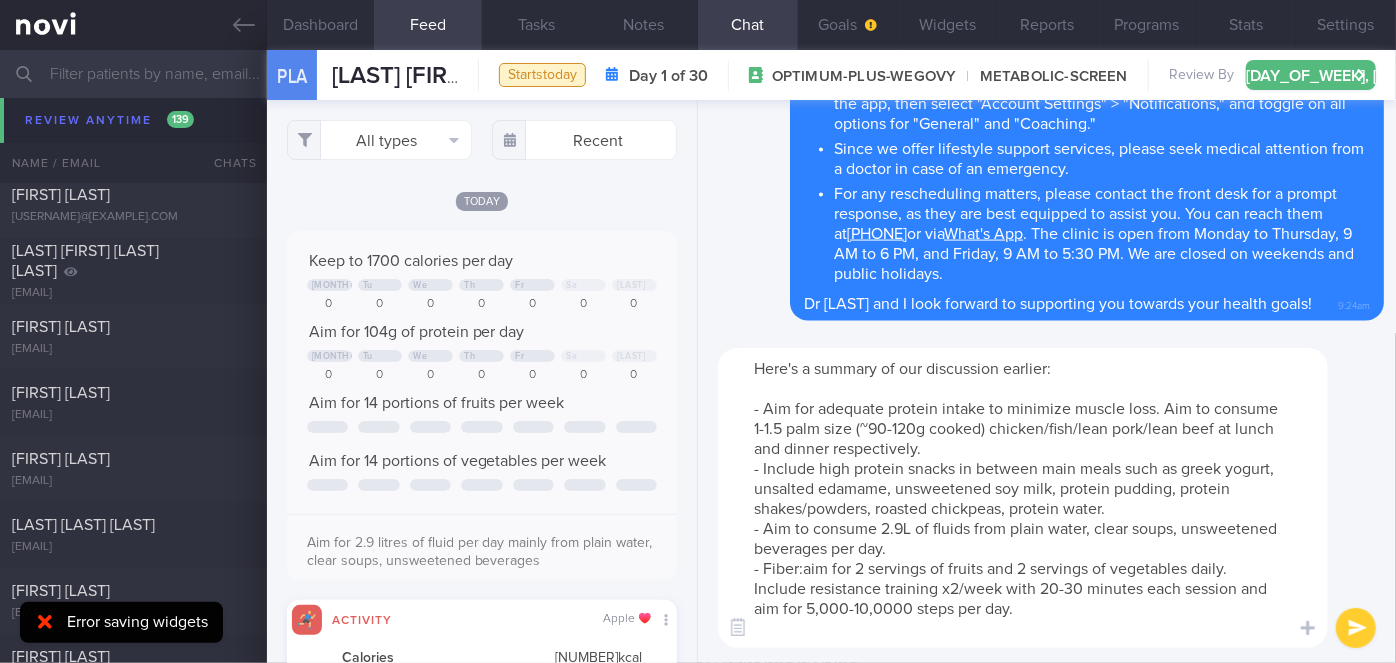 click on "Here's a summary of our discussion earlier:
- Aim for adequate protein intake to minimize muscle loss. Aim to consume 1-1.5 palm size (~90-120g cooked) chicken/fish/lean pork/lean beef at lunch and dinner respectively.
- Include high protein snacks in between main meals such as greek yogurt, unsalted edamame, unsweetened soy milk, protein pudding, protein shakes/powders, roasted chickpeas, protein water.
- Aim to consume 2.9L of fluids from plain water, clear soups, unsweetened beverages per day.
- Fiber:aim for 2 servings of fruits and 2 servings of vegetables daily.
Include resistance training x2/week with 20-30 minutes each session and aim for 5,000-10,0000 steps per day." at bounding box center [1023, 498] 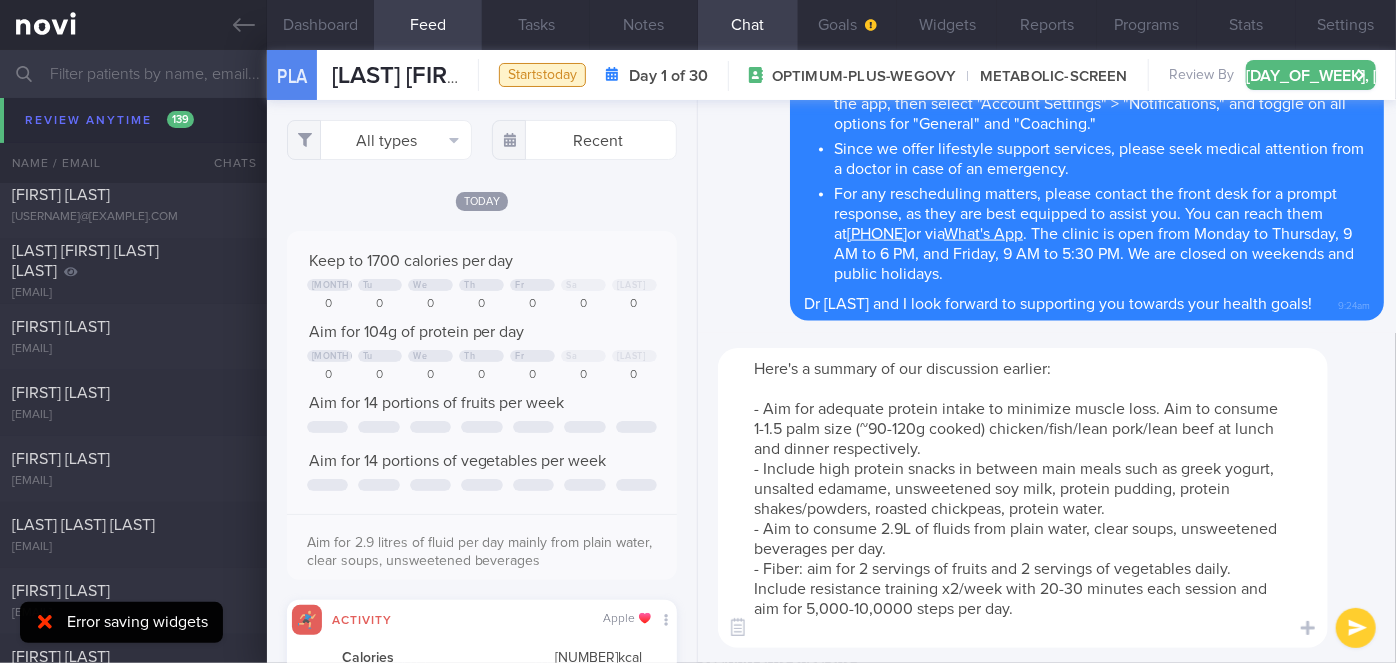 click on "Here's a summary of our discussion earlier:
- Aim for adequate protein intake to minimize muscle loss. Aim to consume 1-1.5 palm size (~90-120g cooked) chicken/fish/lean pork/lean beef at lunch and dinner respectively.
- Include high protein snacks in between main meals such as greek yogurt, unsalted edamame, unsweetened soy milk, protein pudding, protein shakes/powders, roasted chickpeas, protein water.
- Aim to consume 2.9L of fluids from plain water, clear soups, unsweetened beverages per day.
- Fiber: aim for 2 servings of fruits and 2 servings of vegetables daily.
Include resistance training x2/week with 20-30 minutes each session and aim for 5,000-10,0000 steps per day." at bounding box center (1023, 498) 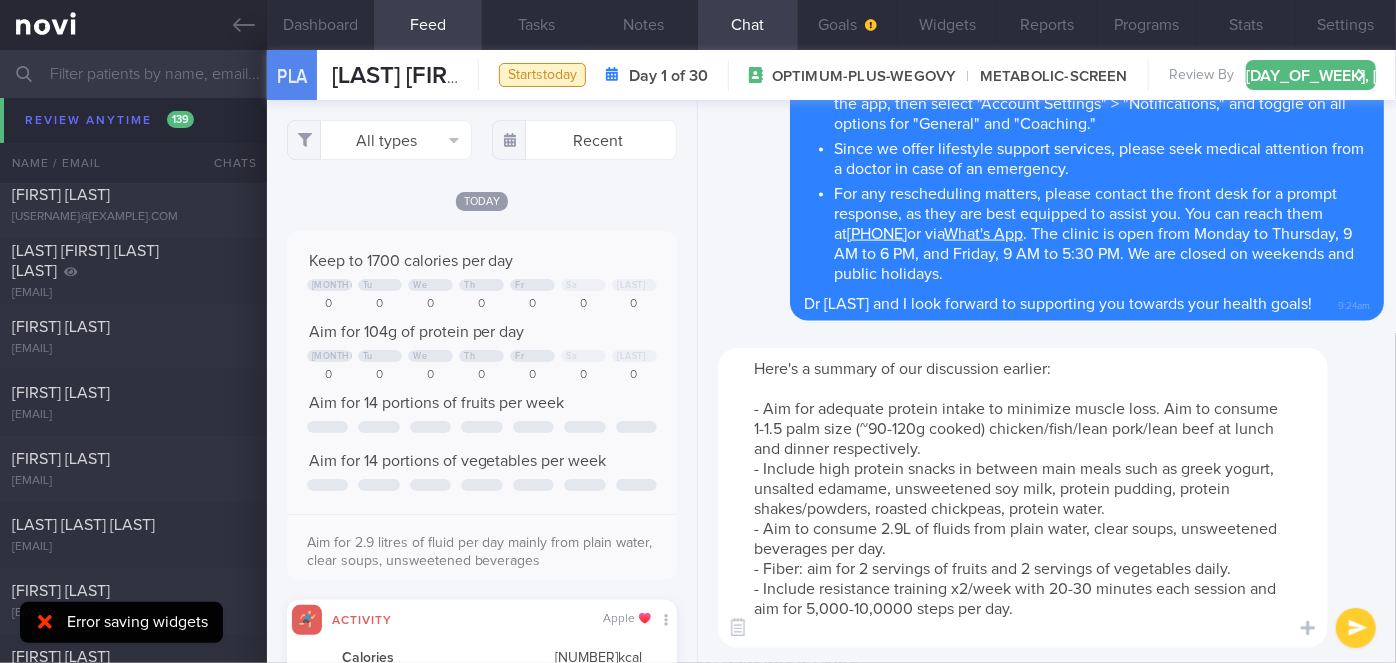 drag, startPoint x: 816, startPoint y: 590, endPoint x: 770, endPoint y: 583, distance: 46.52956 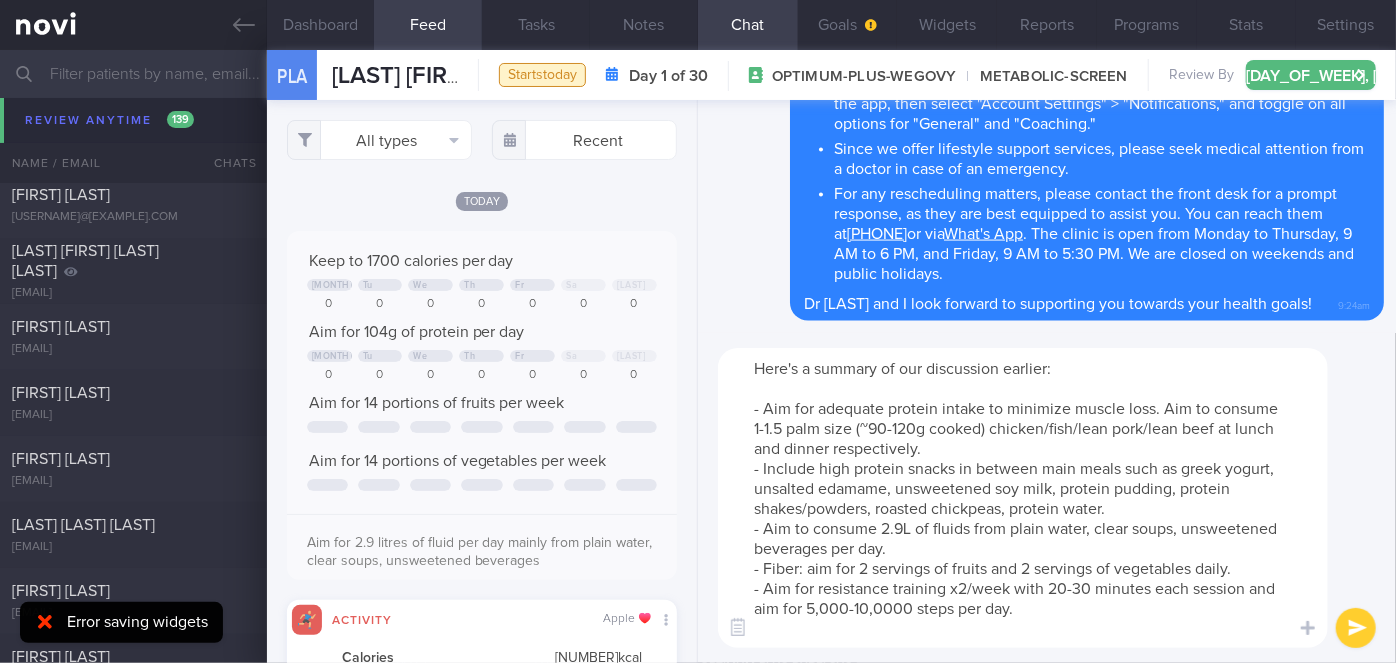 drag, startPoint x: 1023, startPoint y: 611, endPoint x: 753, endPoint y: 608, distance: 270.01666 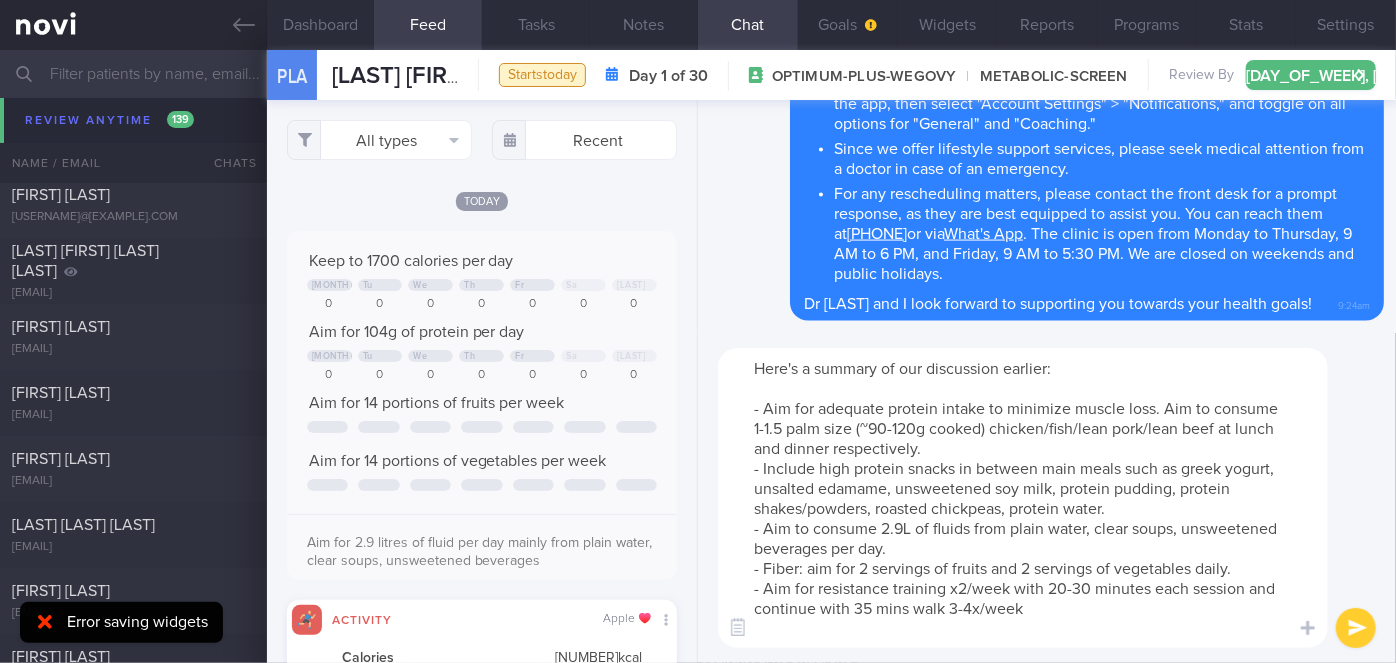 type on "Here's a summary of our discussion earlier:
- Aim for adequate protein intake to minimize muscle loss. Aim to consume 1-1.5 palm size (~90-120g cooked) chicken/fish/lean pork/lean beef at lunch and dinner respectively.
- Include high protein snacks in between main meals such as greek yogurt, unsalted edamame, unsweetened soy milk, protein pudding, protein shakes/powders, roasted chickpeas, protein water.
- Aim to consume 2.9L of fluids from plain water, clear soups, unsweetened beverages per day.
- Fiber: aim for 2 servings of fruits and 2 servings of vegetables daily.
- Aim for resistance training x2/week with 20-30 minutes each session and continue with 35 mins walk 3-4x/week" 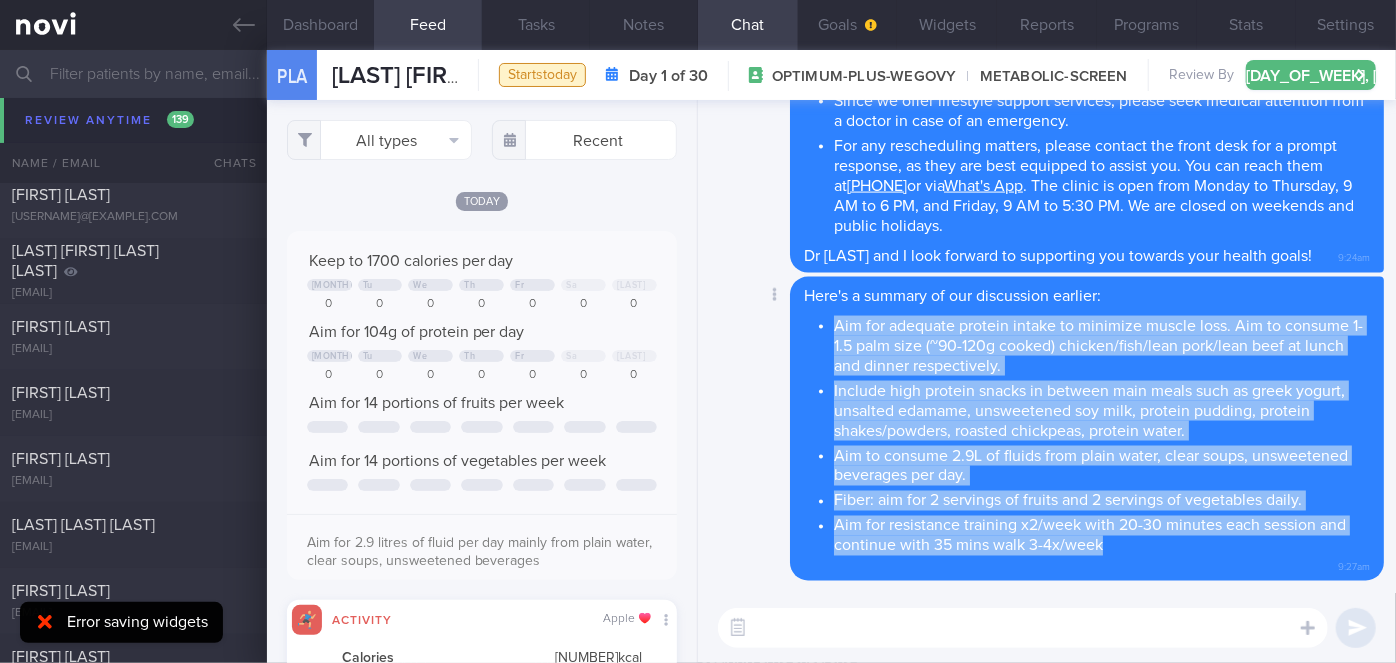 drag, startPoint x: 837, startPoint y: 322, endPoint x: 1120, endPoint y: 544, distance: 359.68457 